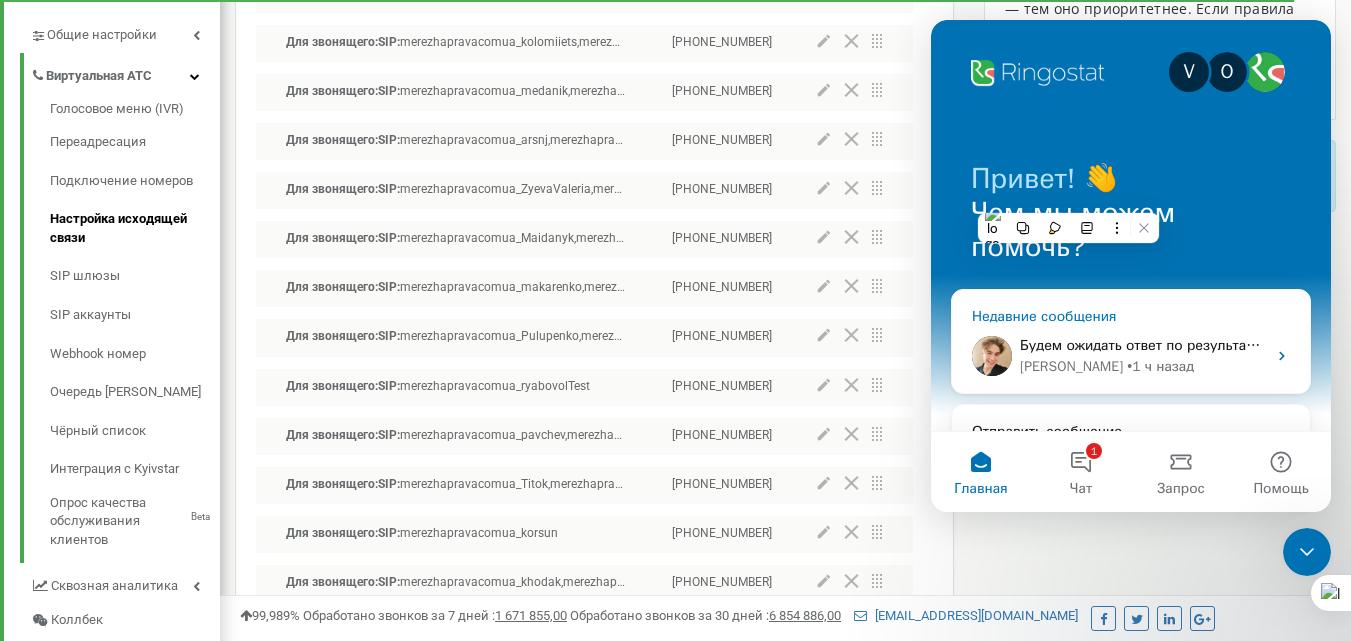 scroll, scrollTop: 0, scrollLeft: 0, axis: both 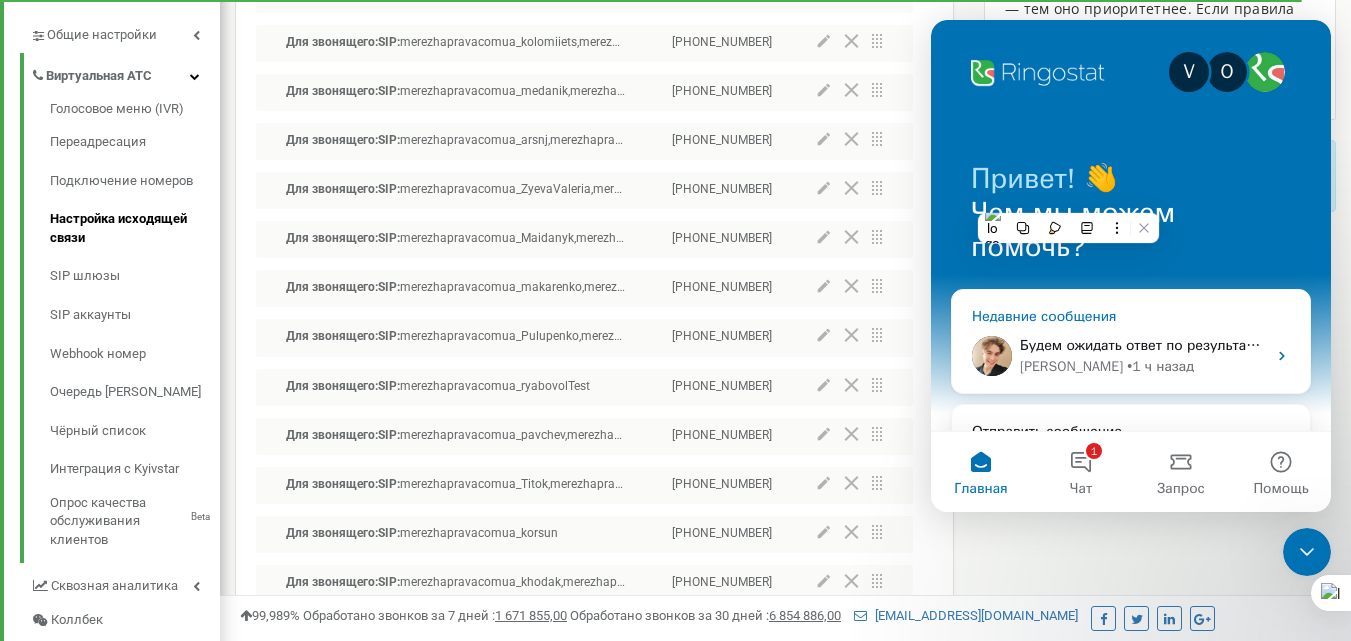 click on "•  1 ч назад" at bounding box center (1160, 366) 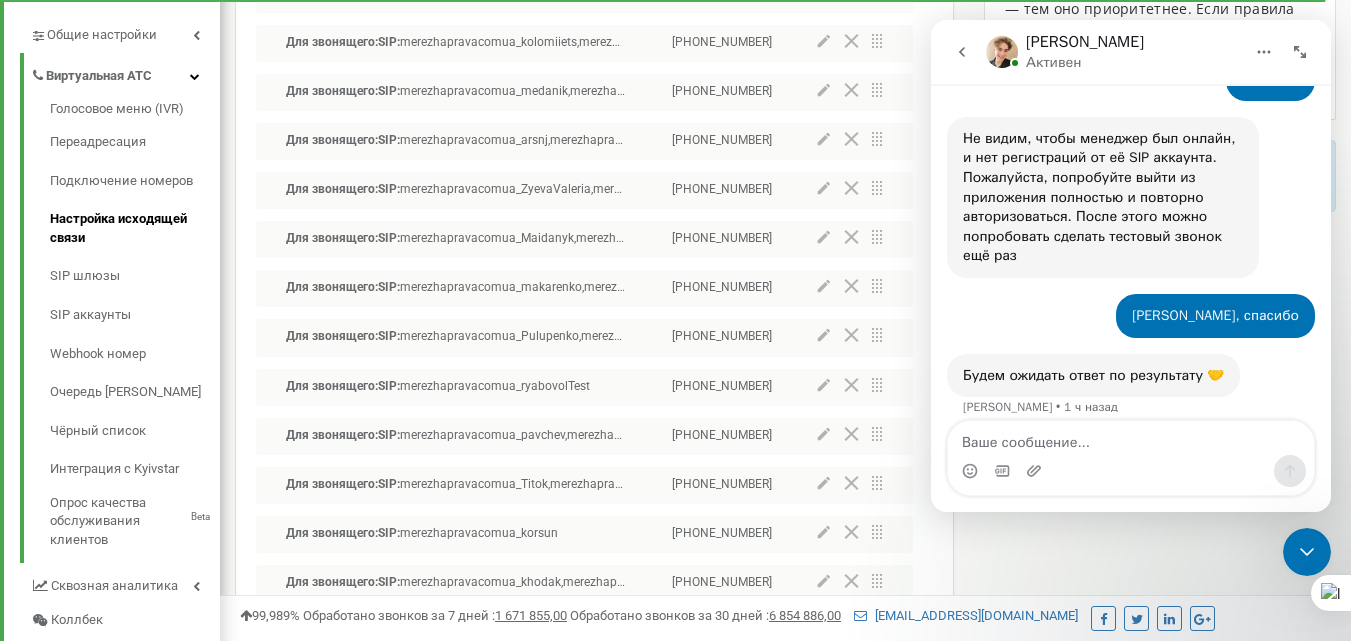 scroll, scrollTop: 1160, scrollLeft: 0, axis: vertical 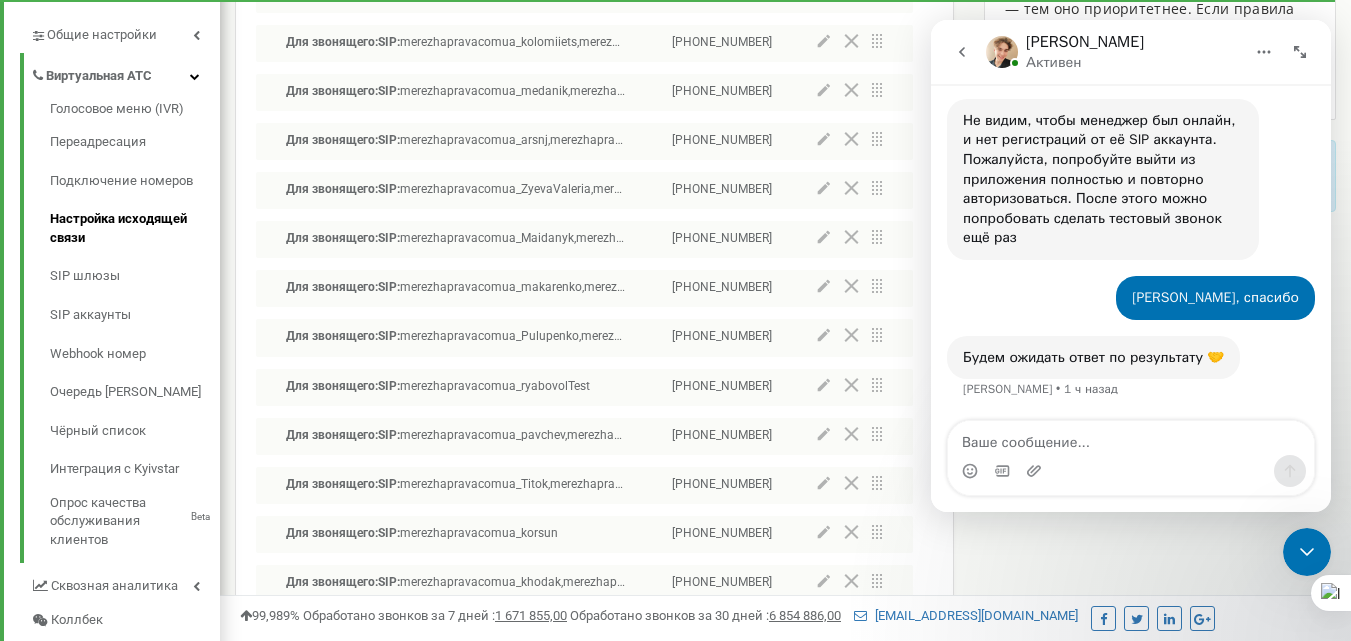 click at bounding box center [1131, 438] 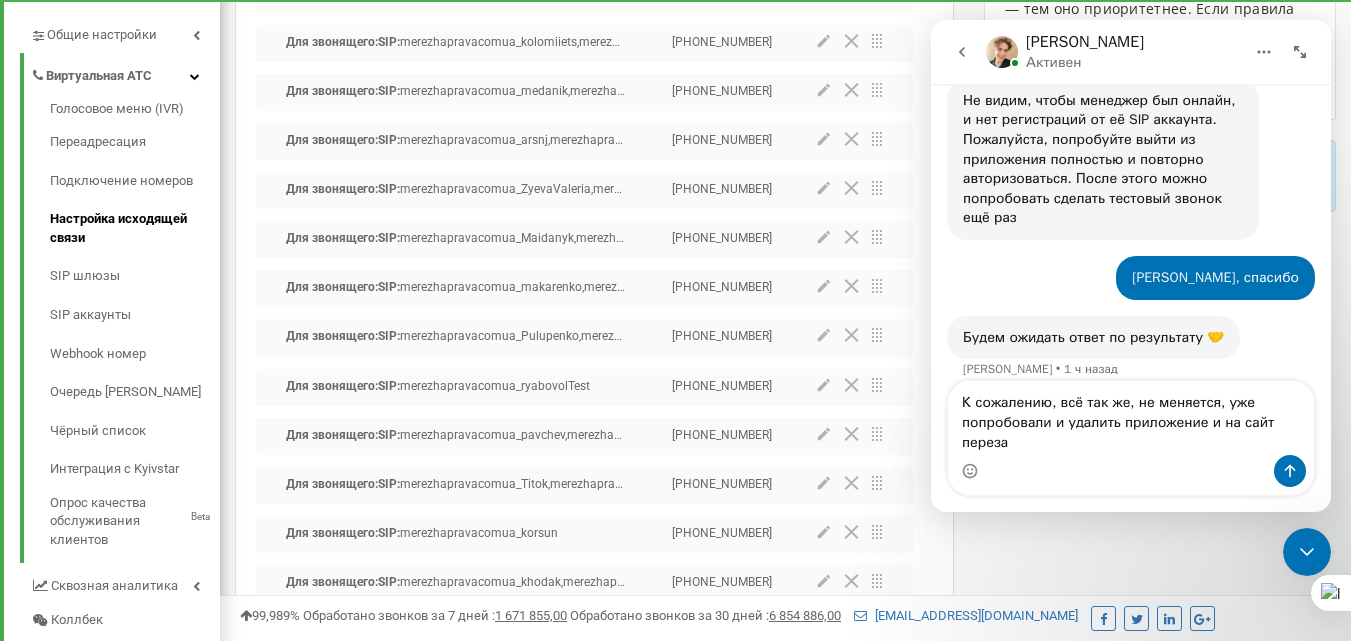 scroll, scrollTop: 1200, scrollLeft: 0, axis: vertical 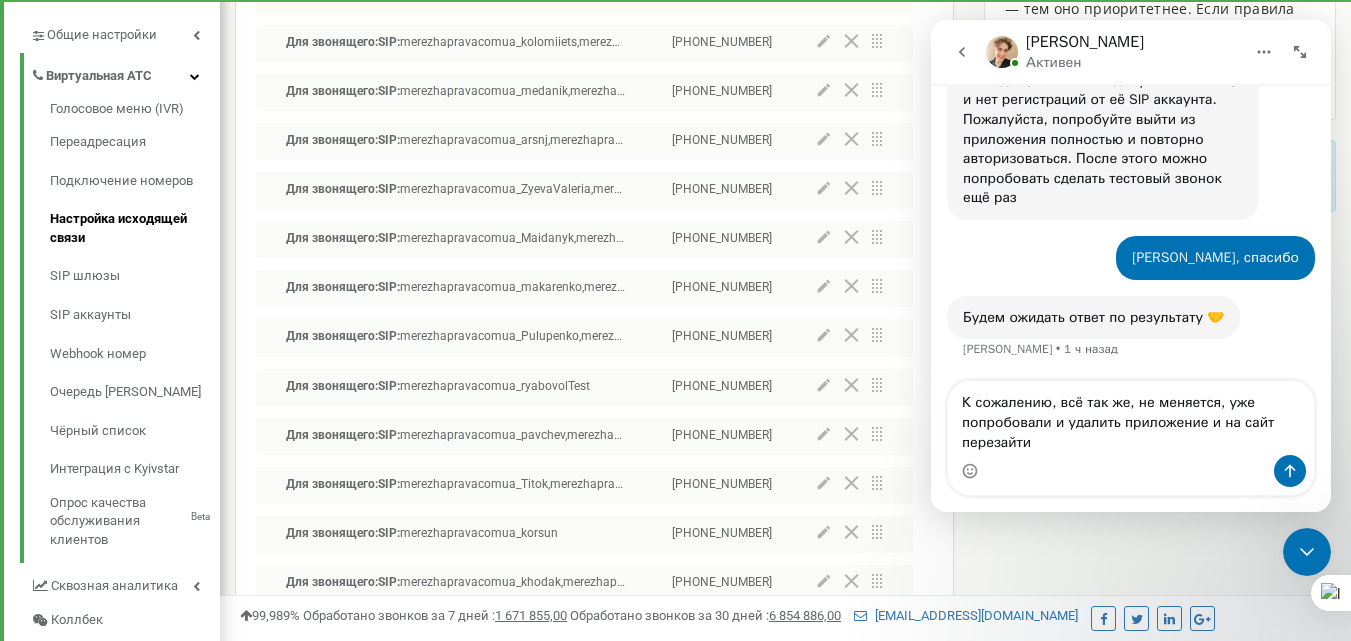 type on "К сожалению, всё так же, не меняется, уже попробовали и удалить приложение и на сайт перезайти" 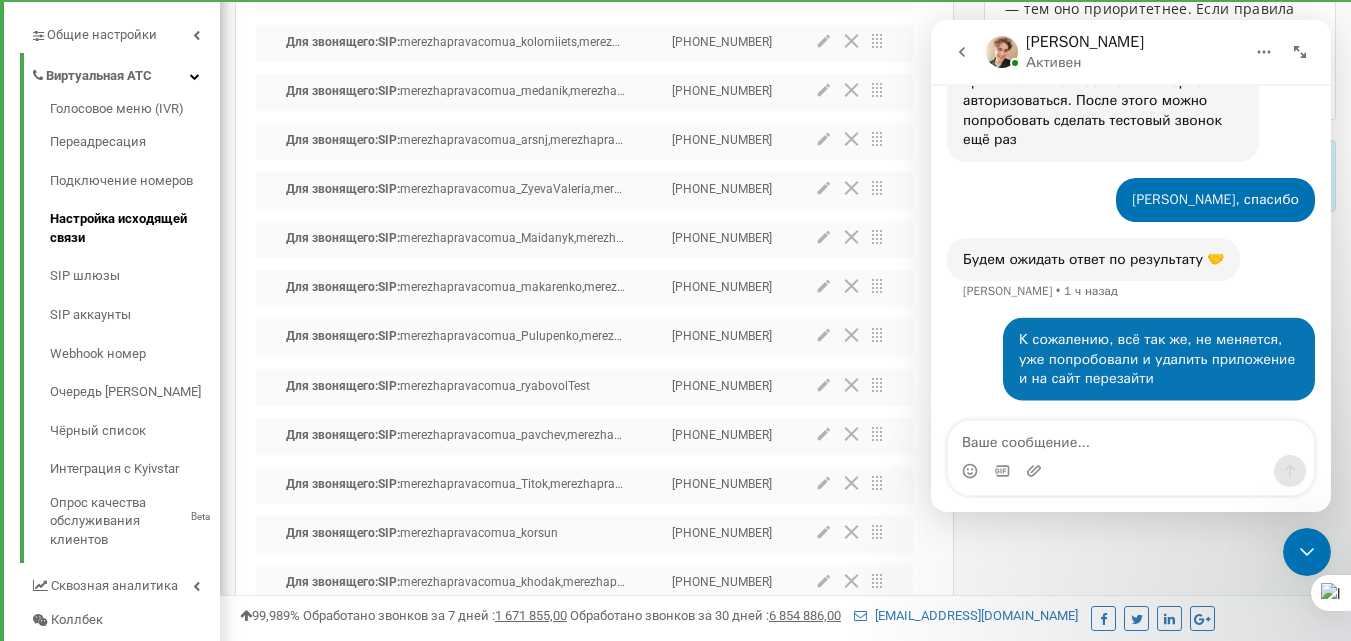 scroll, scrollTop: 1259, scrollLeft: 0, axis: vertical 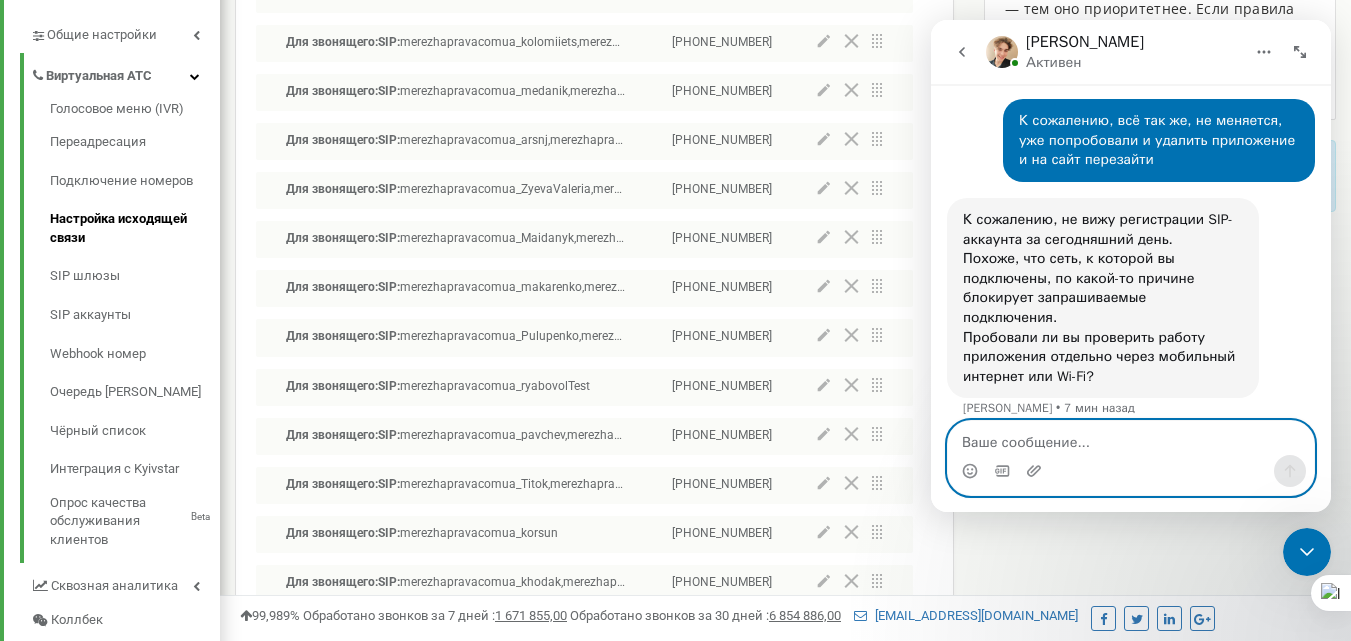 click at bounding box center [1131, 438] 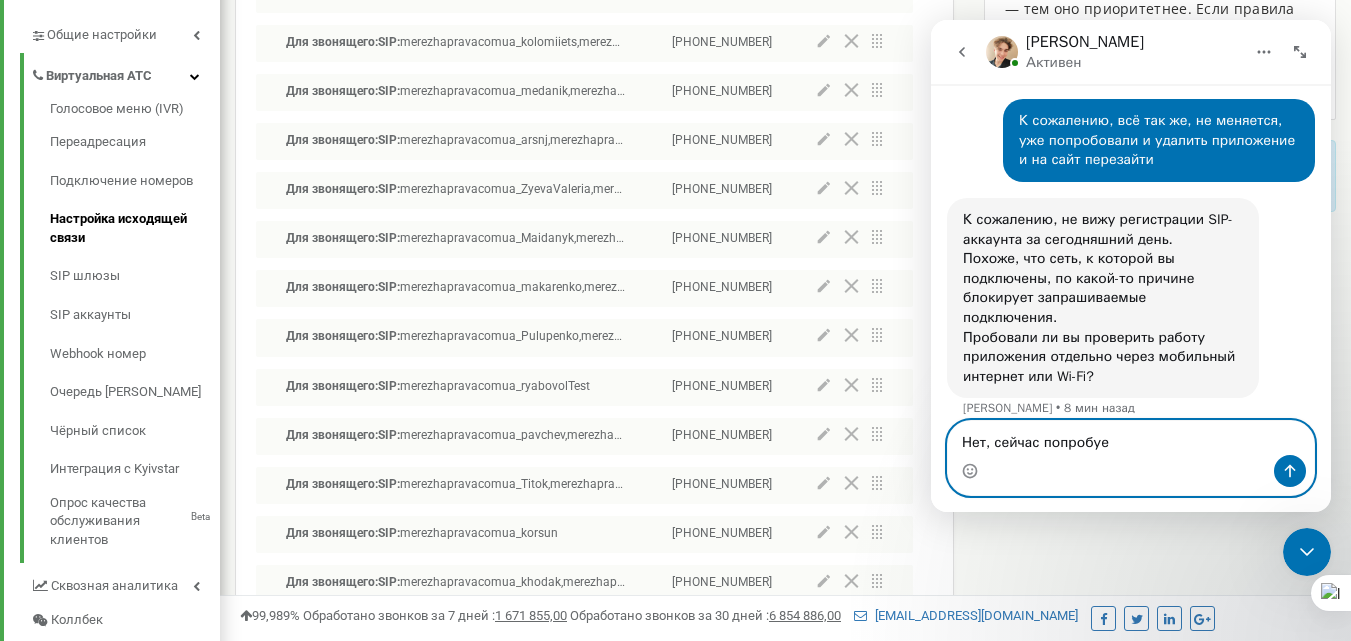 type on "Нет, сейчас попробуем" 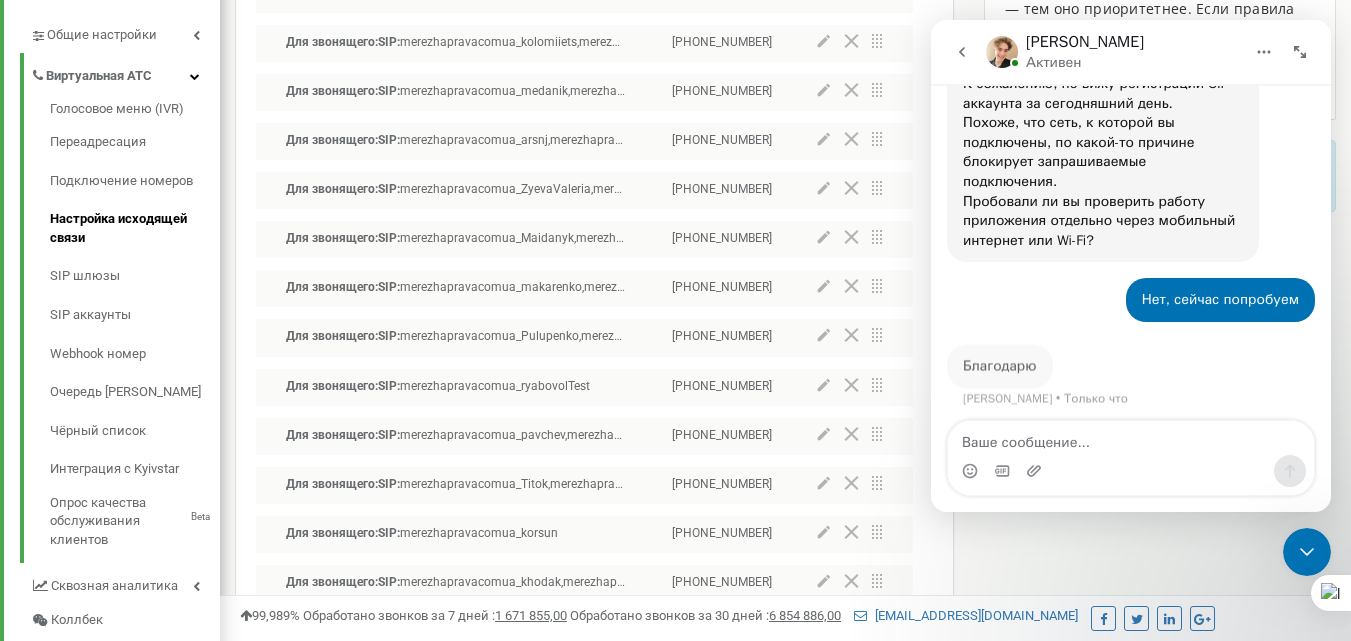 scroll, scrollTop: 1575, scrollLeft: 0, axis: vertical 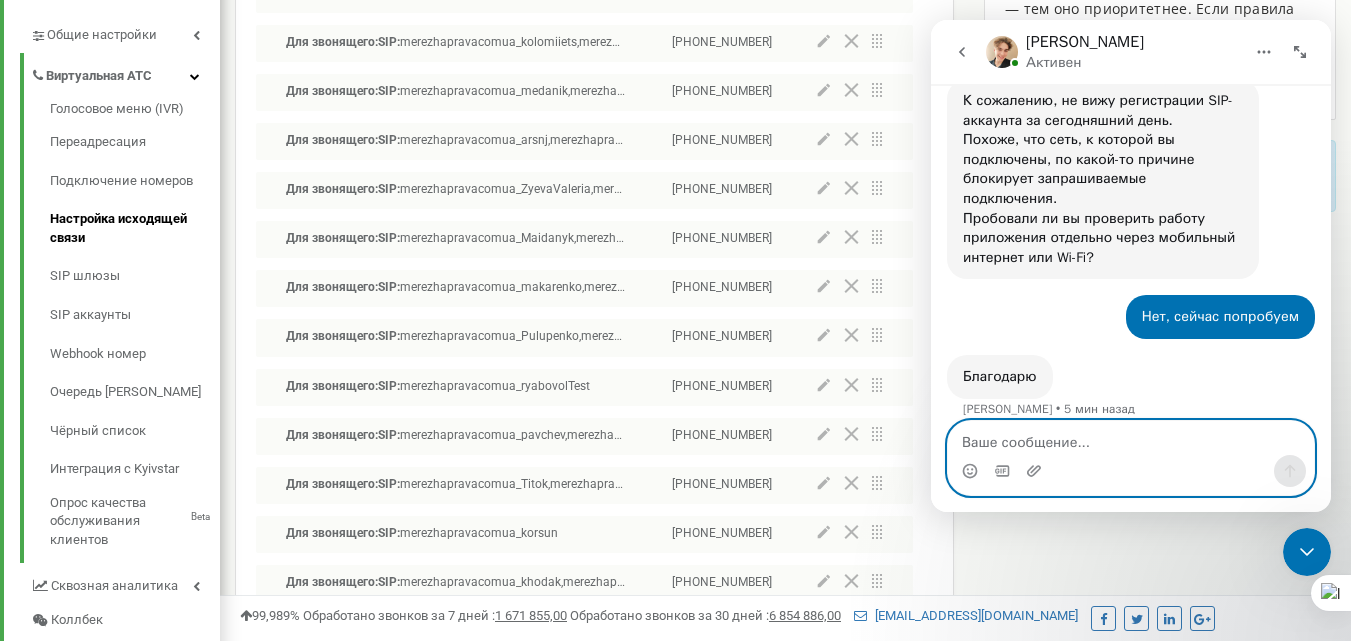 click at bounding box center (1131, 438) 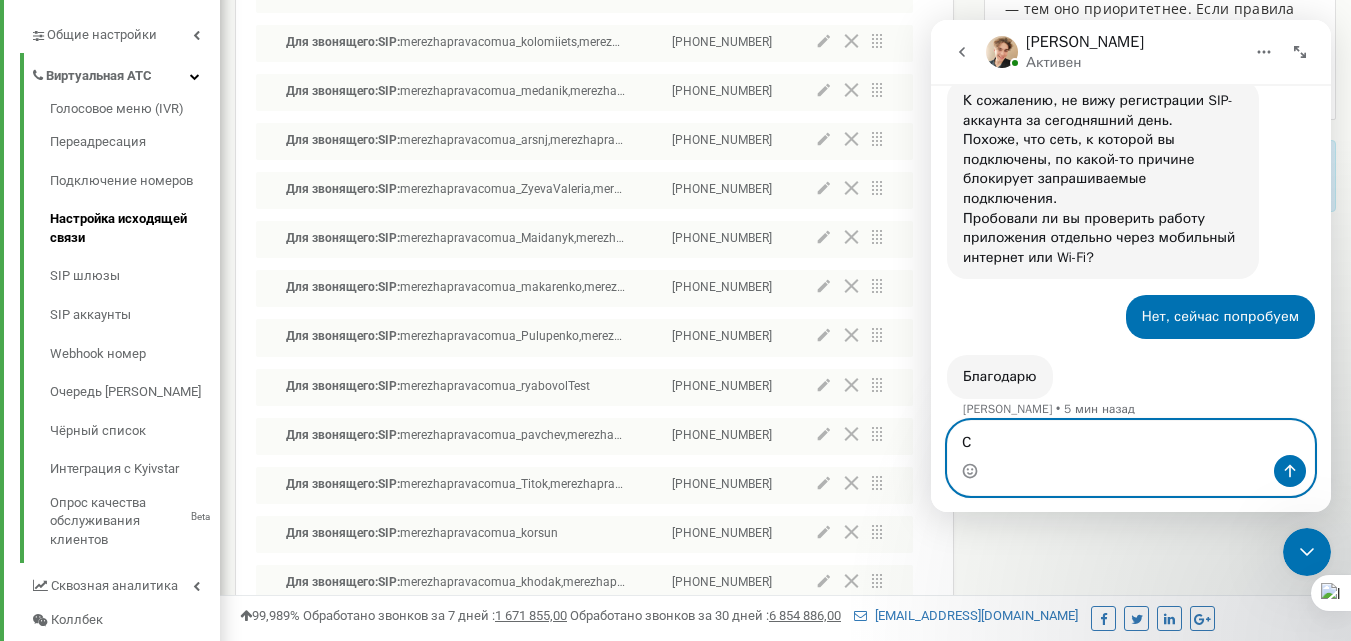 type on "С" 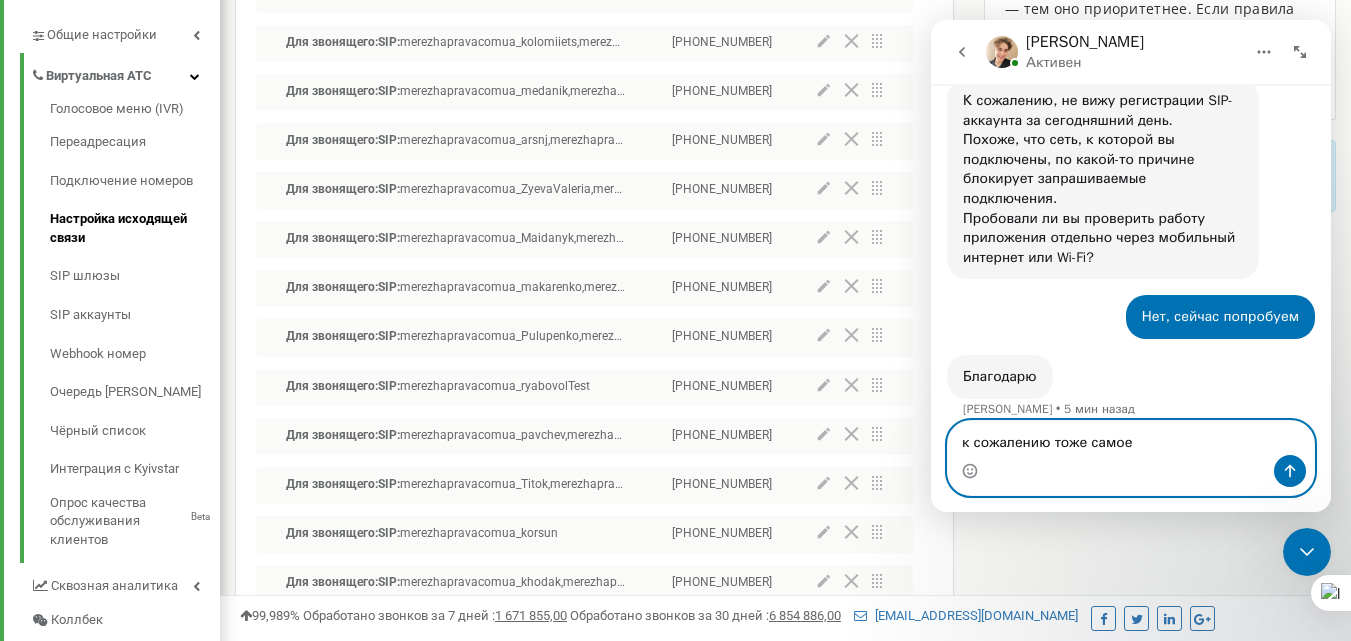 type on "к сожалению, тоже самое" 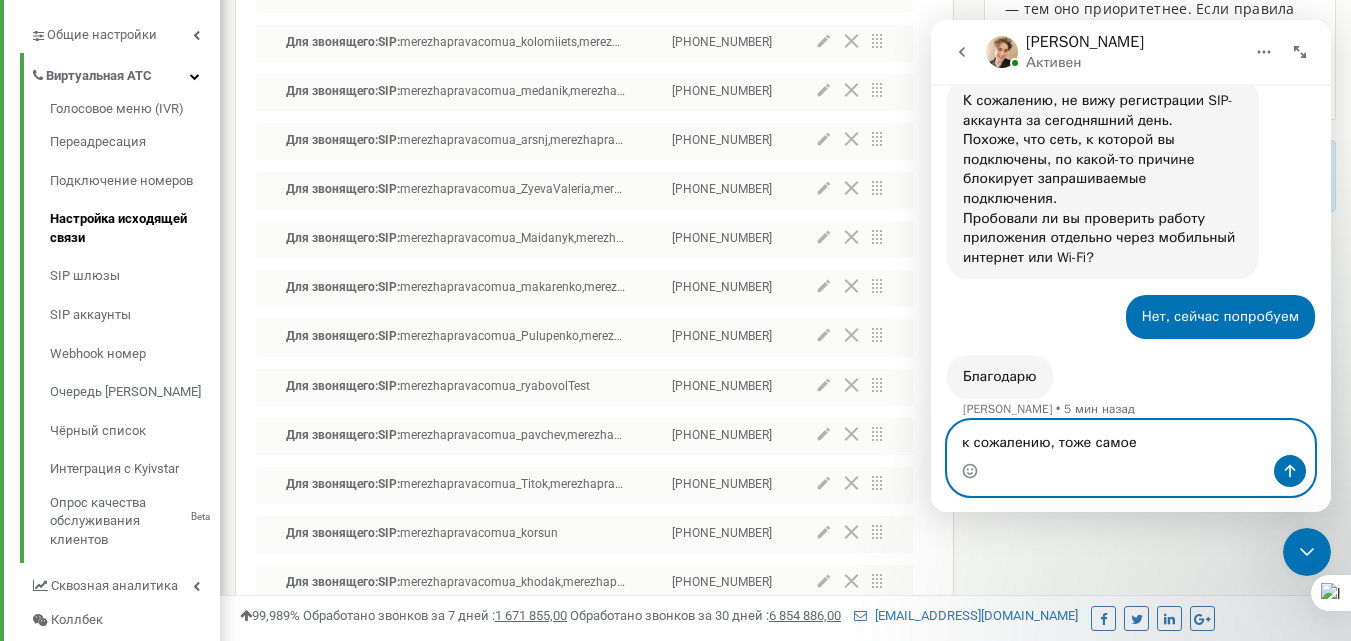type 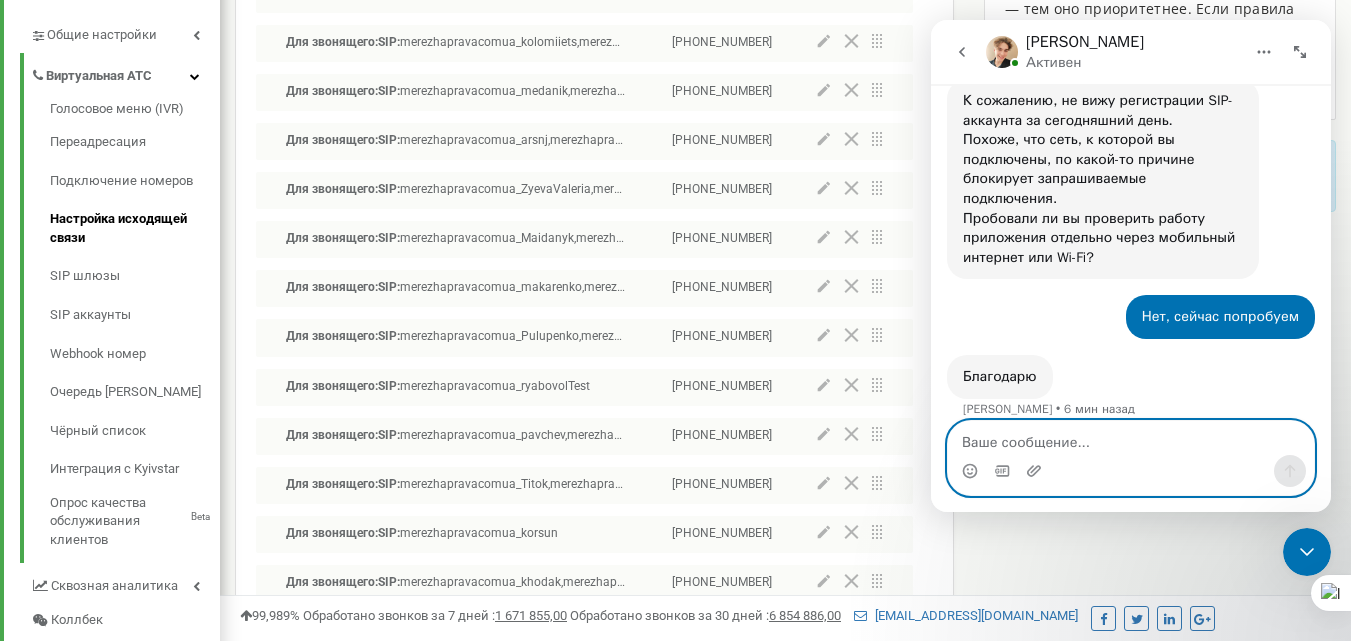 scroll, scrollTop: 1635, scrollLeft: 0, axis: vertical 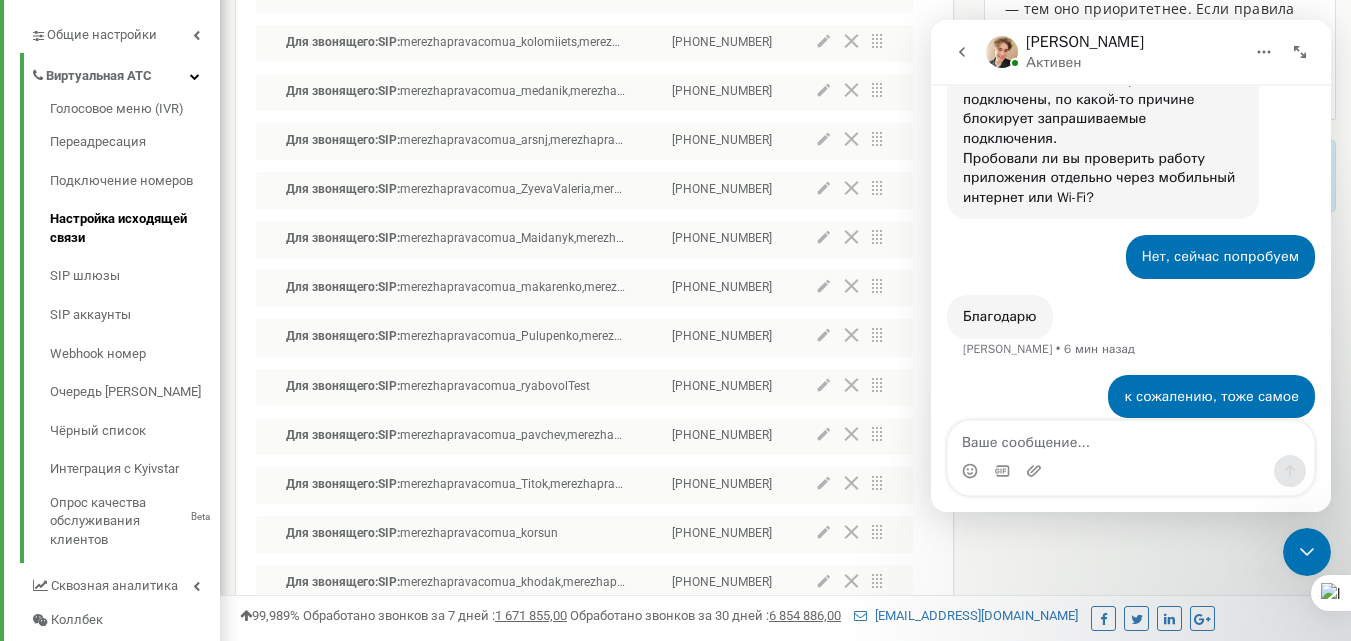 click on "Настройка исходящей связи
Настроить правила исходящей связи По направлению:  Номер телефона:  +380 +380503682739 Для звонящего:  SIP:  +380733000707 Для звонящего:  SIP:  advokatdlyavijskovyhcomua_trofimova,advokatdlyavijskovyhcomua_belikova,advokatdlyavijskovyhcomua_savchuk,advokatdlyavijskovyhcomua_voronkova,merezhapravacomua_ivashchenko,merezhapravacomua_nikityuk,merezhapravacomua_khabinets,merezhapravacomua_tkachenko,merezhapravacomua_kashchenko,merezhapravacomua_tartasyuk,merezhapravacomua_sidorenko,merezhapravacomua_linichenko,merezhapravacomua_litvak,merezhapravacomua_vasilev,merezhapravacomua_skladaniuk,merezhapravacomua_hroza,merezhapravacomua_polyakov,merezhapravacomua_tsynko,merezhapravacomua_smuchok,merezhapravacomua_novhorodtseva,merezhapravacomua_rybalchenko,merezhapravacomua_lapickij SIP:  SIP:" at bounding box center (785, 509) 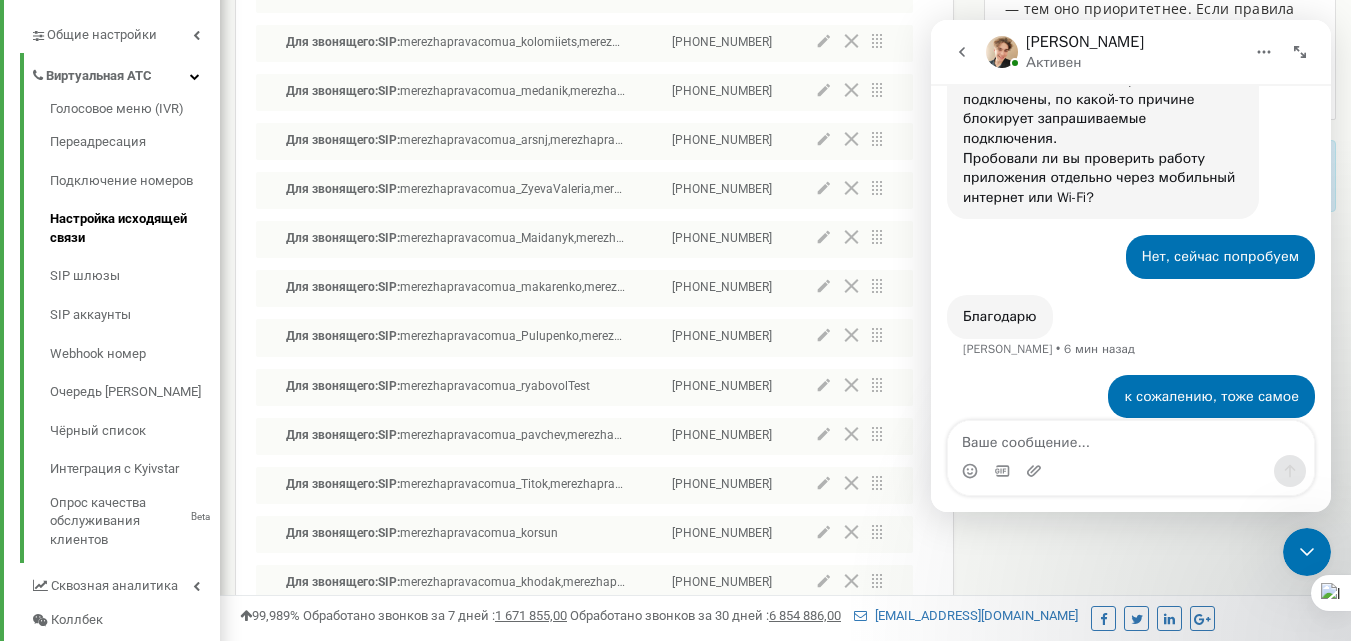 drag, startPoint x: 1316, startPoint y: 559, endPoint x: 1373, endPoint y: 738, distance: 187.85632 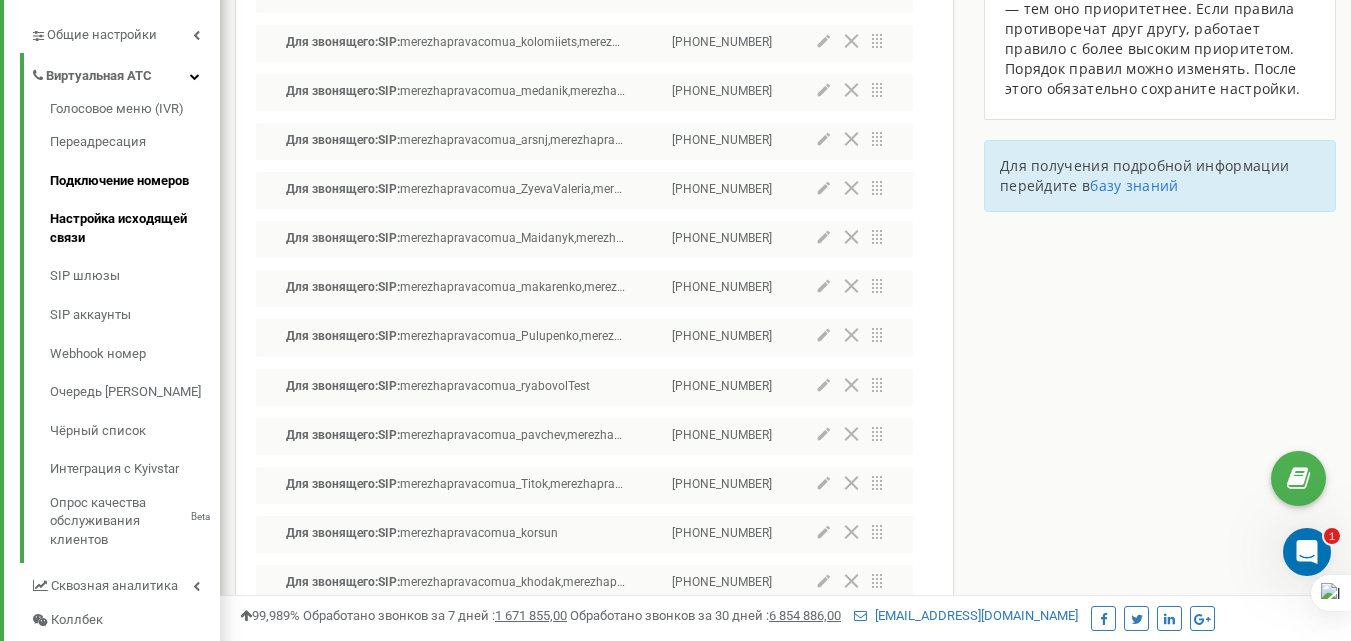 scroll, scrollTop: 0, scrollLeft: 0, axis: both 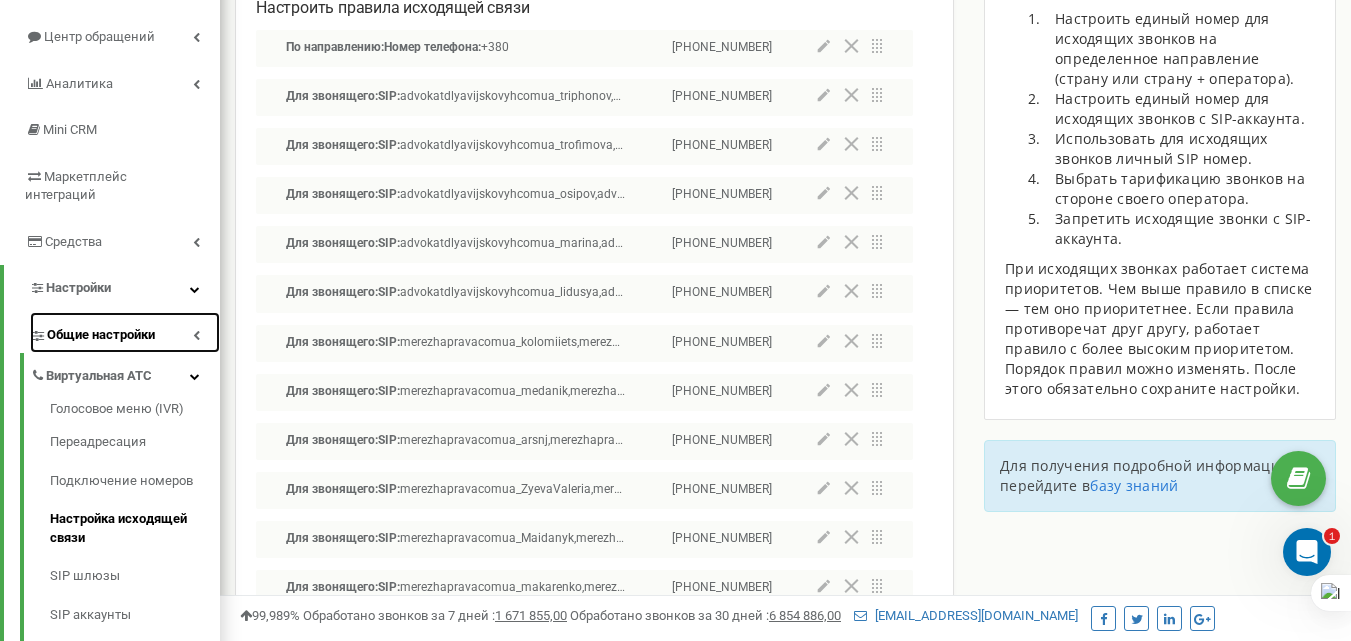 click on "Общие настройки" at bounding box center [101, 335] 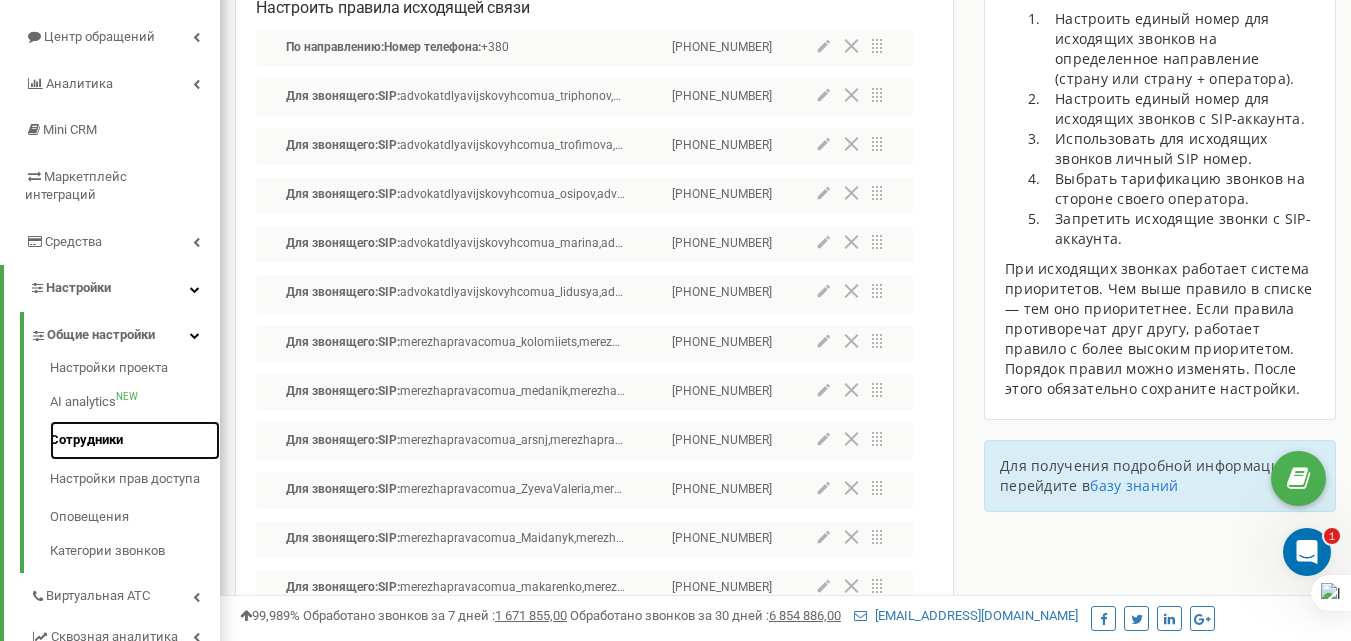 click on "Сотрудники" at bounding box center [135, 440] 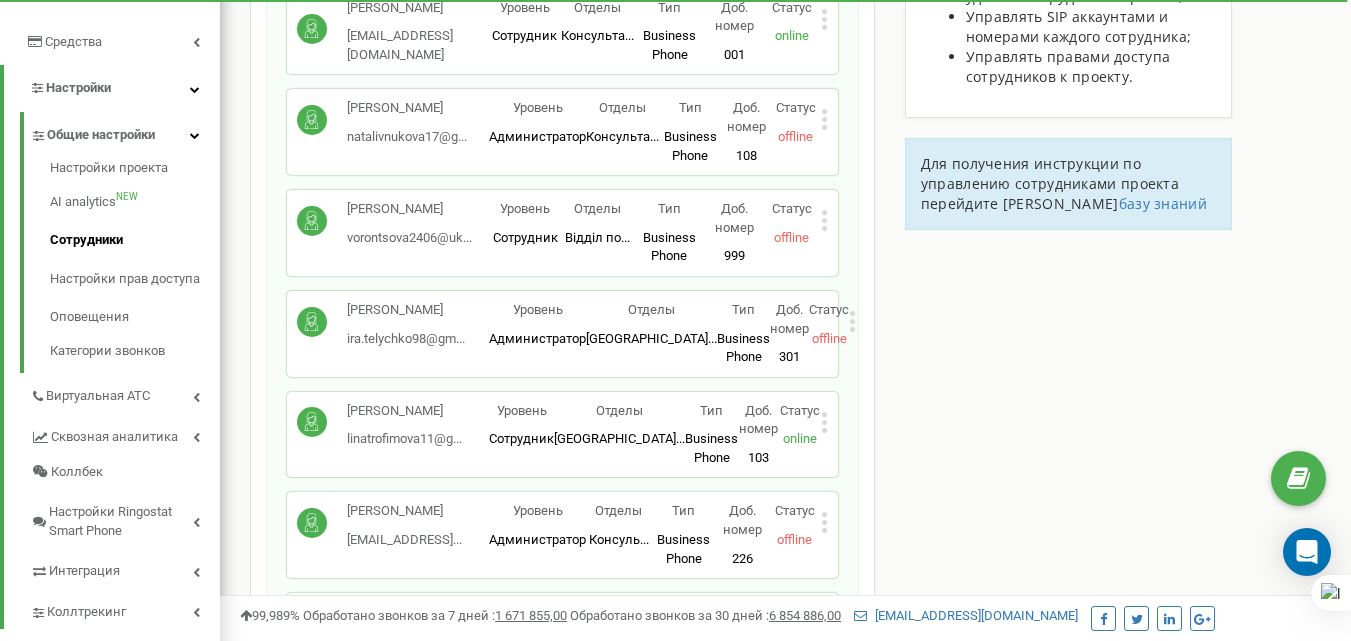 scroll, scrollTop: 400, scrollLeft: 0, axis: vertical 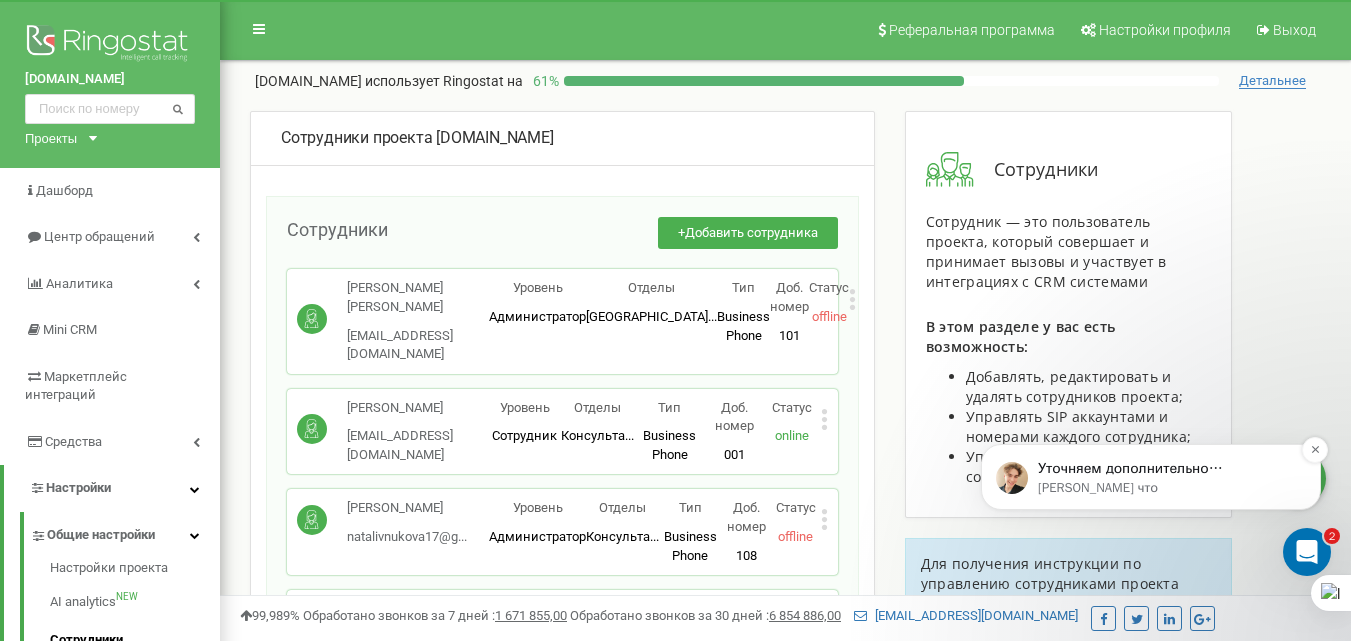 click on "Volodymyr • Только что" at bounding box center (1167, 488) 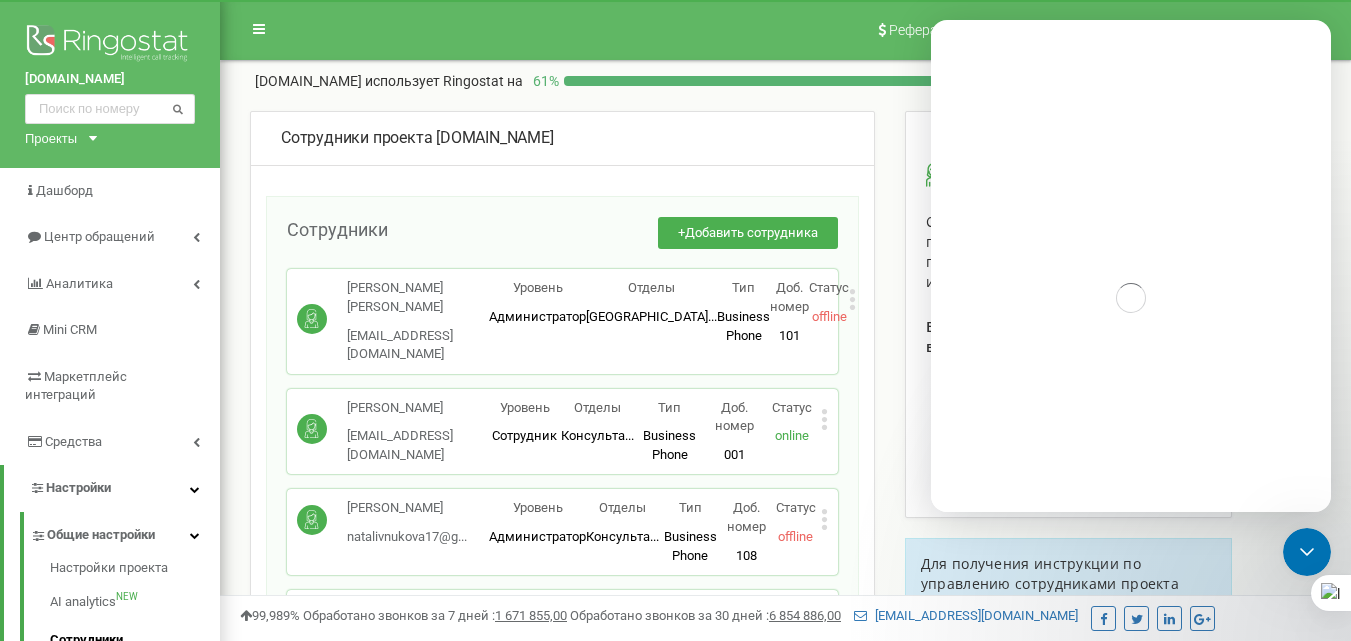 scroll, scrollTop: 0, scrollLeft: 0, axis: both 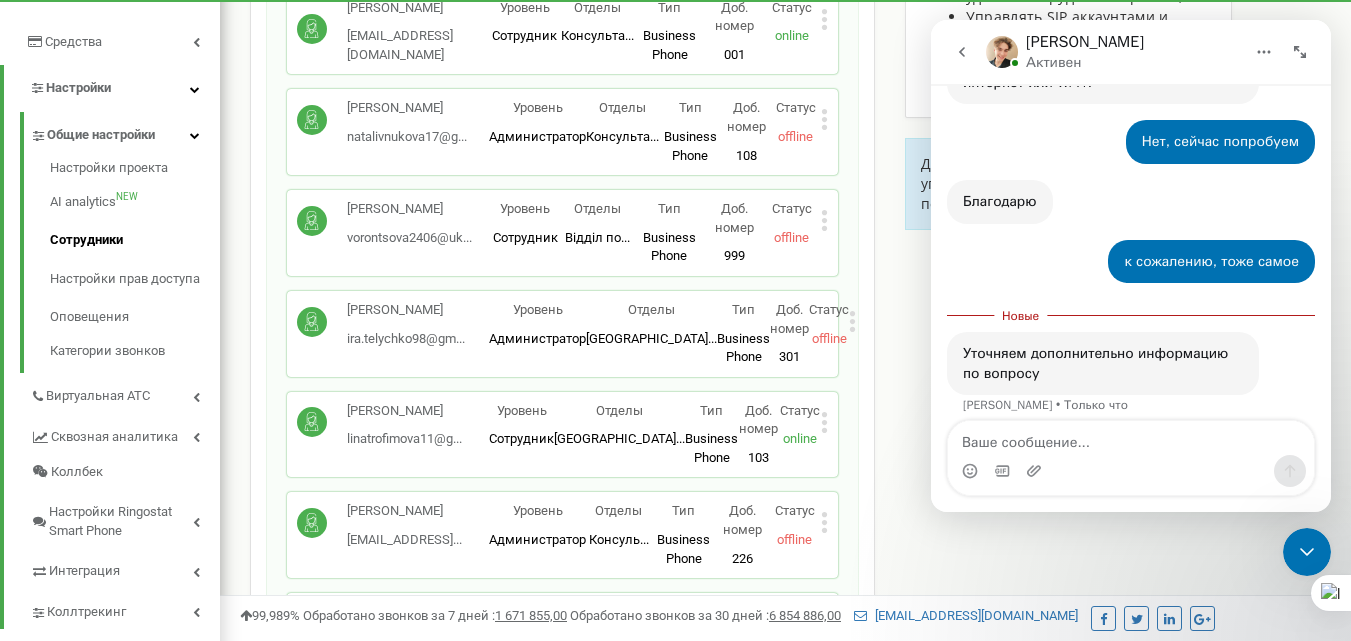 click at bounding box center (1300, 52) 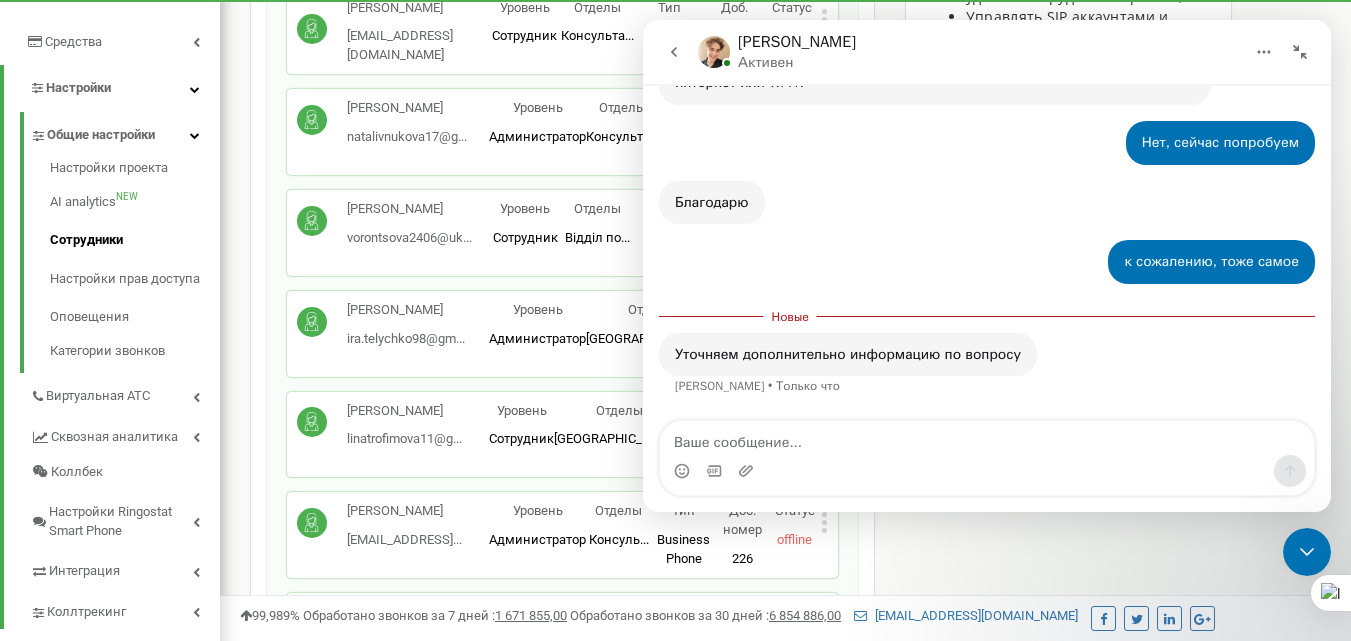 scroll, scrollTop: 1411, scrollLeft: 0, axis: vertical 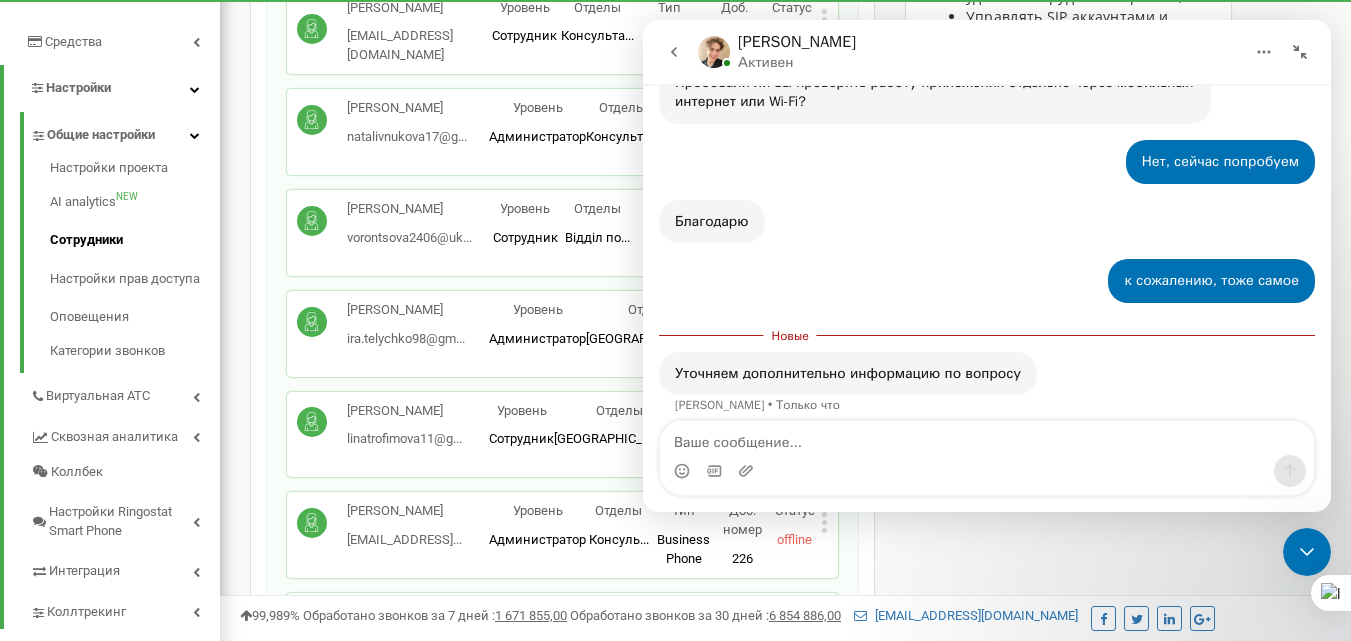 click 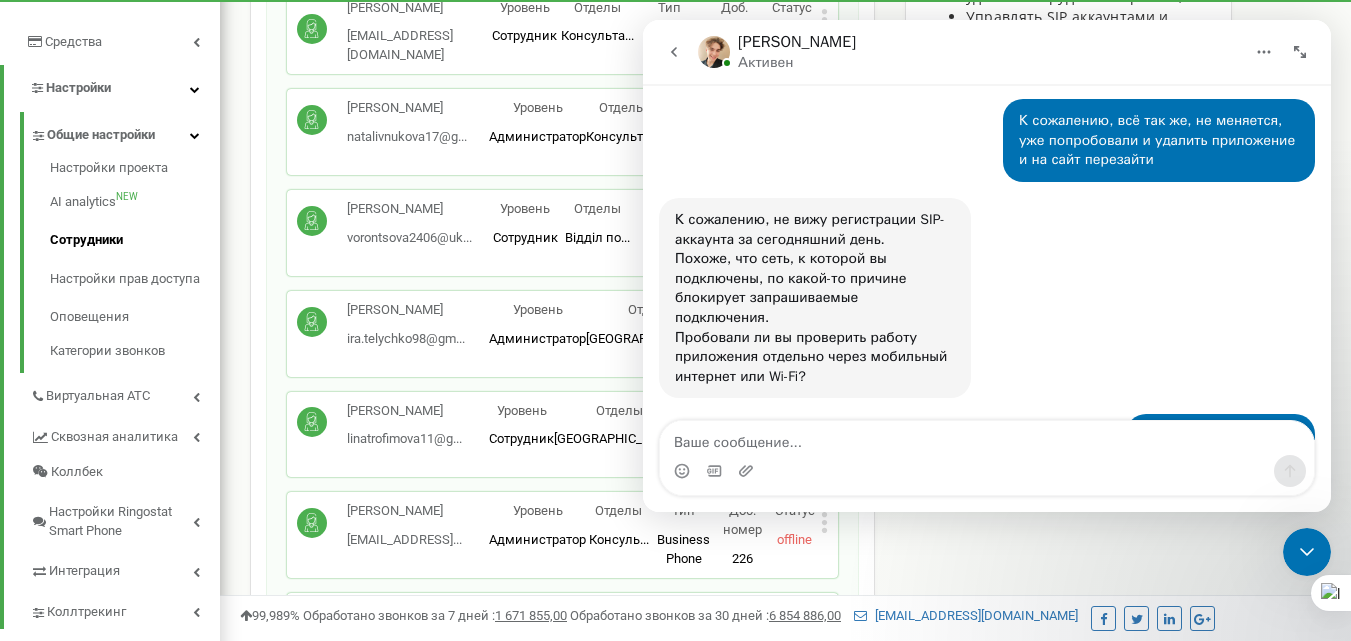 scroll, scrollTop: 1747, scrollLeft: 0, axis: vertical 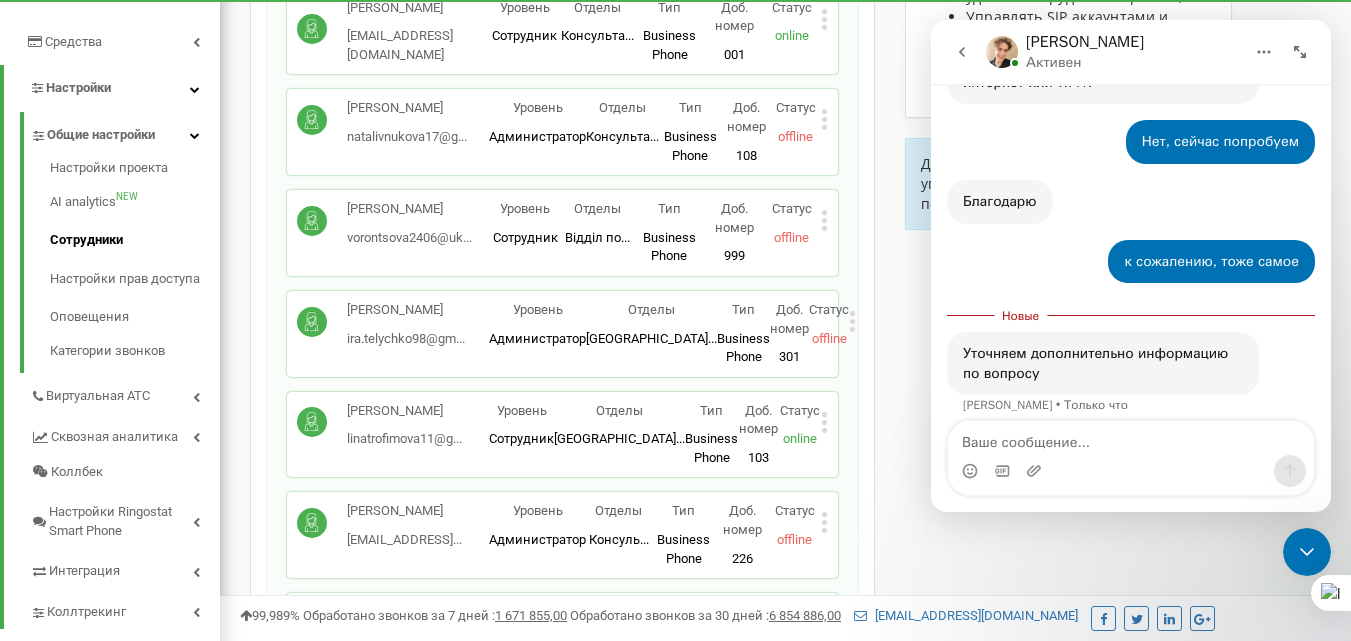 click on "Сотрудники проекта    [DOMAIN_NAME] Сотрудники +  Добавить сотрудника [PERSON_NAME] [PERSON_NAME][EMAIL_ADDRESS][DOMAIN_NAME] [EMAIL_ADDRESS][DOMAIN_NAME] Уровень Администратор Отделы [GEOGRAPHIC_DATA] ... Одеса Консультанти [PERSON_NAME] 2 Консультація 2 Тип Business Phone Полноценное рабочее место сотрудника со всеми возможностями, позволяющее использовать Ringostat Smart Phone и привязать внешние номера сотрудника. Доб. номер 101 Статус offline Редактировать   Удалить сотрудника Копировать SIP Копировать Email Копировать ID ( 33108 ) [PERSON_NAME] [EMAIL_ADDRESS][DOMAIN_NAME] [EMAIL_ADDRESS][DOMAIN_NAME] Уровень Сотрудник Отделы Консульта  ... [GEOGRAPHIC_DATA] Тип Business Phone" at bounding box center [785, 10110] 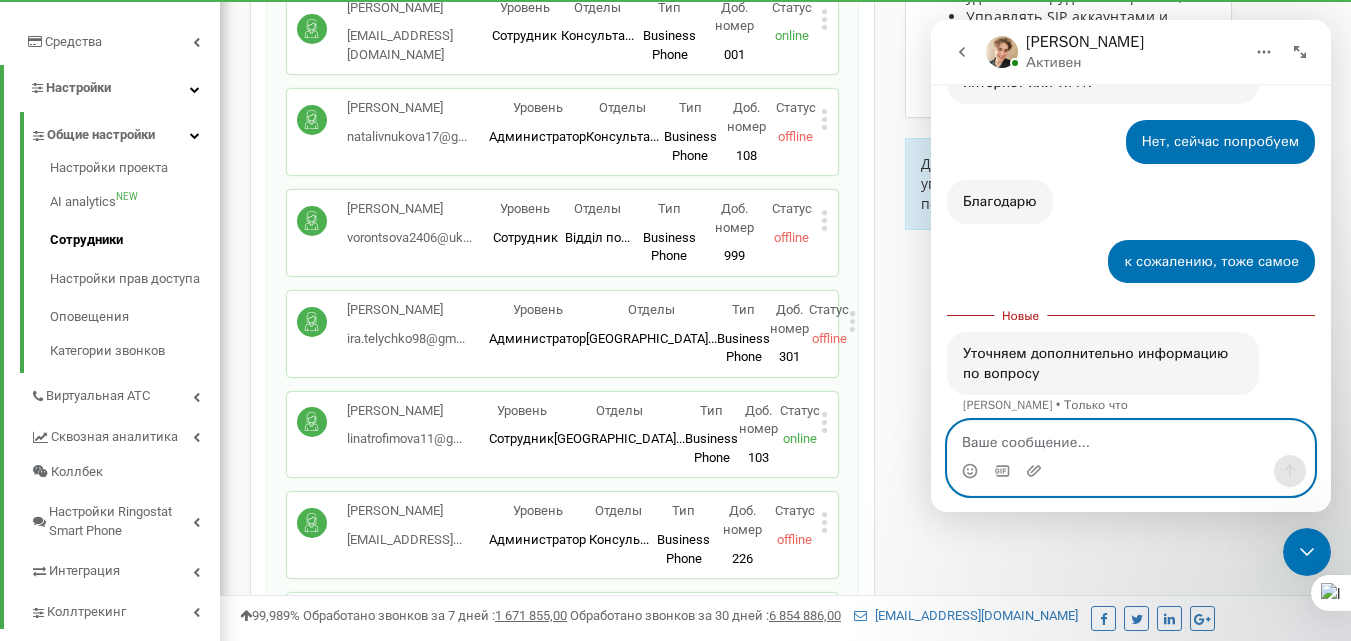 click at bounding box center [1131, 438] 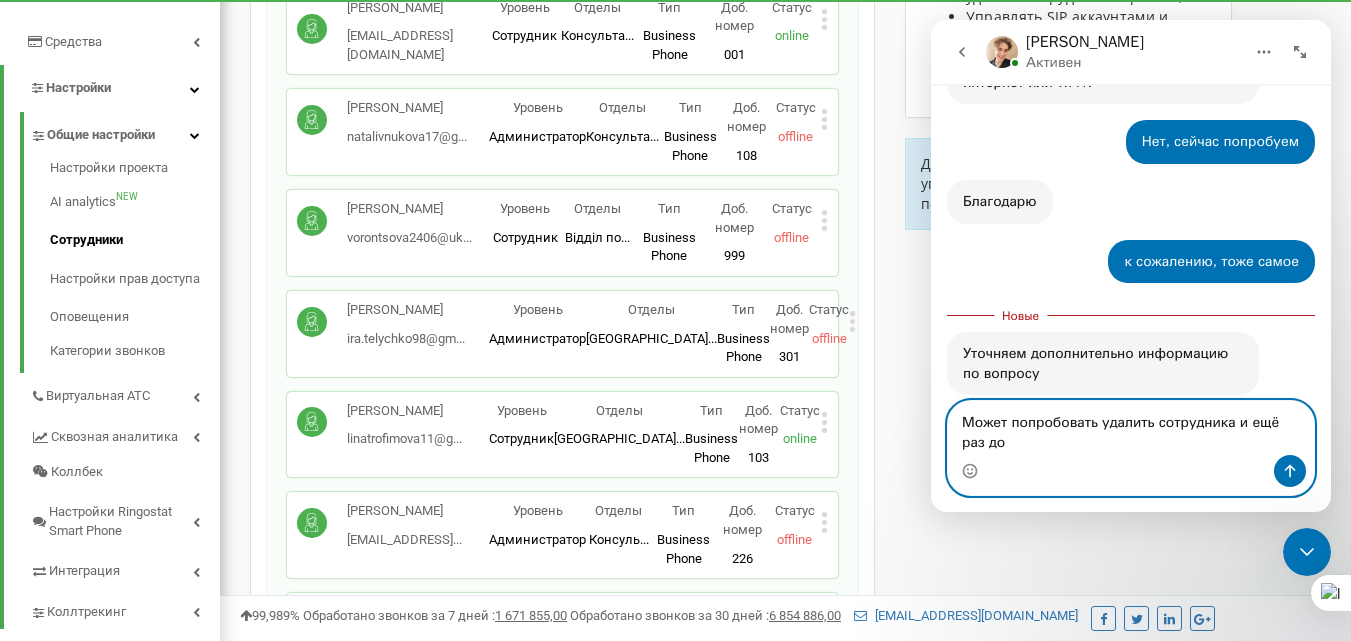 scroll, scrollTop: 1767, scrollLeft: 0, axis: vertical 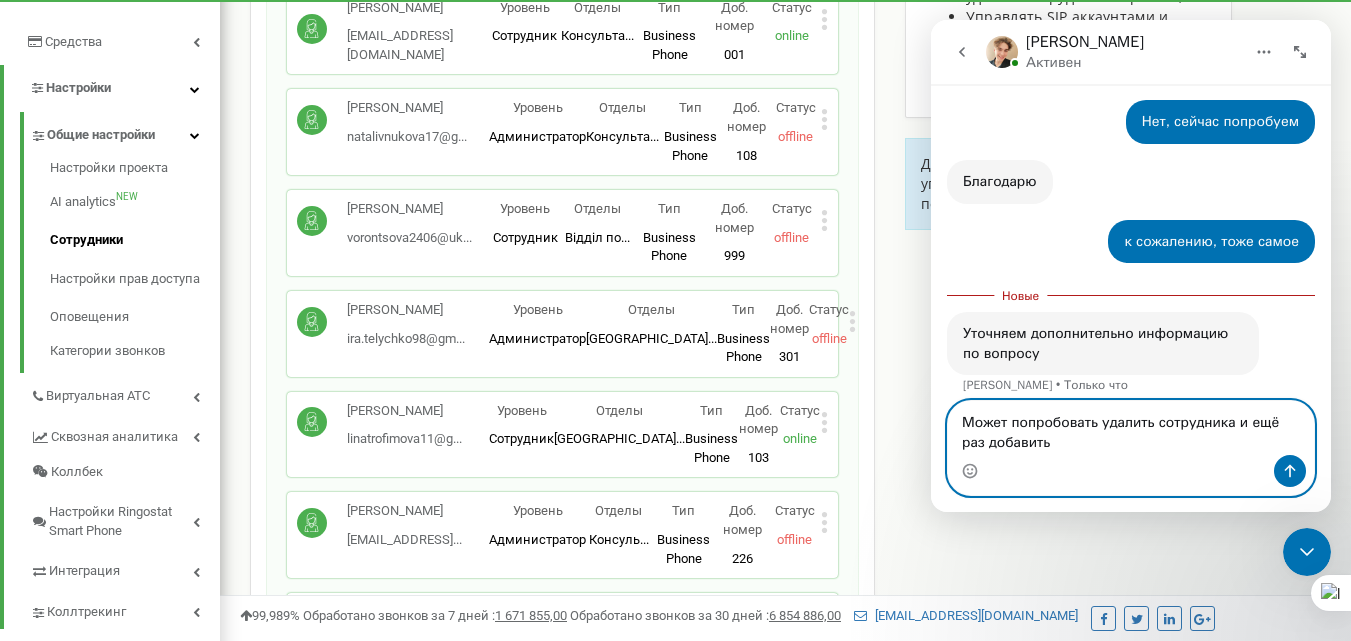 type on "Может попробовать удалить сотрудника и ещё раз добавить?" 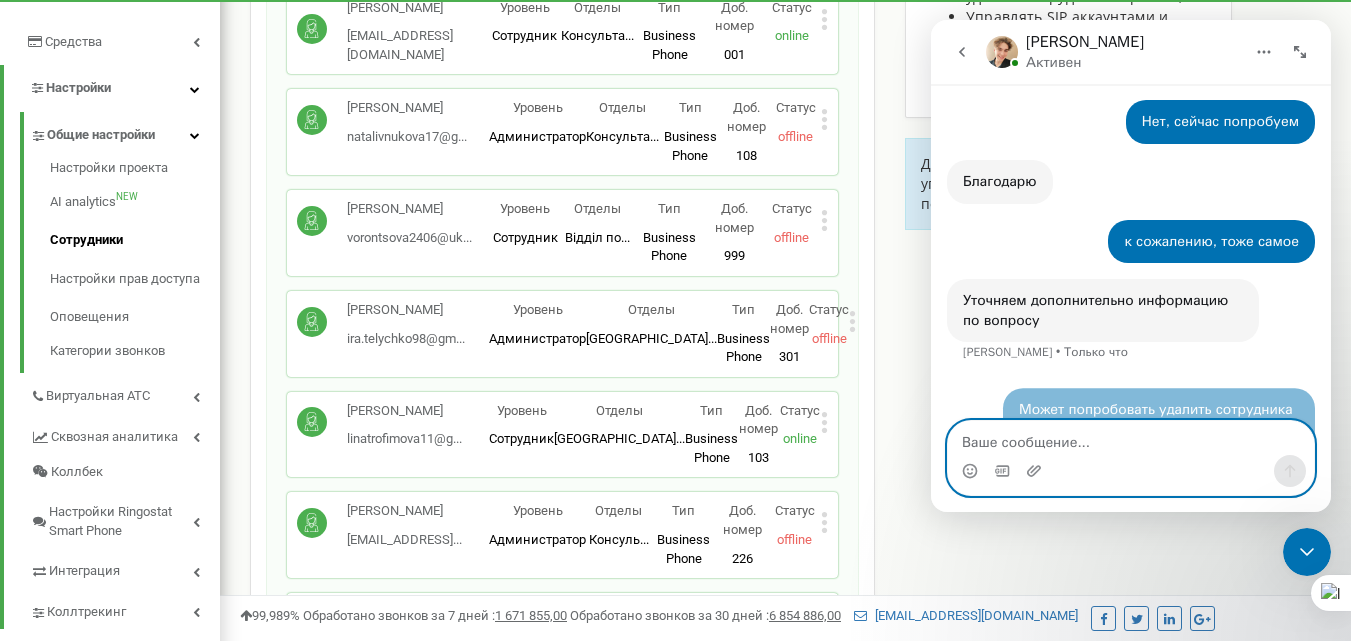 scroll, scrollTop: 1793, scrollLeft: 0, axis: vertical 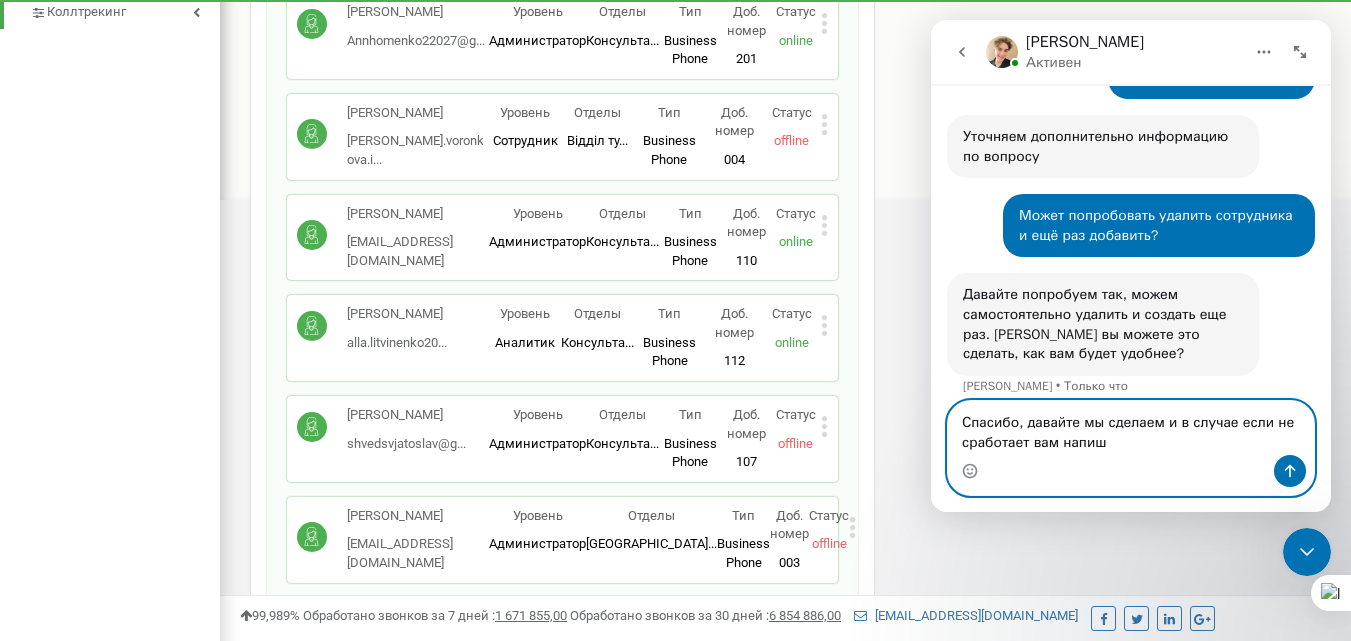 type on "Спасибо, давайте мы сделаем и в случае если не сработает вам напишу" 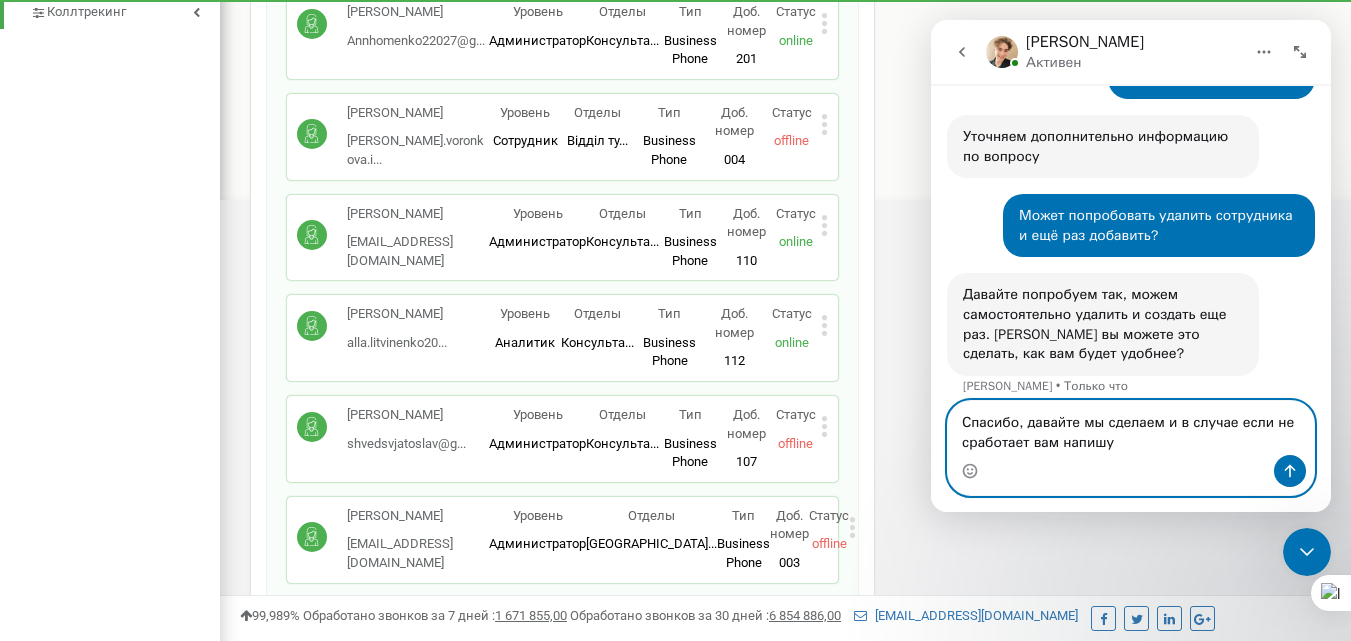 type 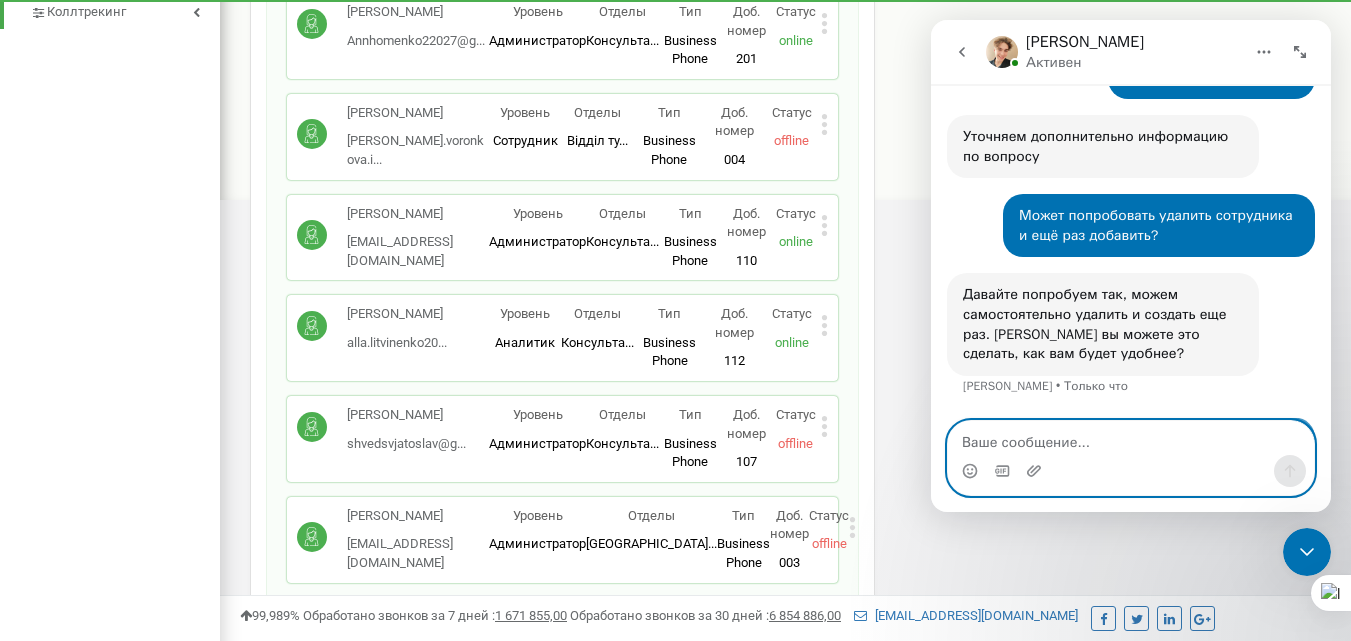 scroll, scrollTop: 1990, scrollLeft: 0, axis: vertical 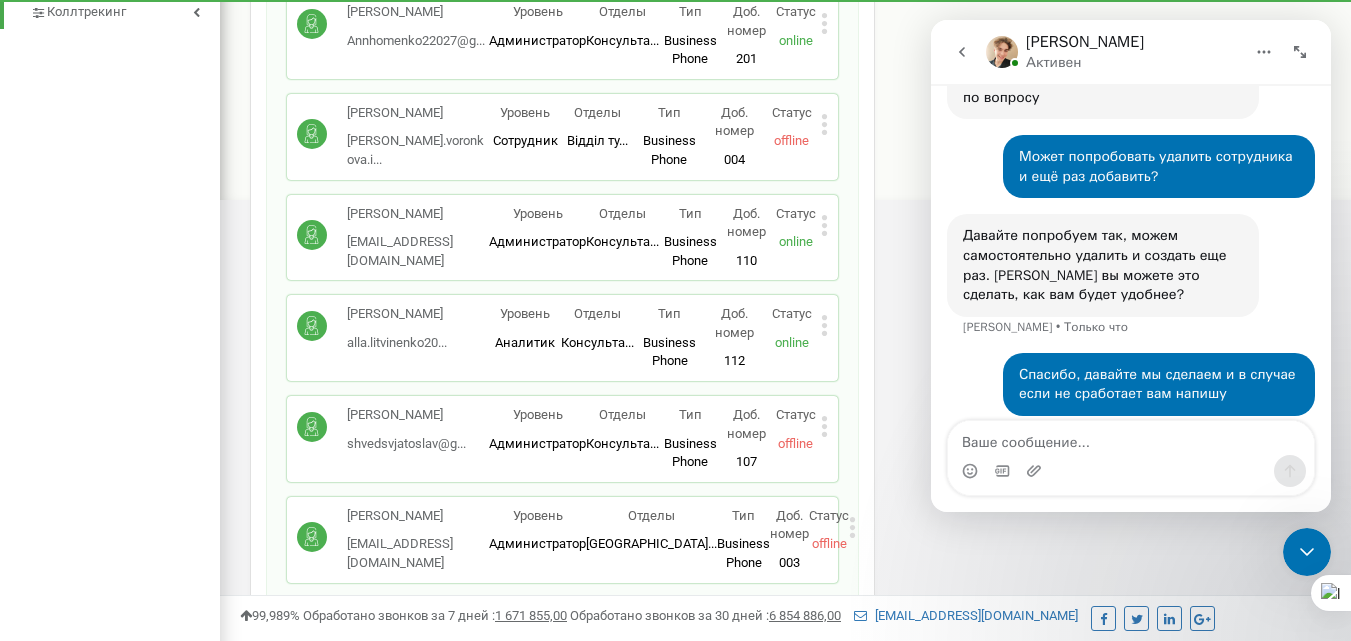 click on "merezha-prava.com.ua Проекты merezha-prava.com.ua Дашборд Центр обращений Аналитика Mini CRM Маркетплейс интеграций Средства Настройки Общие настройки Настройки проекта AI analytics NEW Сотрудники Настройки прав доступа Оповещения Категории звонков Виртуальная АТС Сквозная аналитика Коллбек Настройки Ringostat Smart Phone Интеграция Коллтрекинг" at bounding box center (110, 9454) 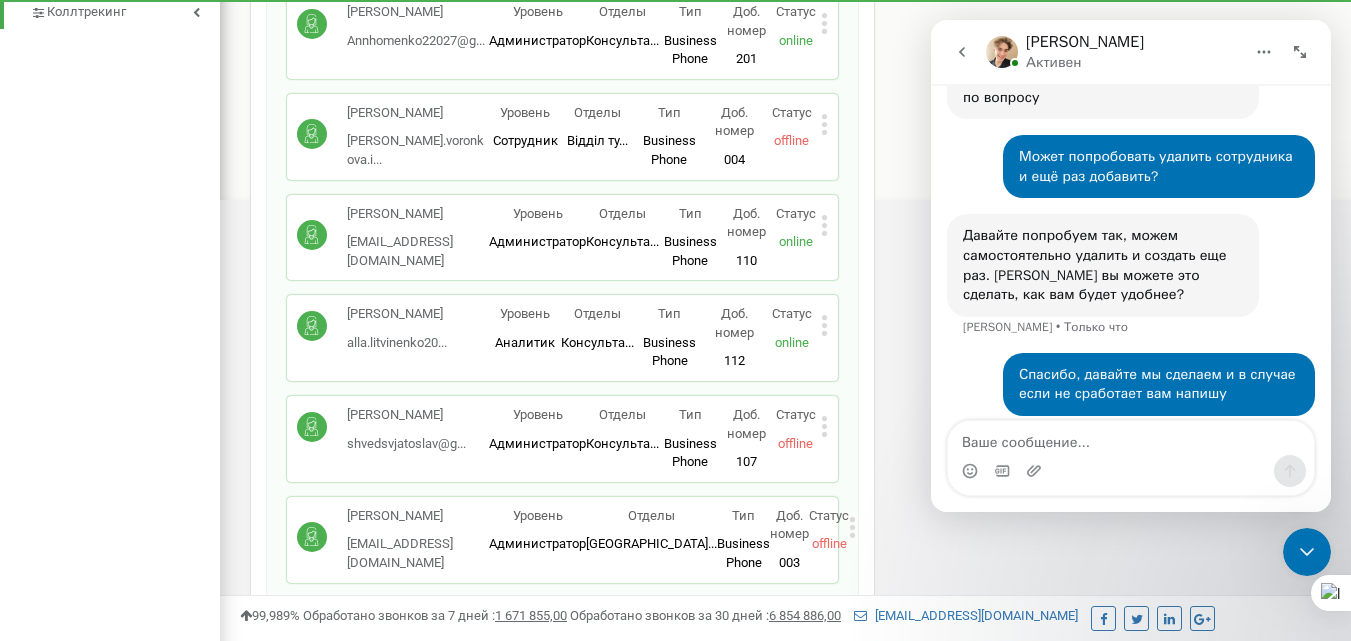click 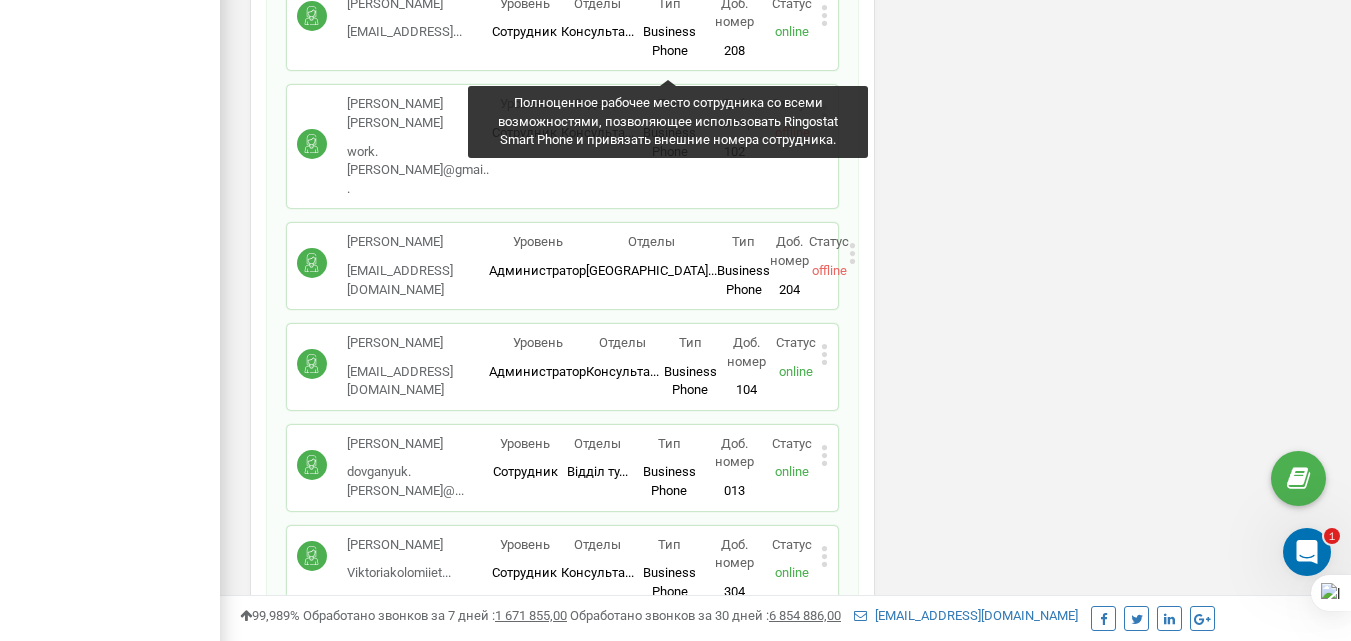 scroll, scrollTop: 2300, scrollLeft: 0, axis: vertical 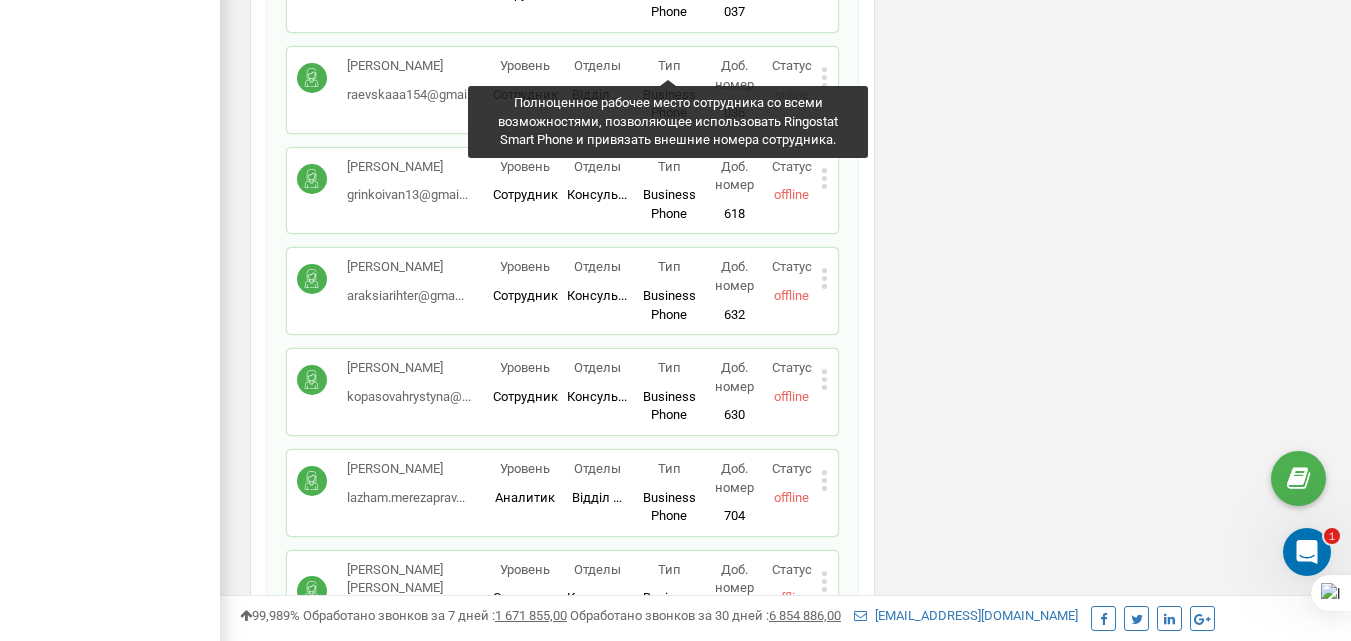 click 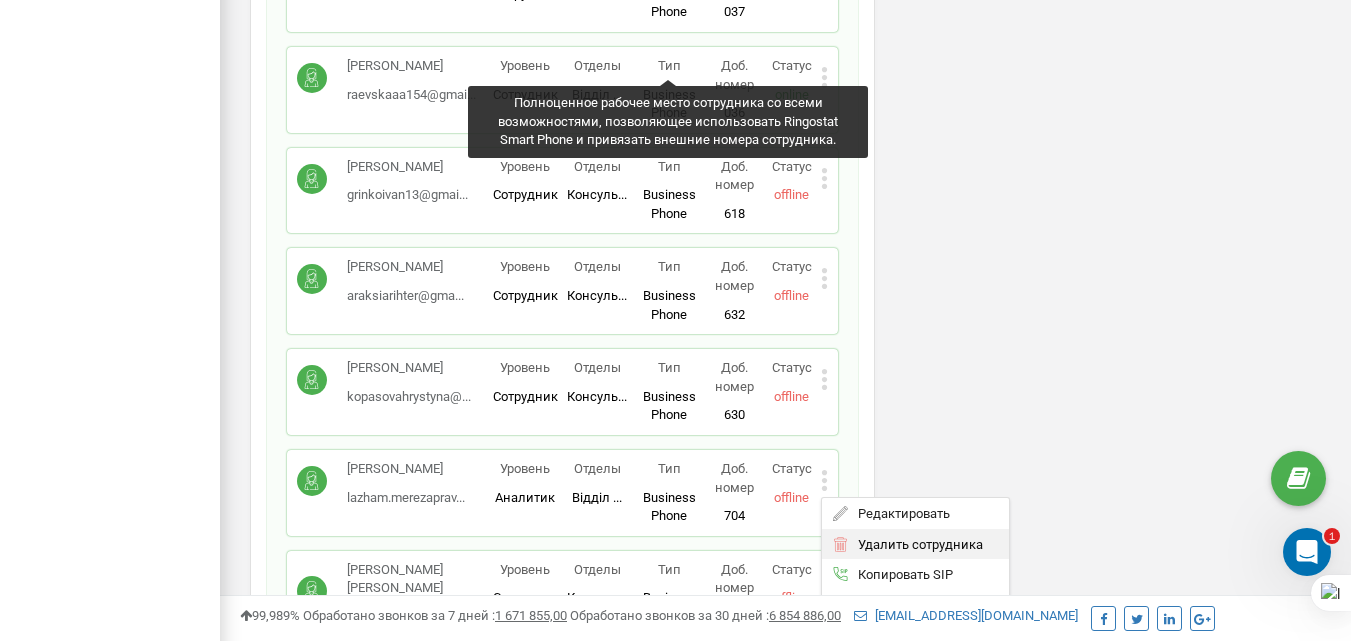 click 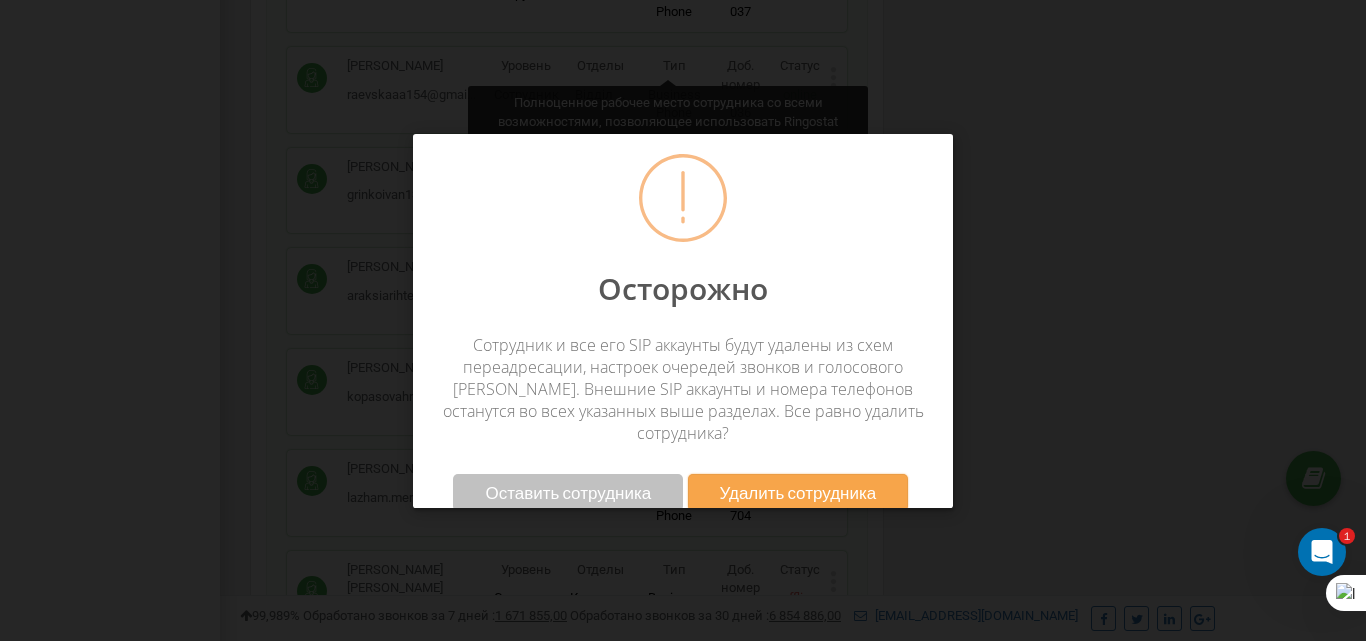 click on "Удалить сотрудника" at bounding box center (798, 492) 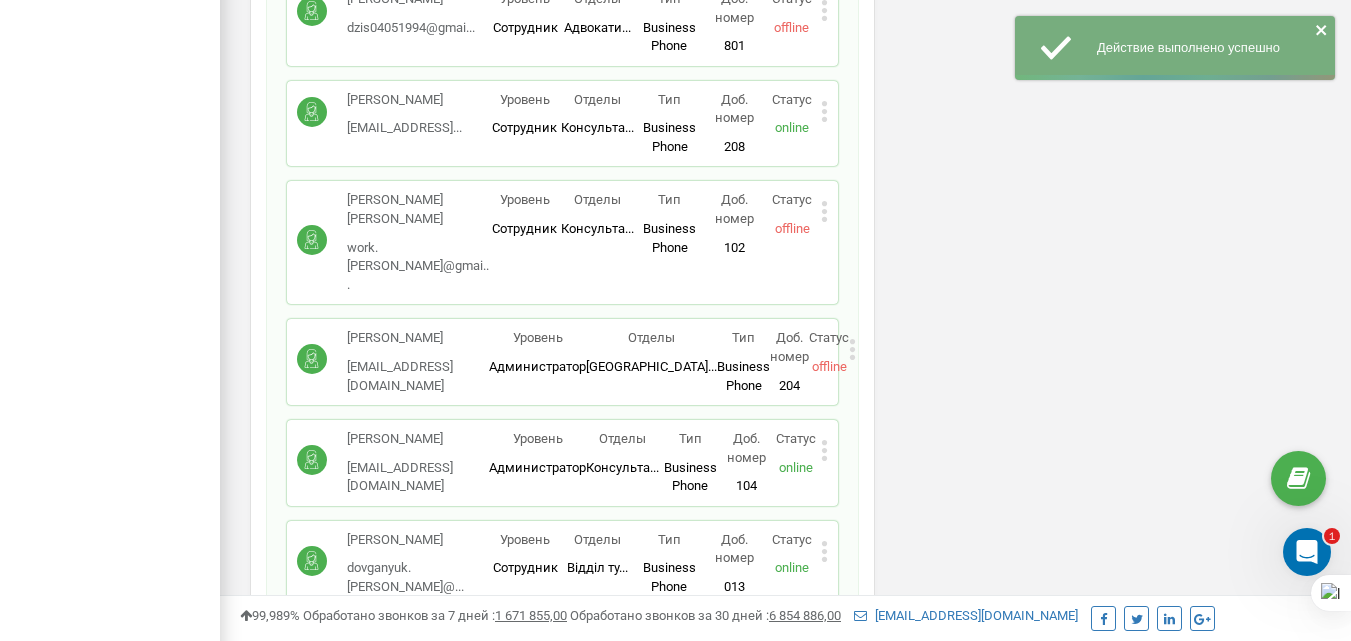 scroll, scrollTop: 18156, scrollLeft: 0, axis: vertical 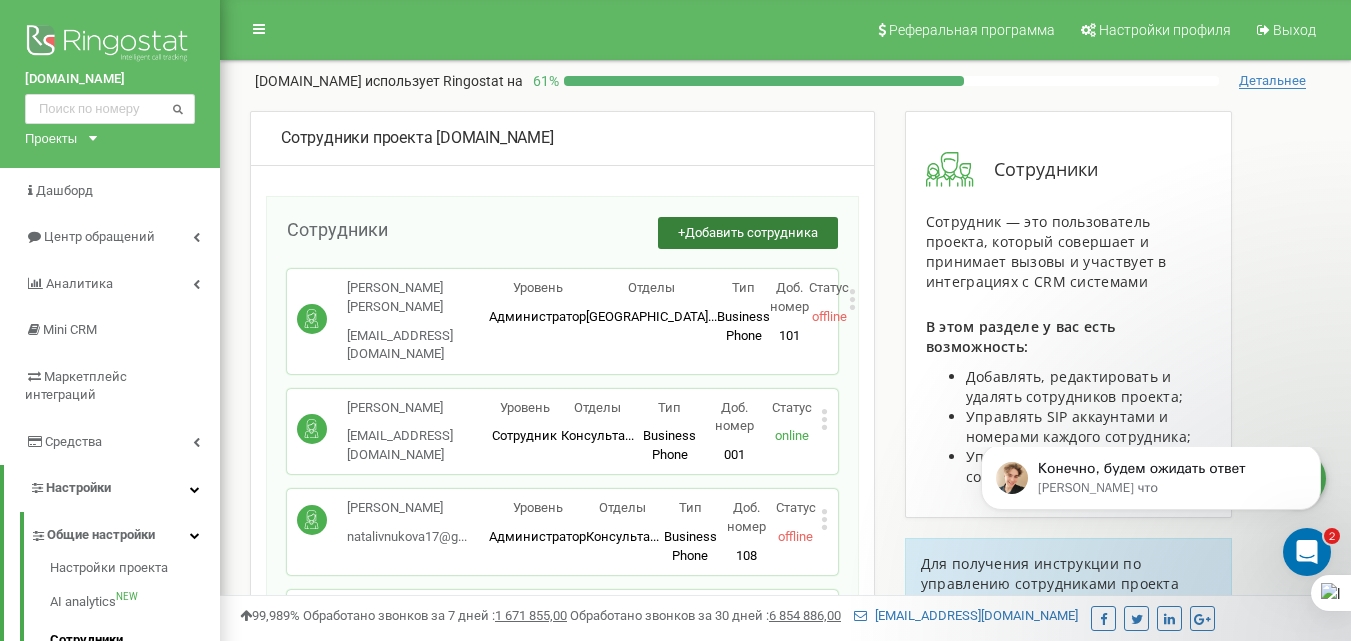 click on "Добавить сотрудника" at bounding box center [751, 232] 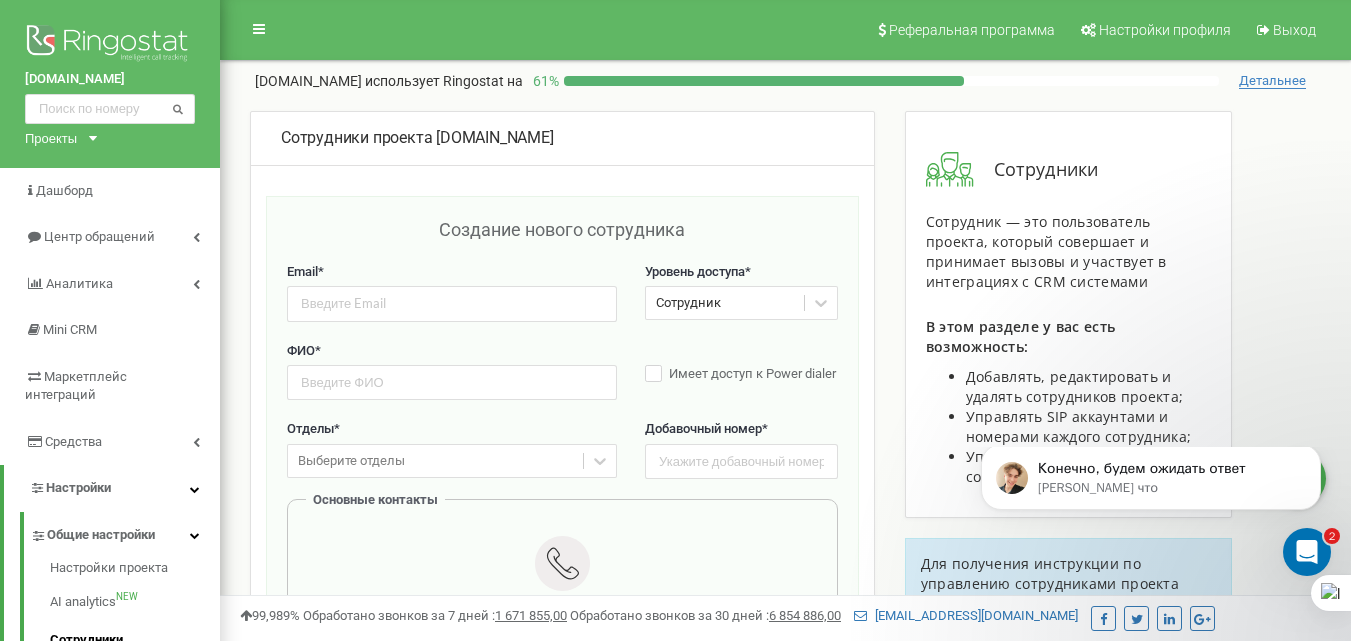 scroll, scrollTop: 100, scrollLeft: 0, axis: vertical 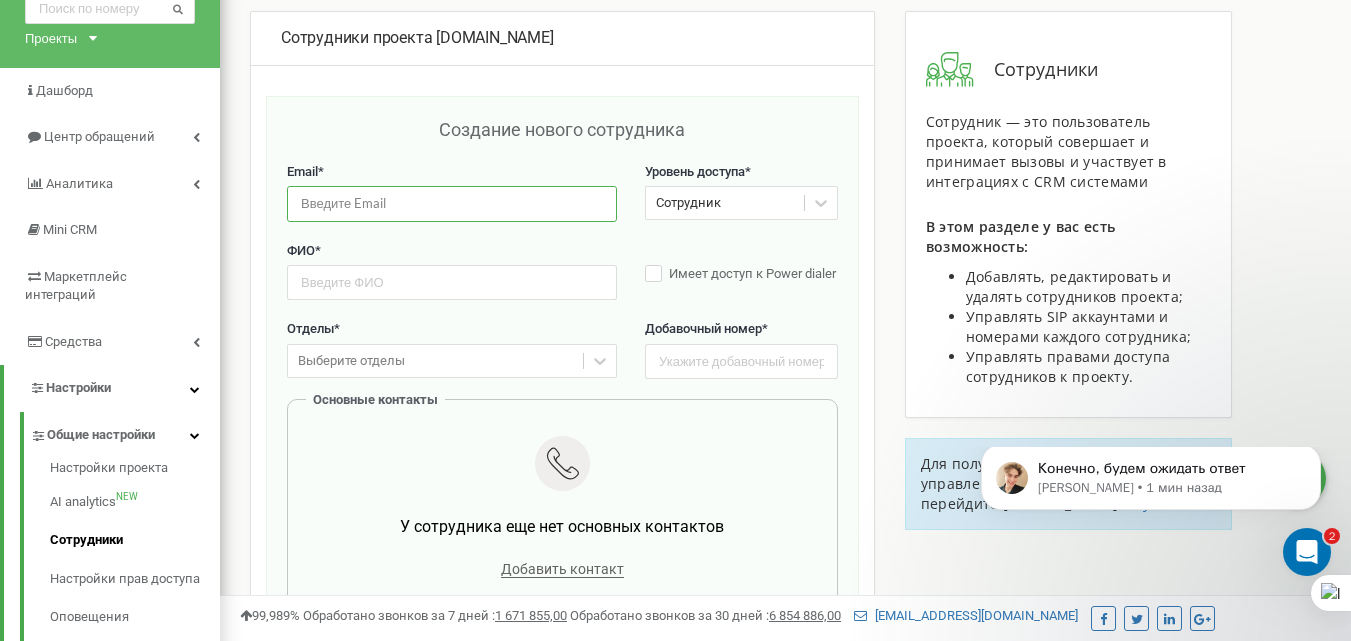 click at bounding box center [452, 203] 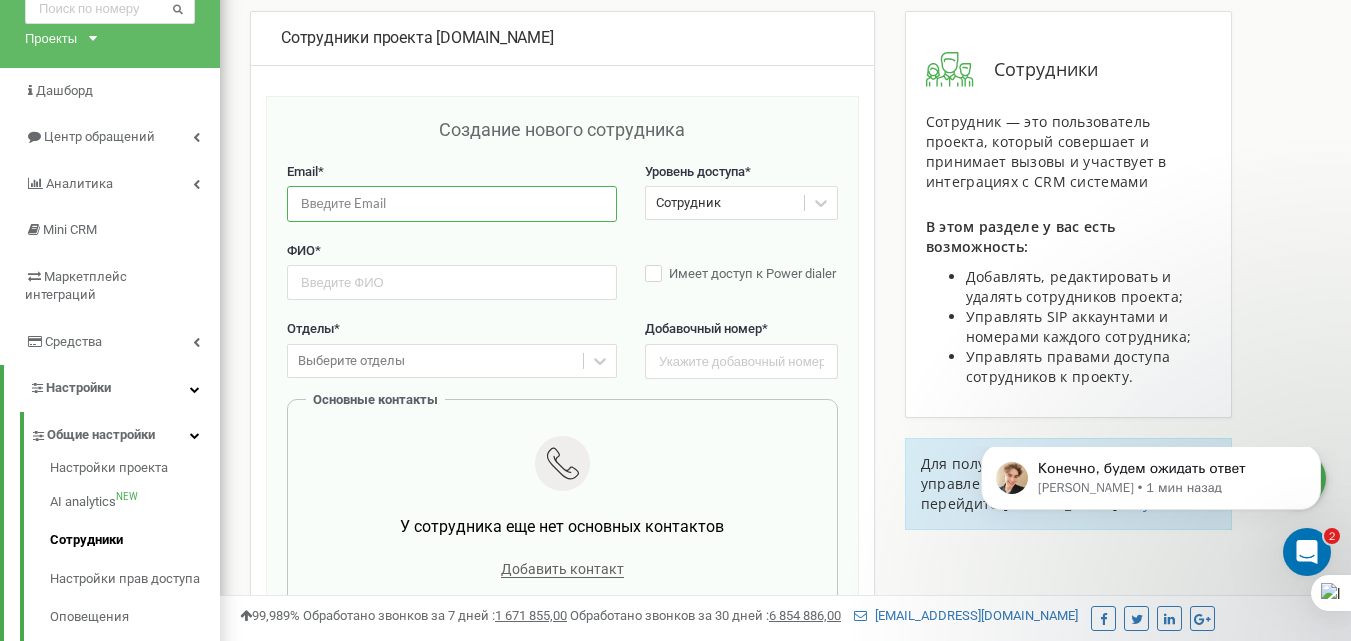 paste on "[EMAIL_ADDRESS][DOMAIN_NAME]" 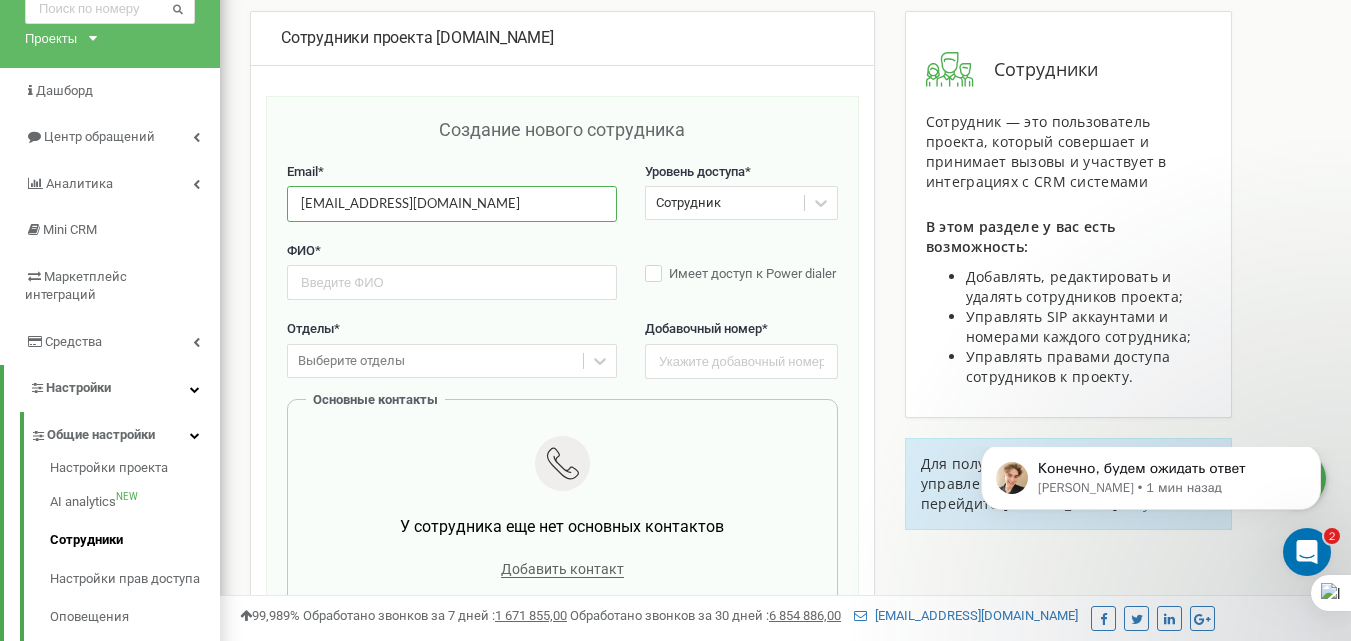 type on "[EMAIL_ADDRESS][DOMAIN_NAME]" 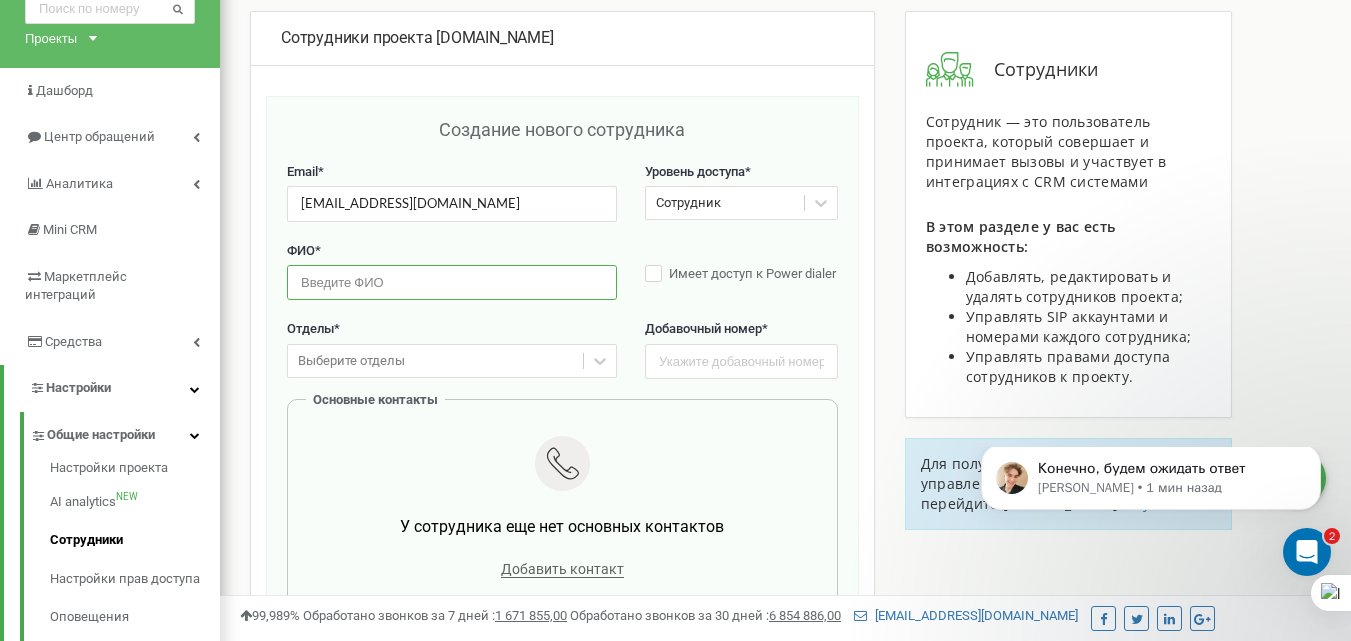 click at bounding box center (452, 282) 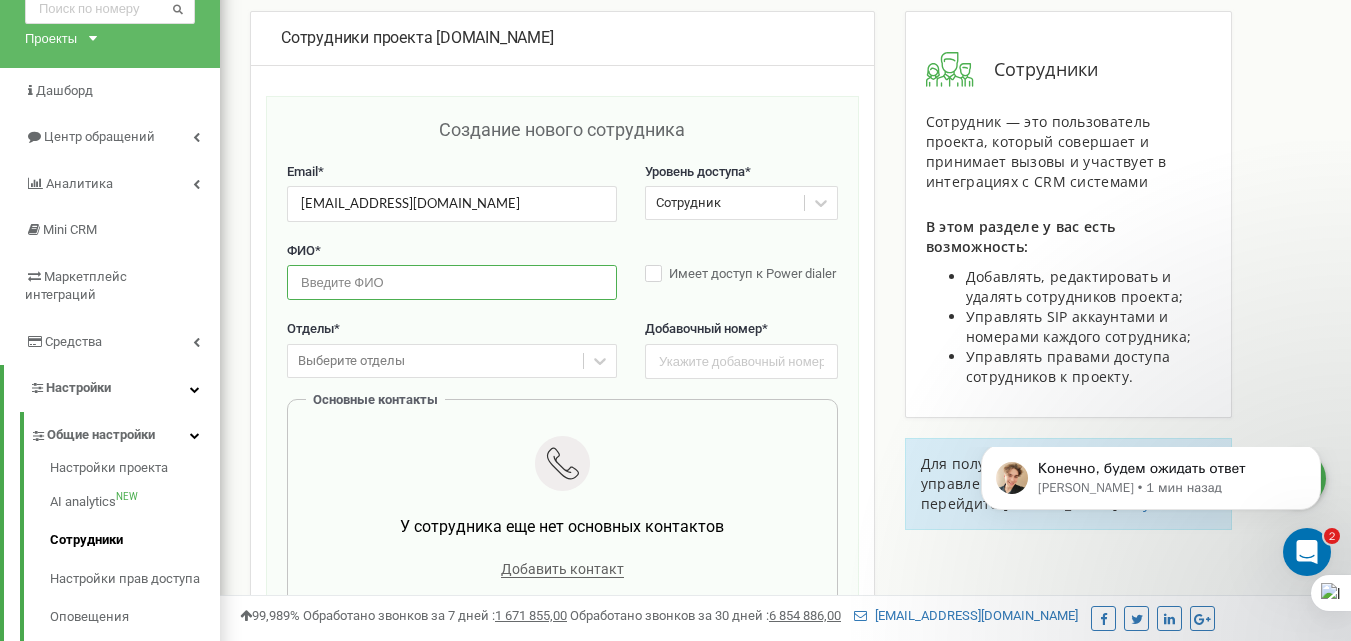 paste on "[PERSON_NAME]" 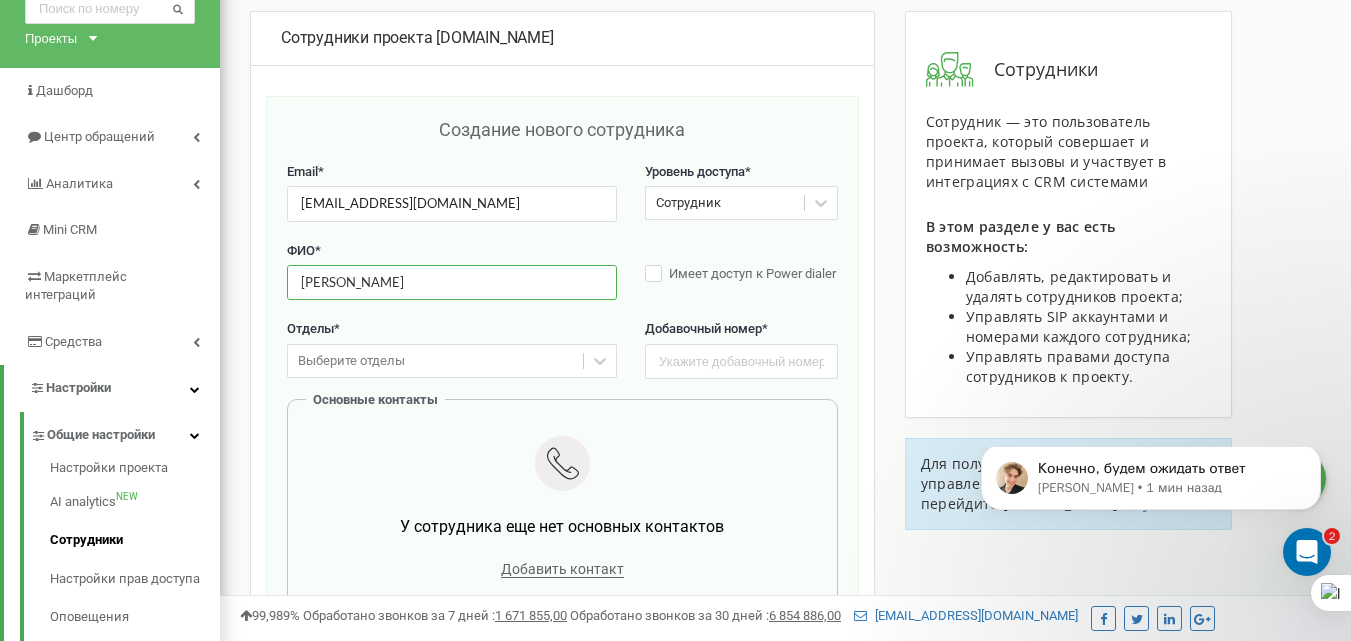 type on "[PERSON_NAME]" 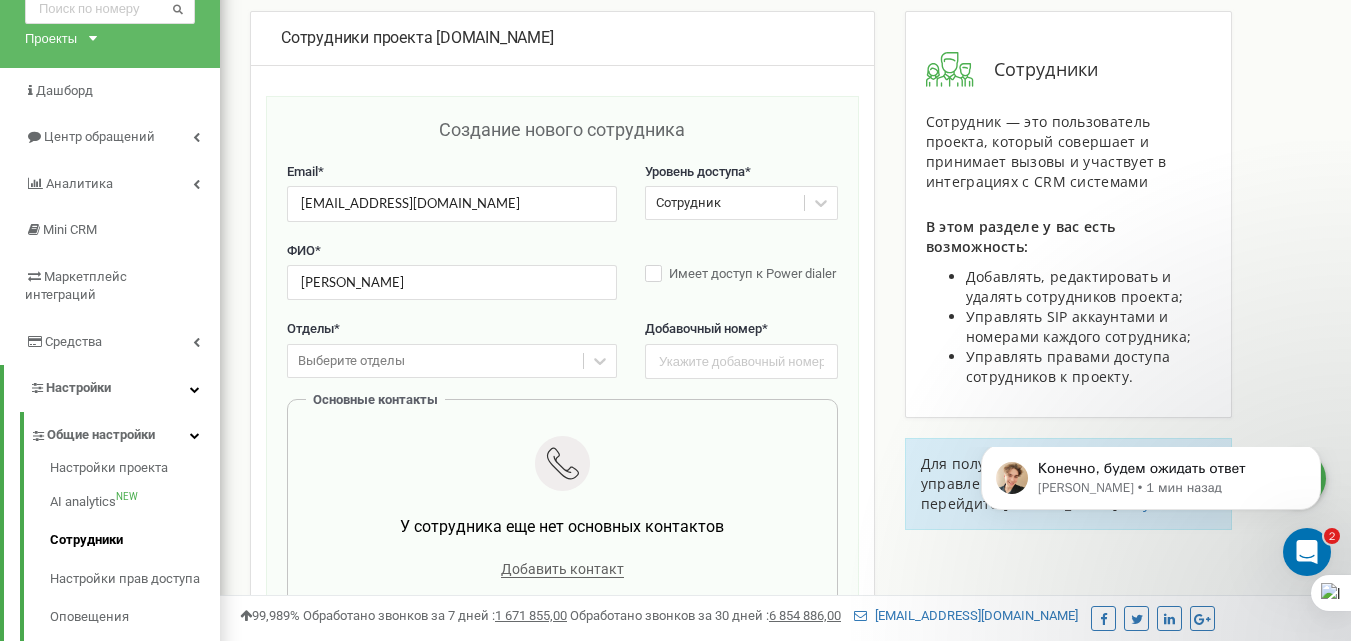 click on "Выберите отделы" at bounding box center [452, 361] 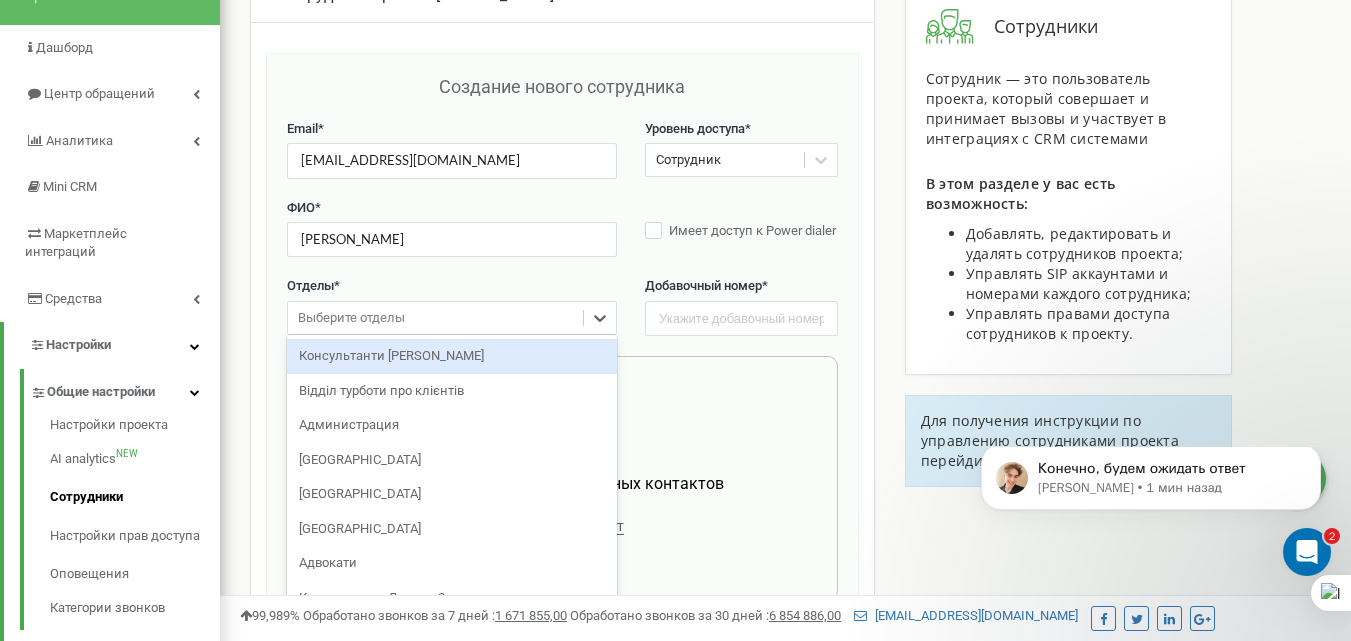scroll, scrollTop: 145, scrollLeft: 0, axis: vertical 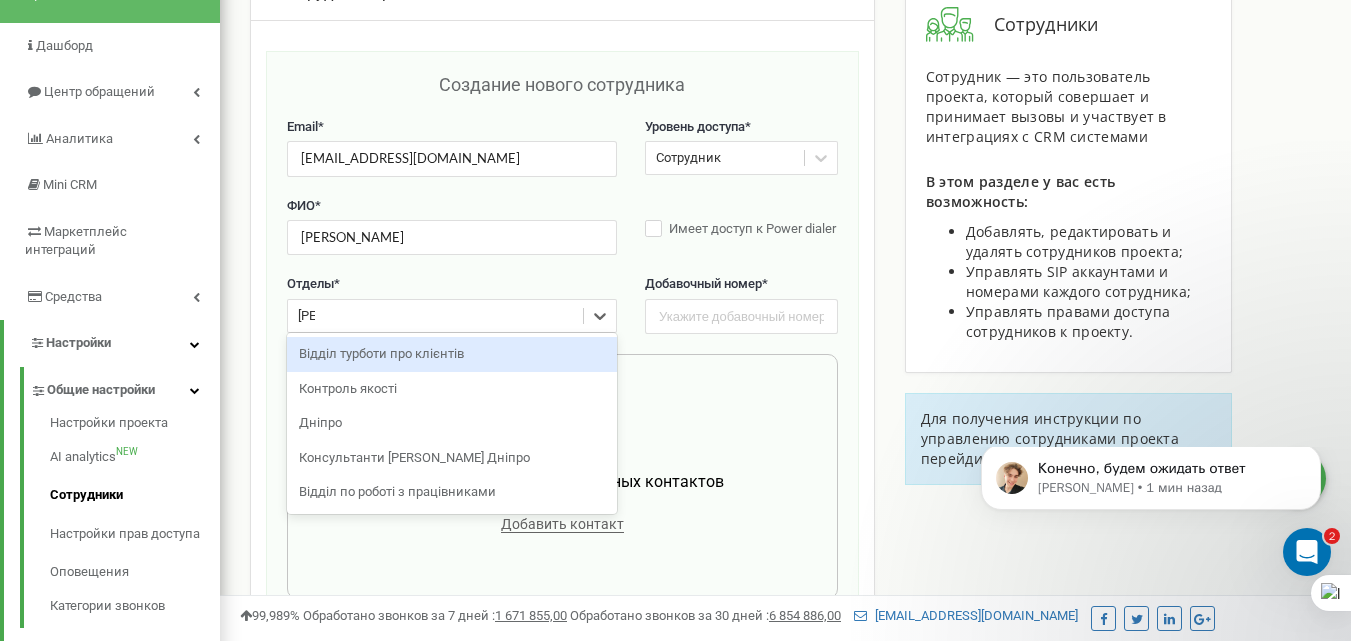 type on "робо" 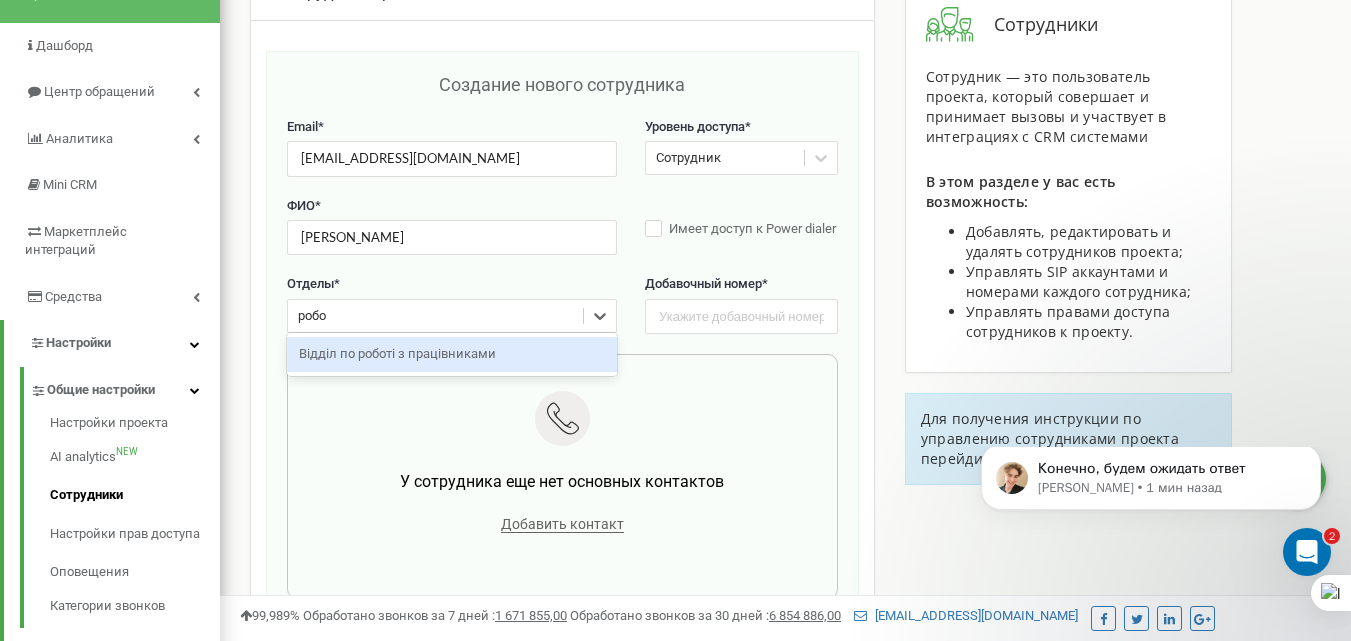 click on "Відділ по роботі з працівниками" at bounding box center [452, 354] 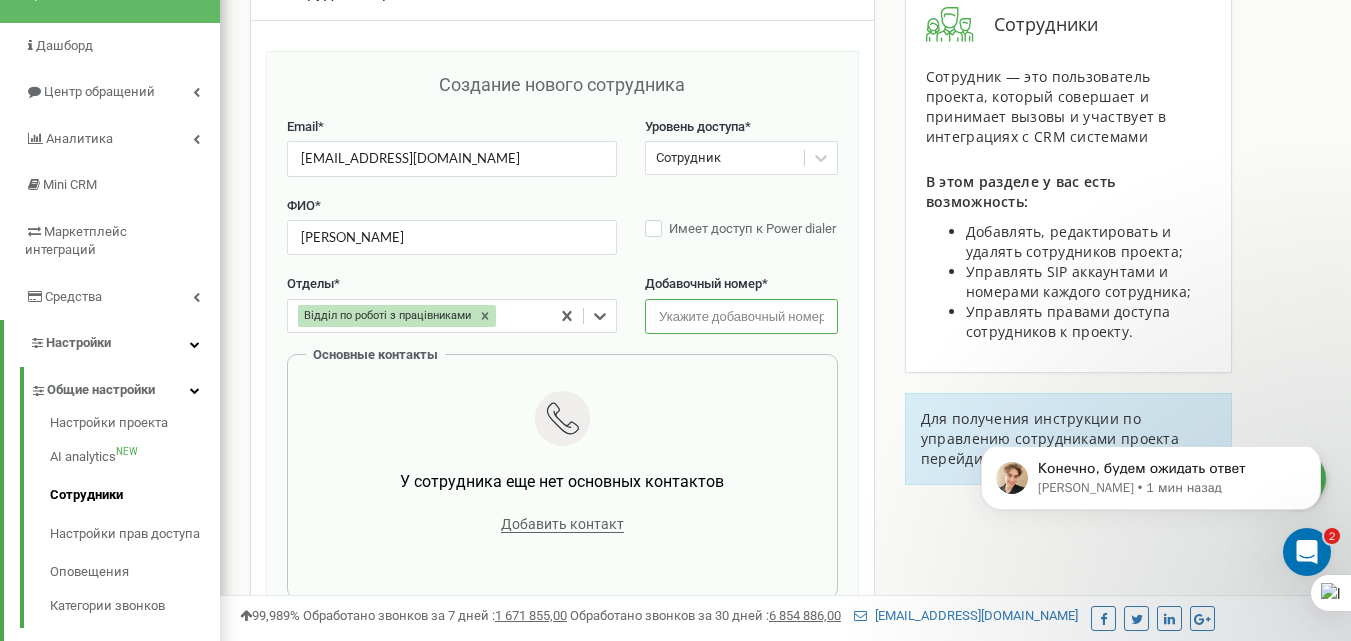 click at bounding box center [741, 316] 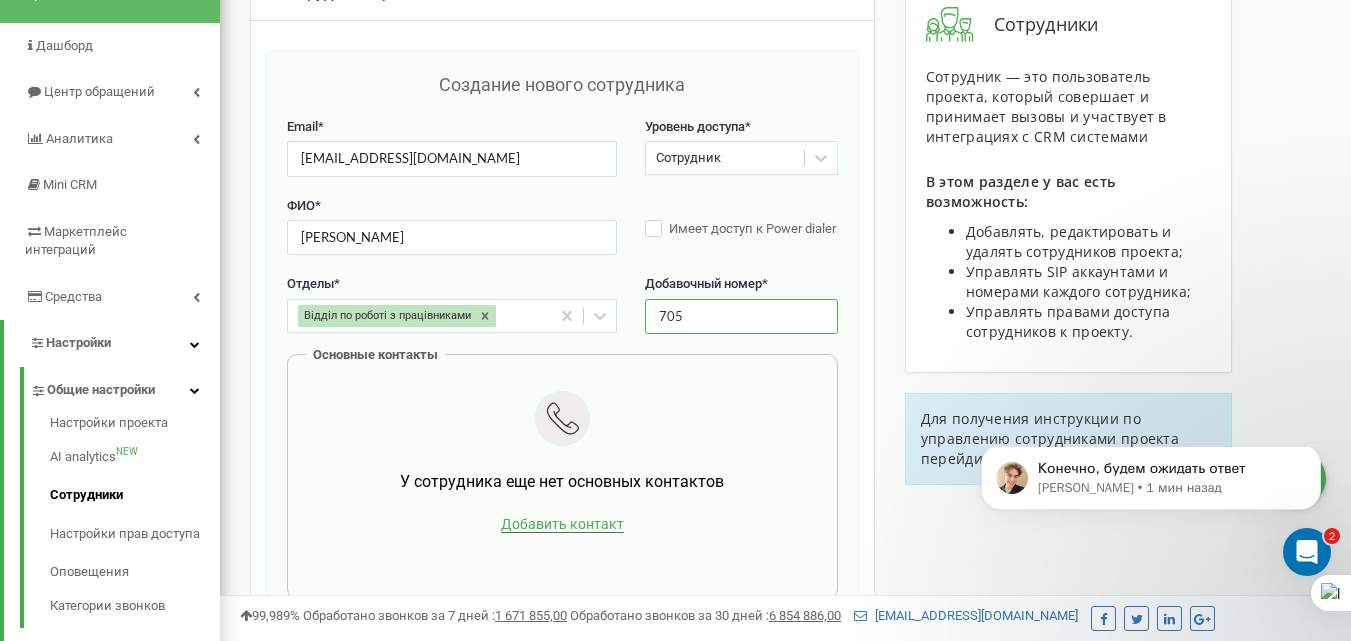 type on "705" 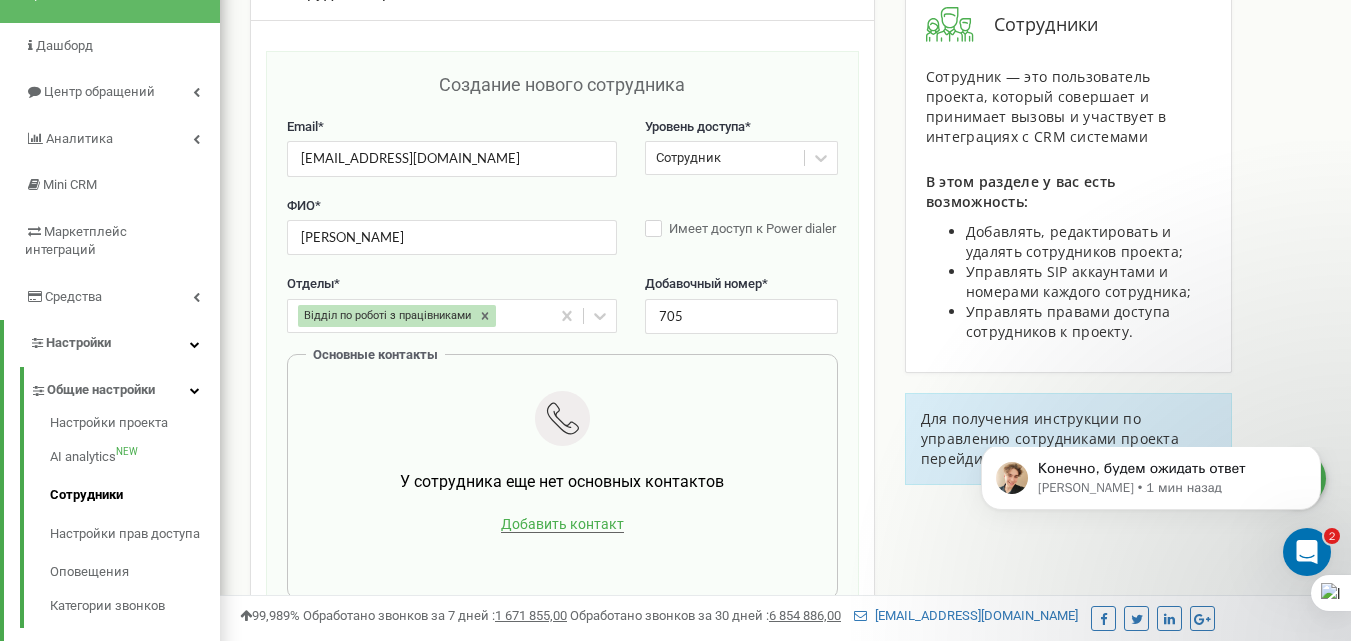 click on "Добавить контакт" at bounding box center (562, 524) 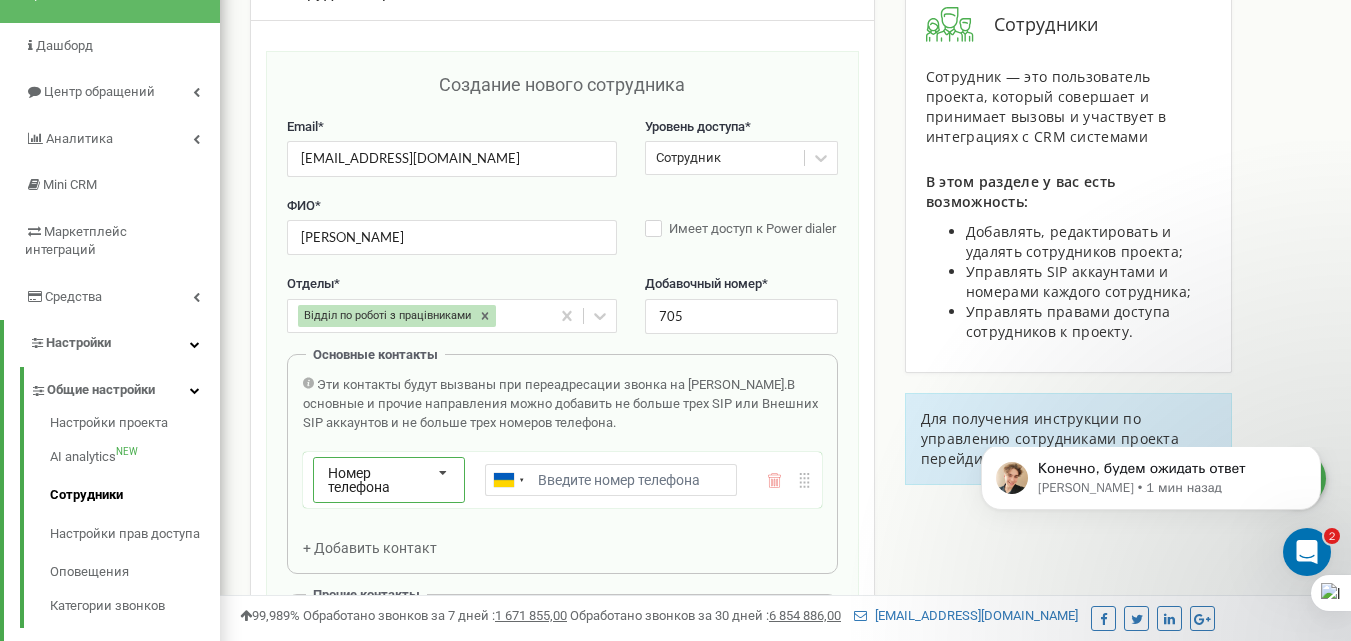 click on "Номер телефона Номер телефона SIP Внешний SIP" at bounding box center [389, 480] 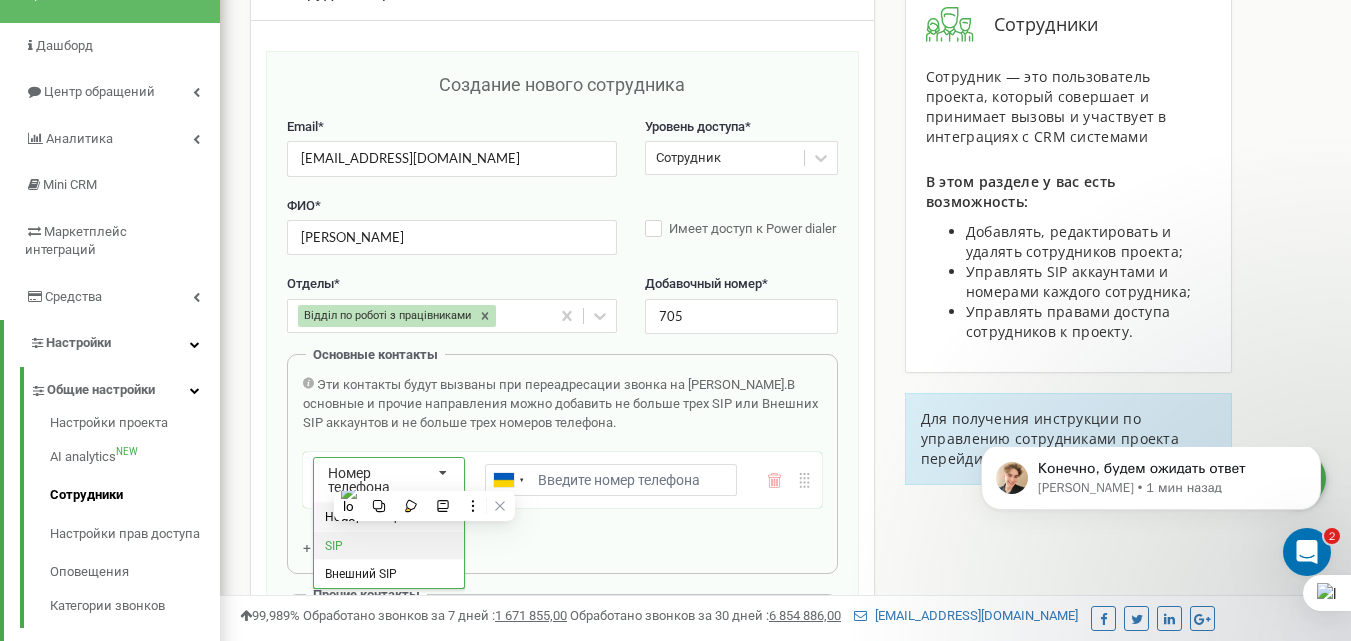 click on "SIP" at bounding box center (334, 546) 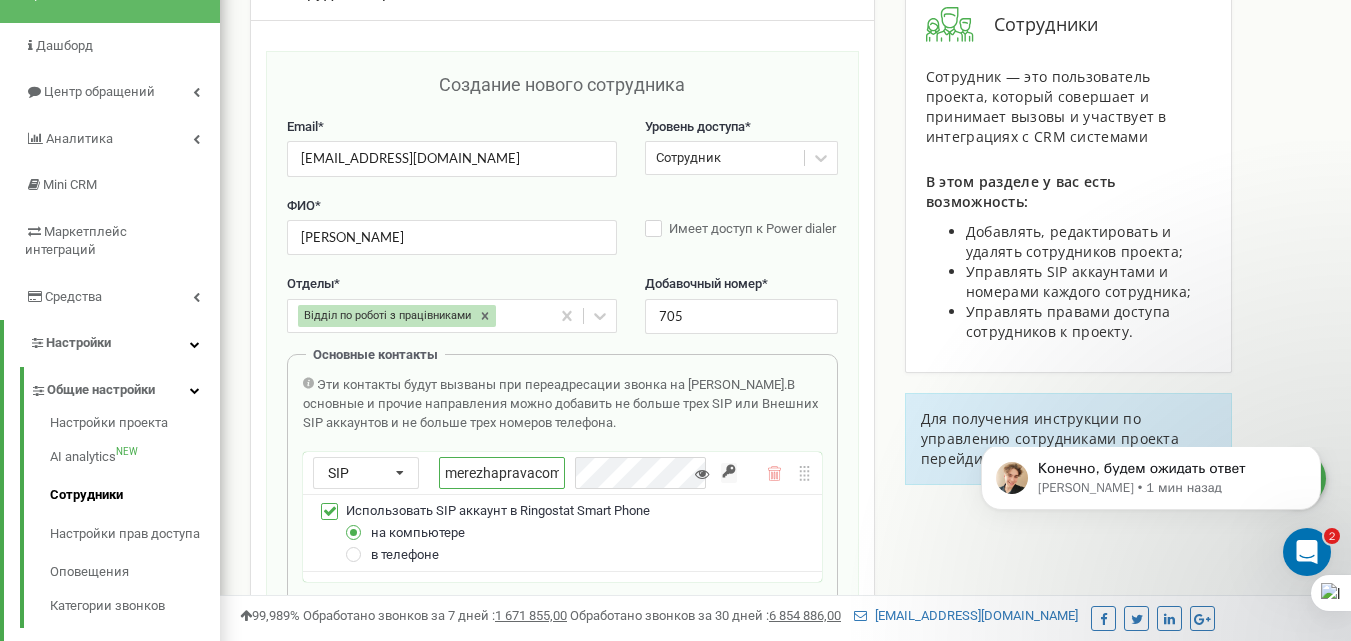 click on "merezhapravacomua_" at bounding box center [502, 473] 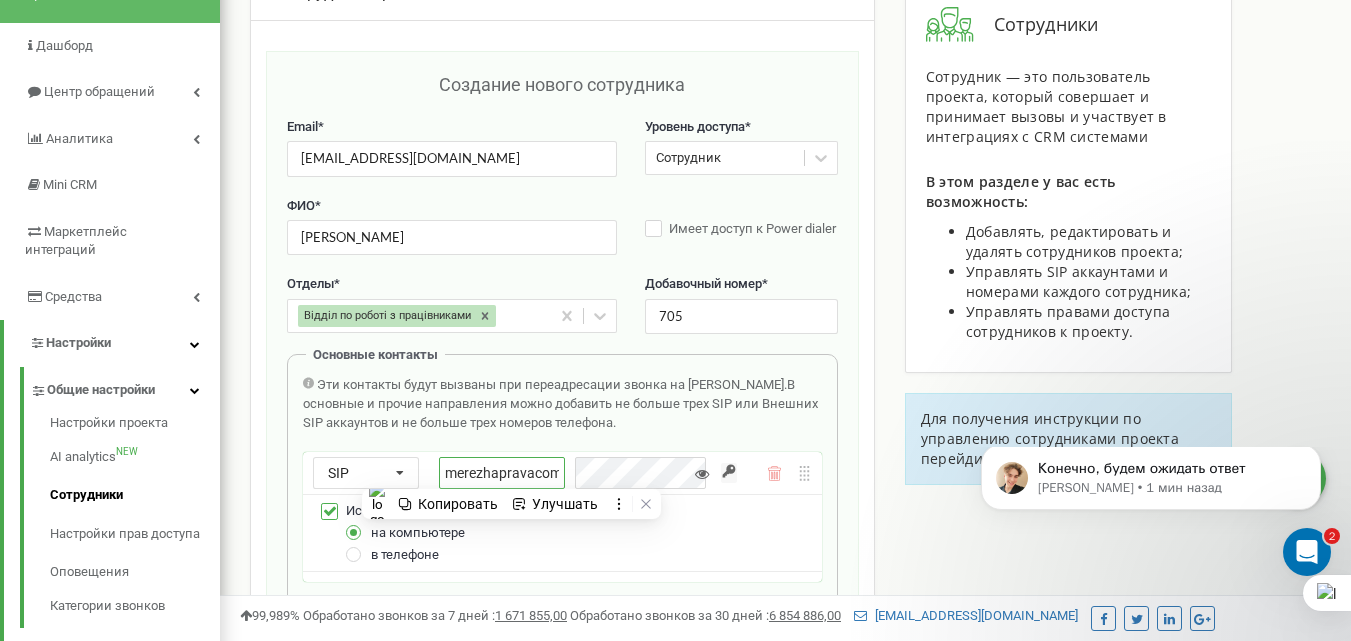 paste on "lazham" 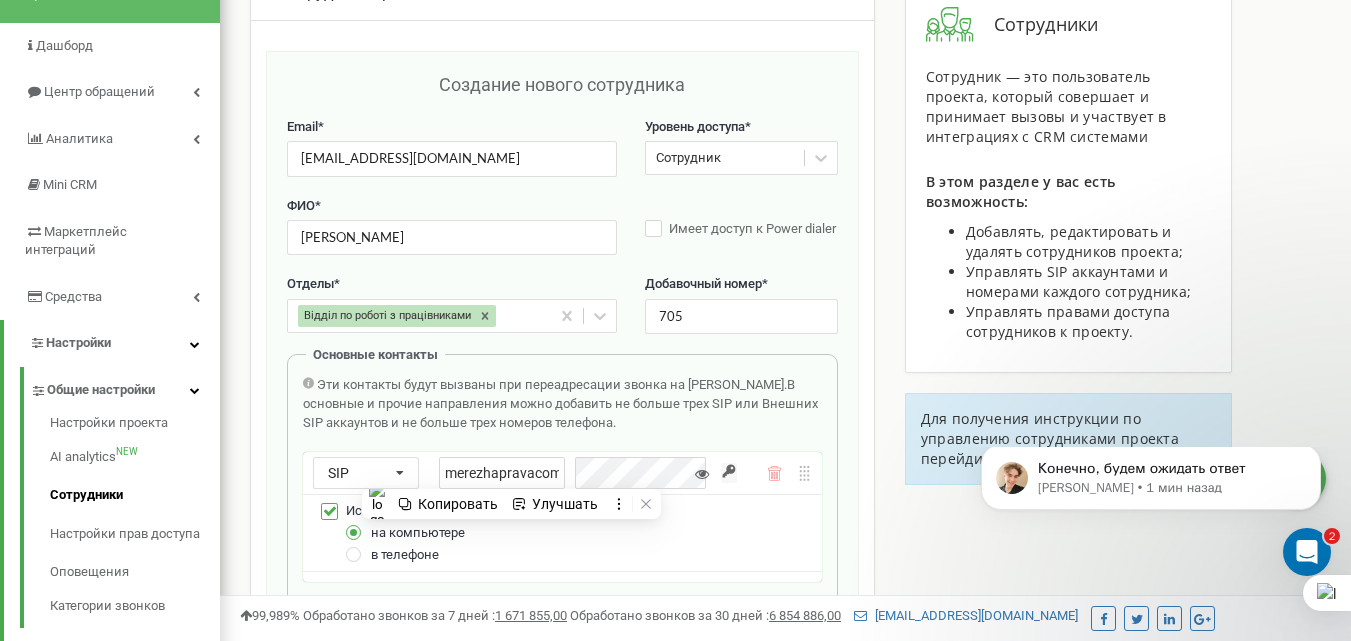 scroll, scrollTop: 0, scrollLeft: 57, axis: horizontal 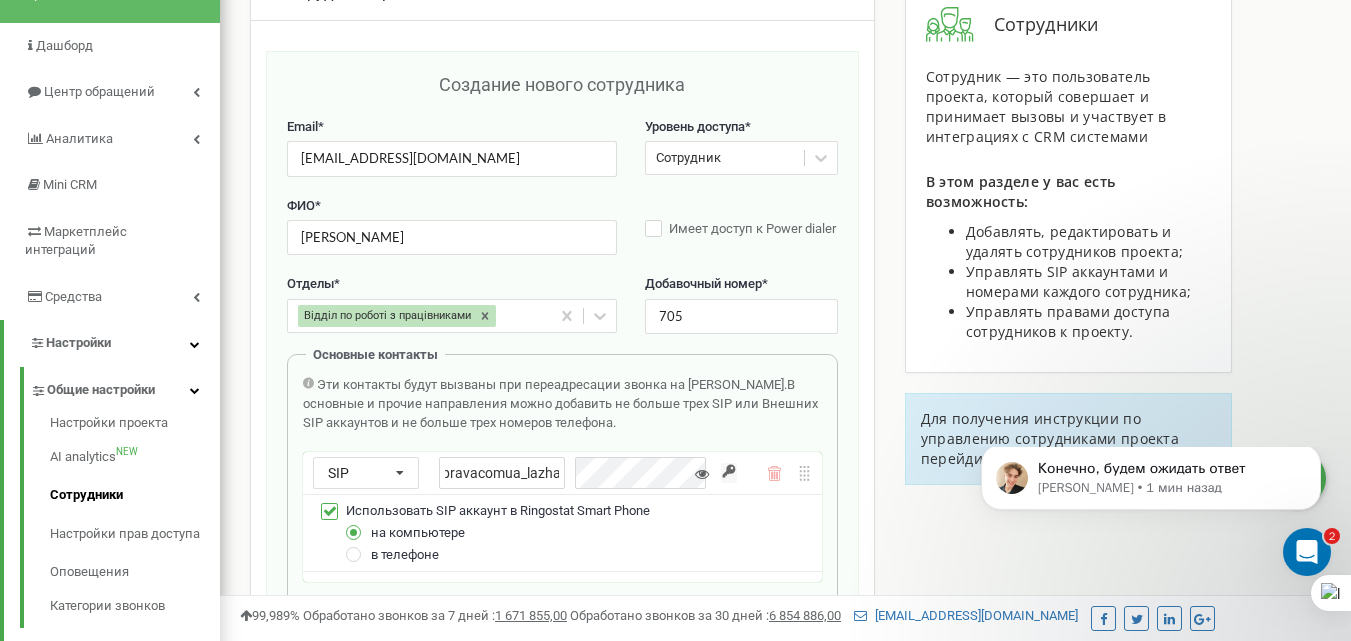 type on "merezhapravacomua_lazham" 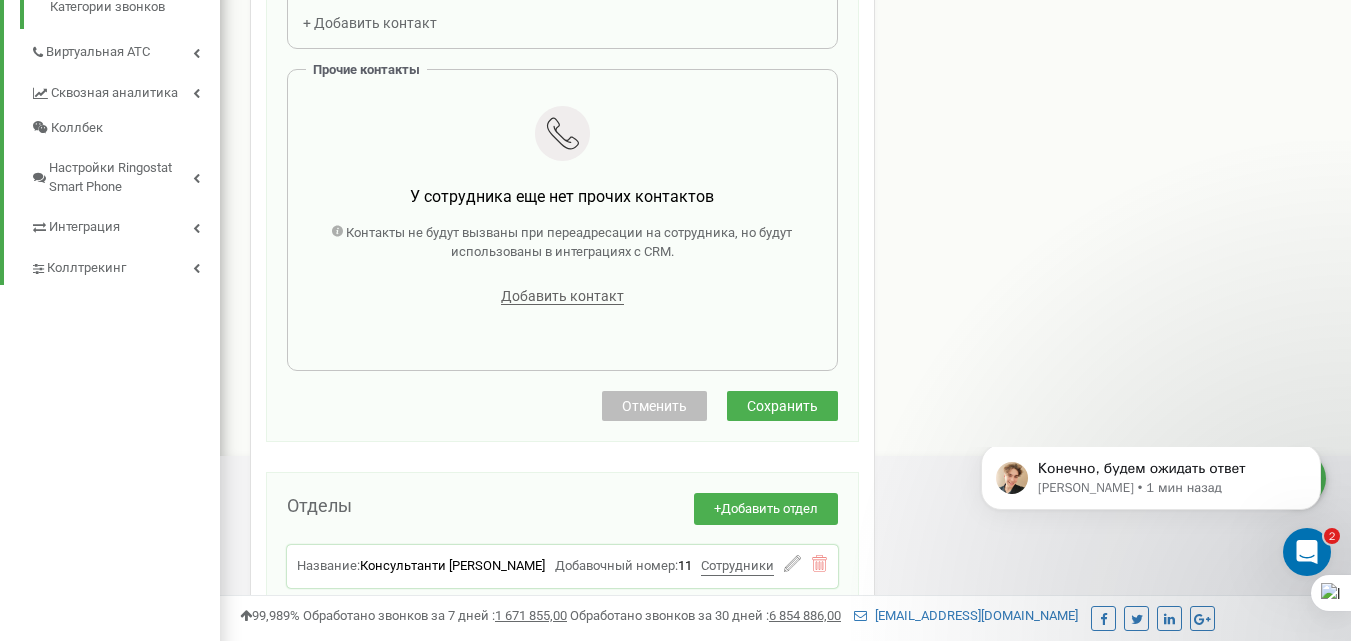scroll, scrollTop: 745, scrollLeft: 0, axis: vertical 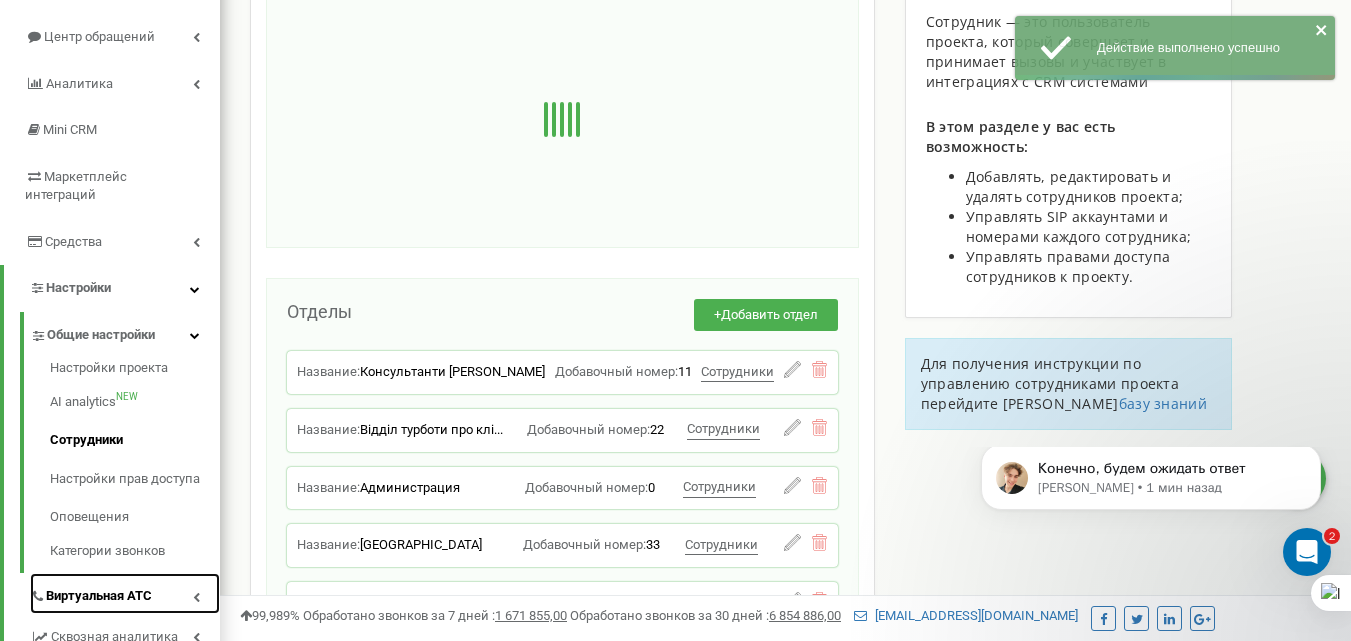 click on "Виртуальная АТС" at bounding box center [99, 596] 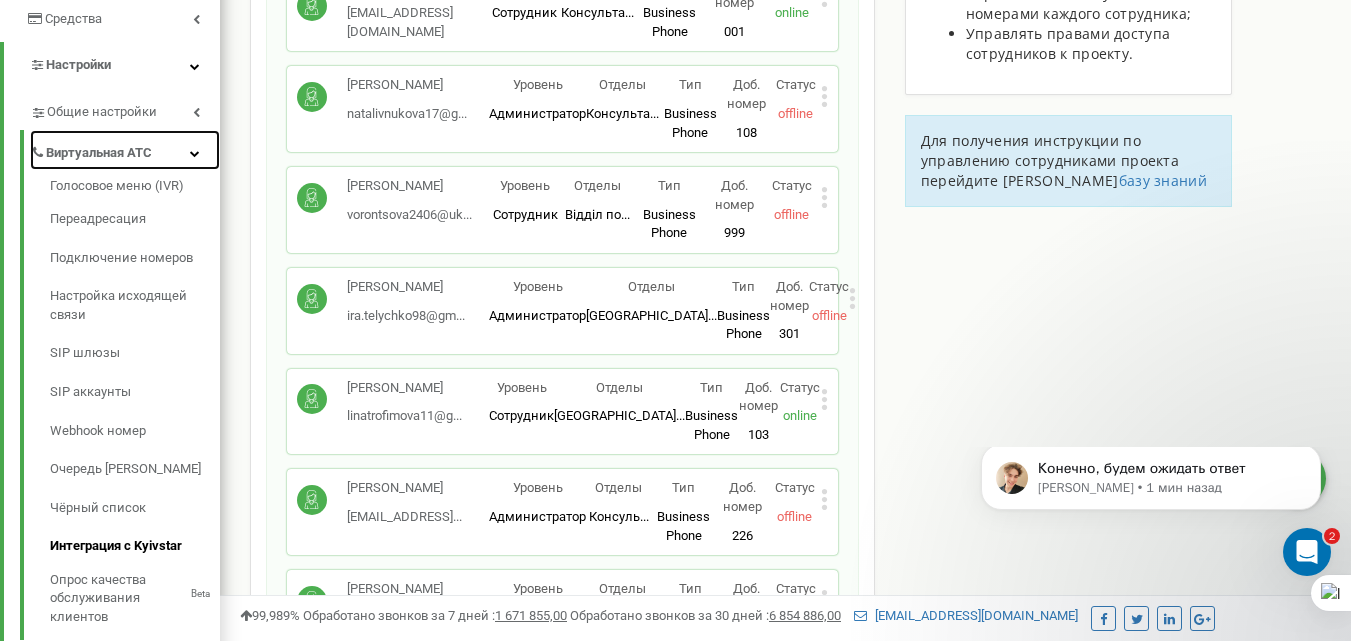 scroll, scrollTop: 400, scrollLeft: 0, axis: vertical 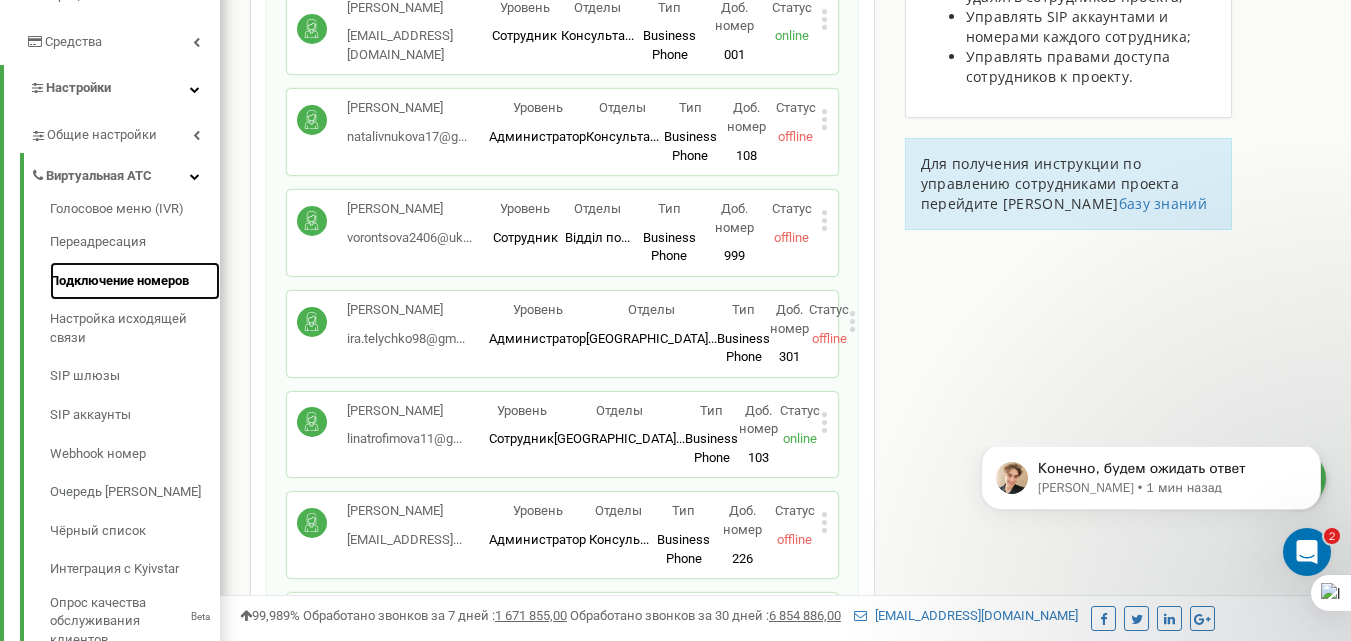 click on "Подключение номеров" at bounding box center (135, 281) 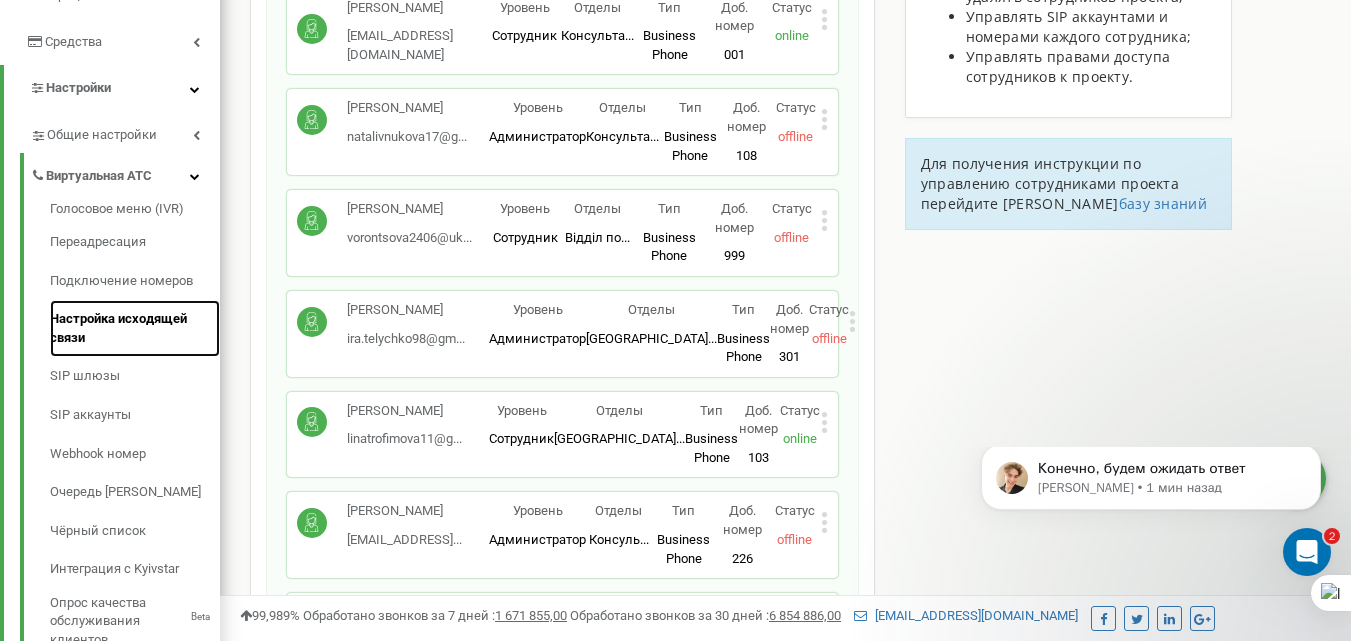 click on "Настройка исходящей связи" at bounding box center (135, 328) 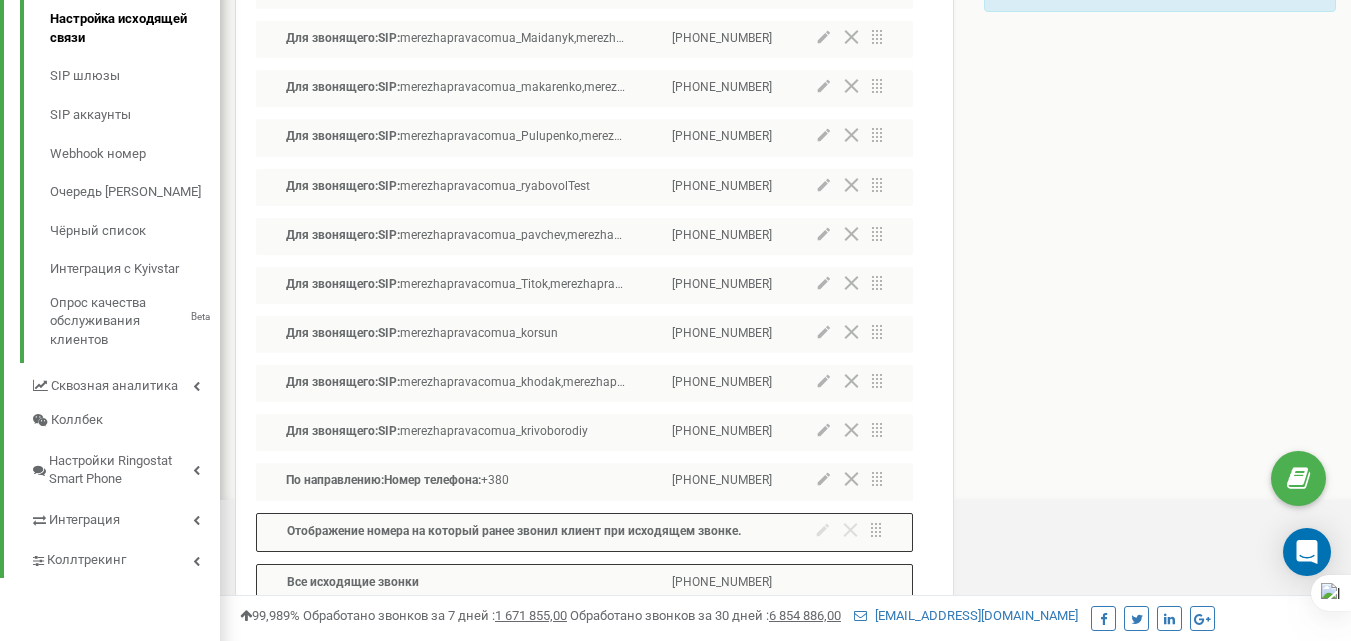 scroll, scrollTop: 700, scrollLeft: 0, axis: vertical 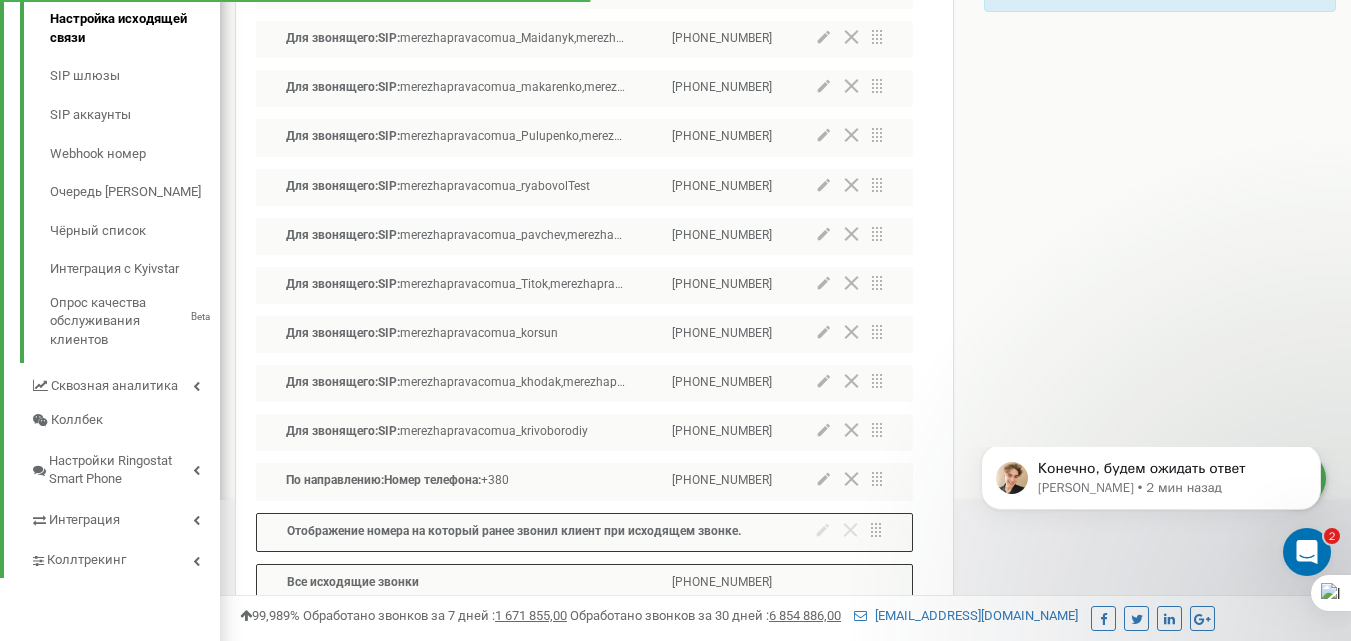 click 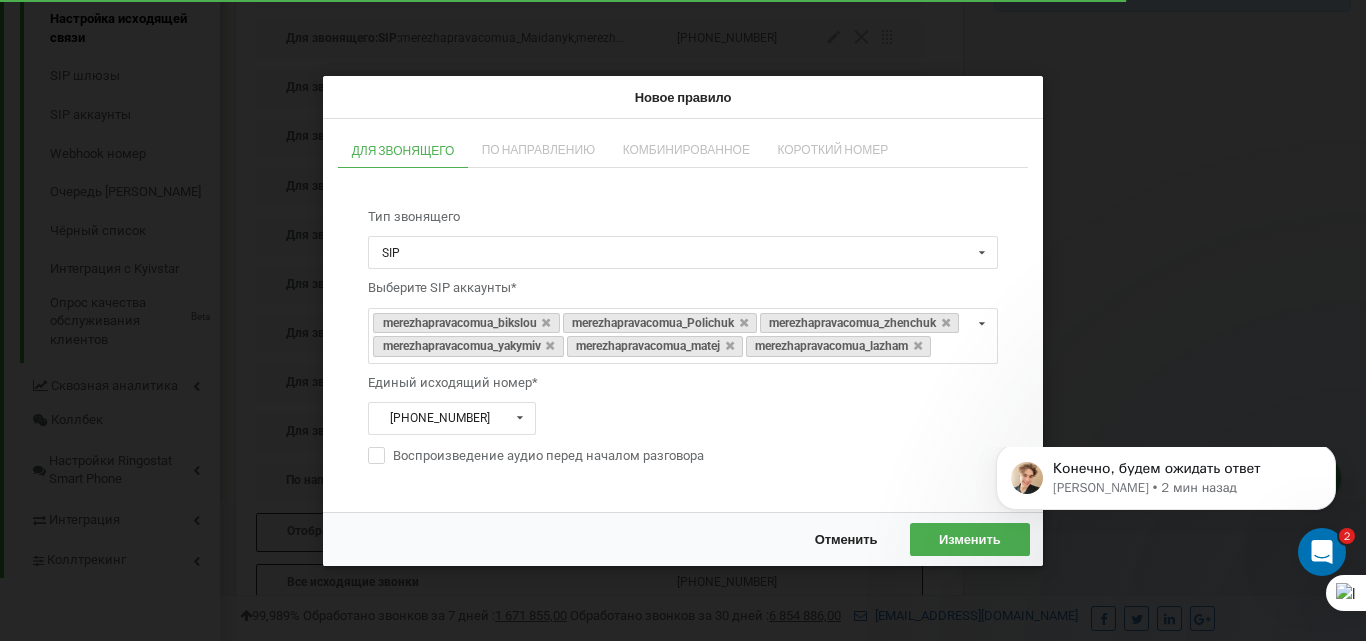 click on "Отменить" at bounding box center [846, 538] 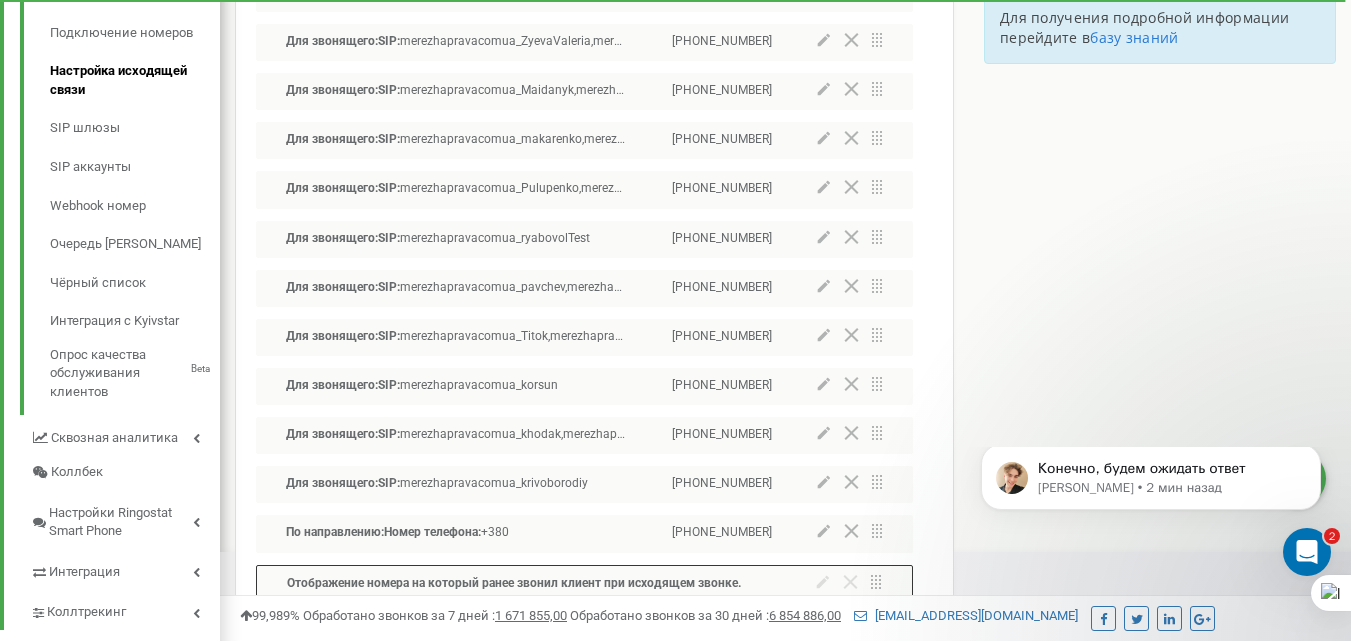scroll, scrollTop: 600, scrollLeft: 0, axis: vertical 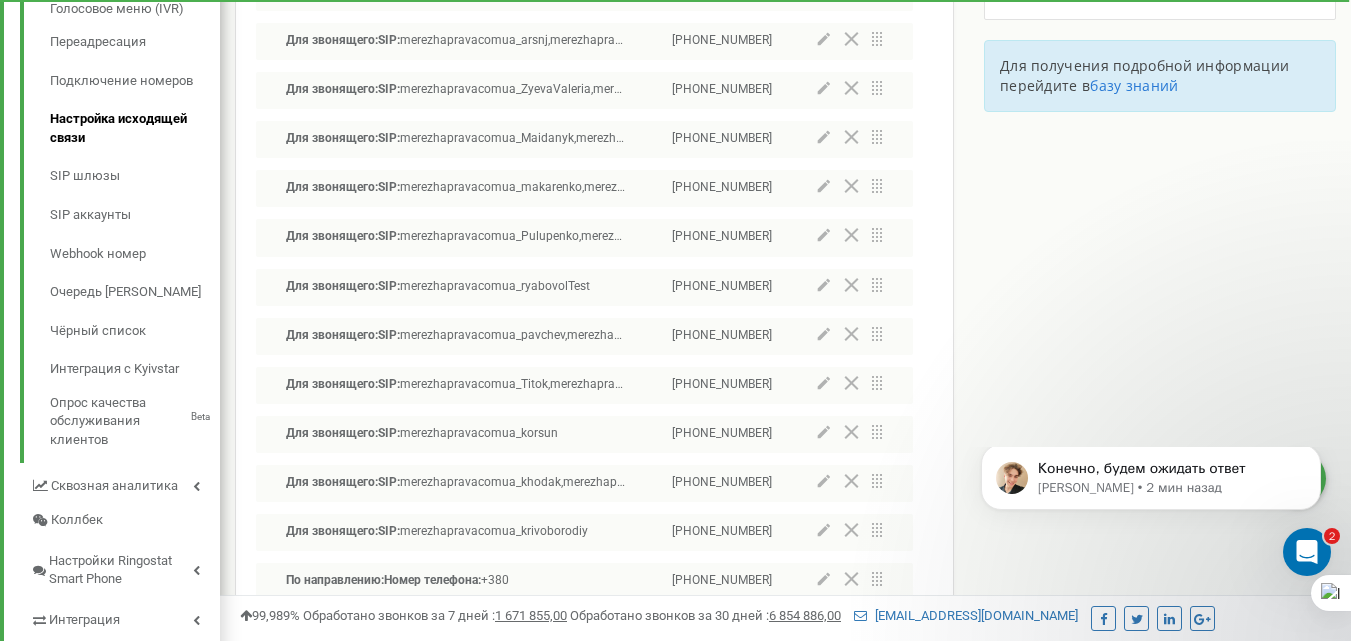 click 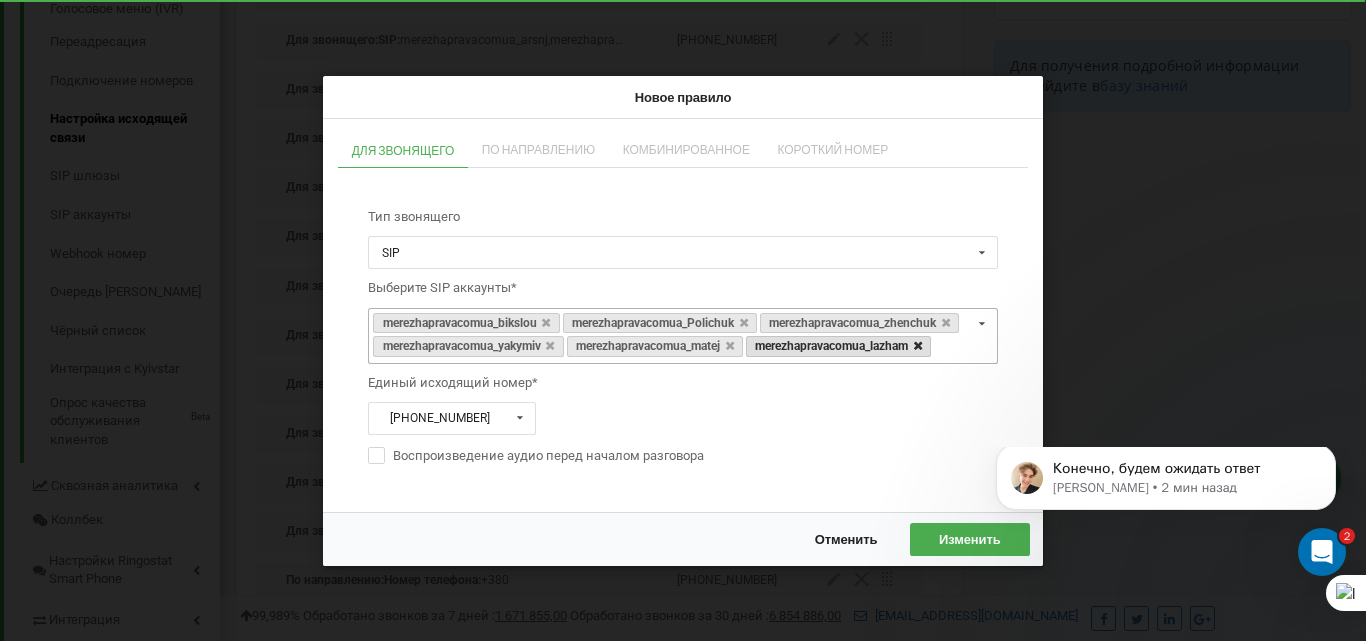 click at bounding box center (918, 345) 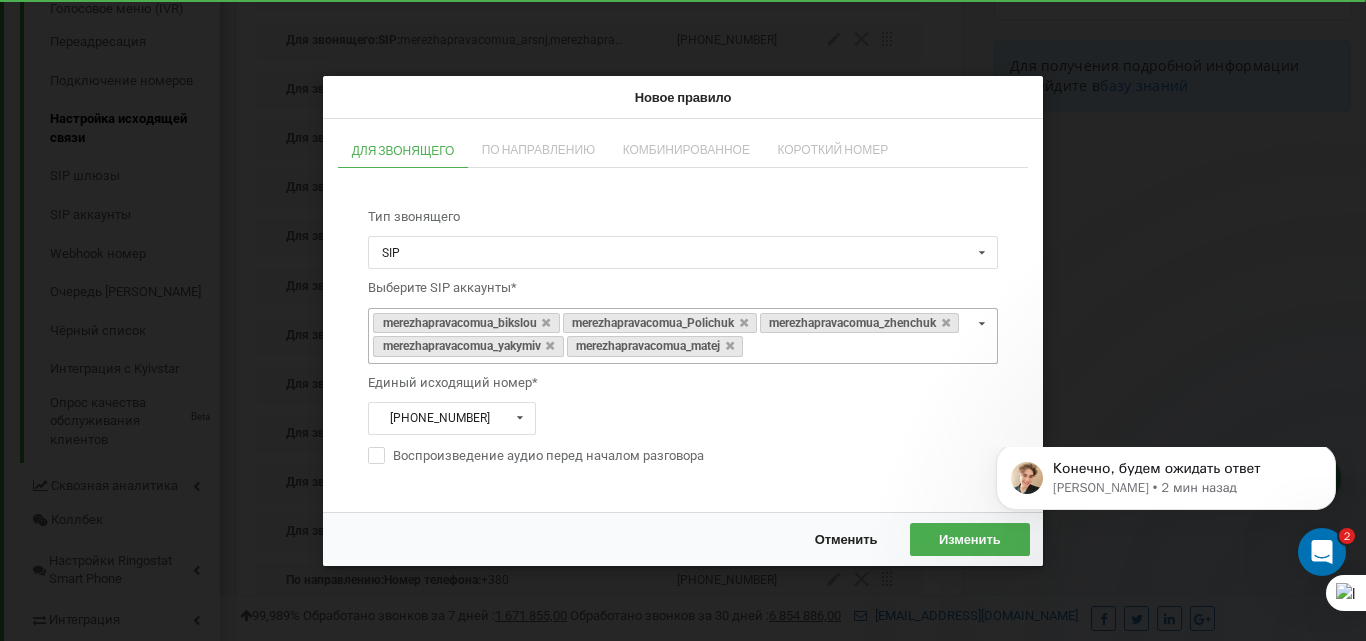 click on "Изменить" at bounding box center (970, 538) 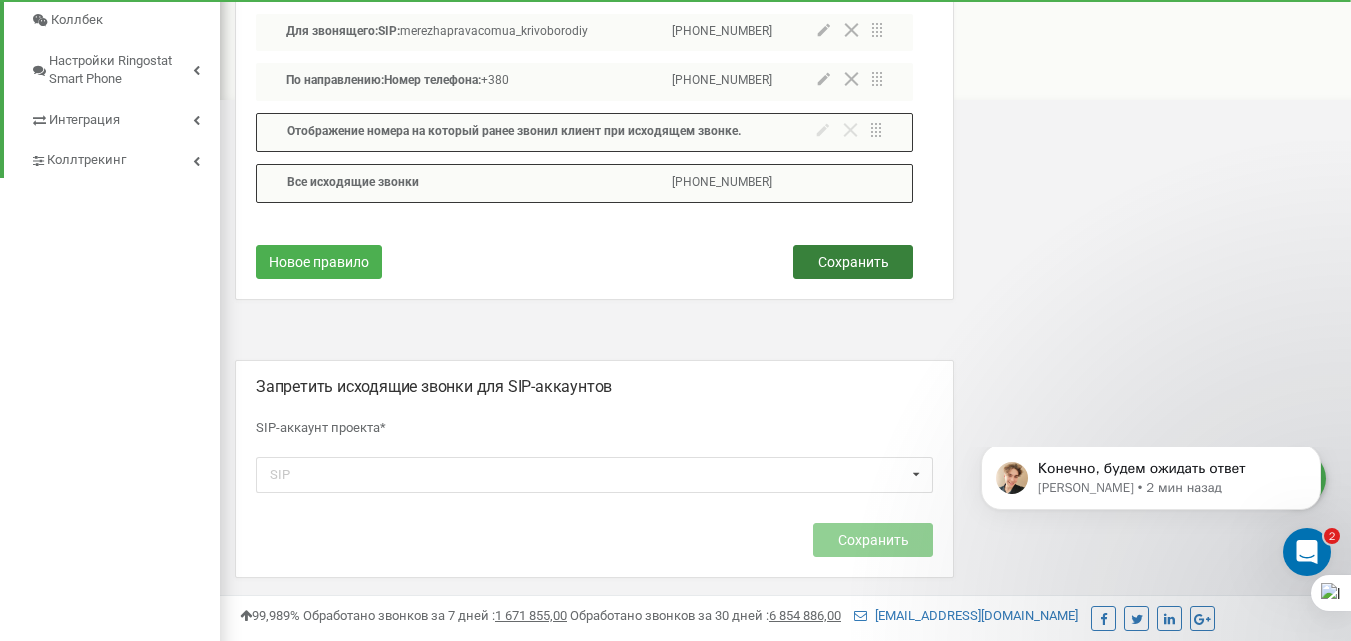 click on "Сохранить" at bounding box center [853, 262] 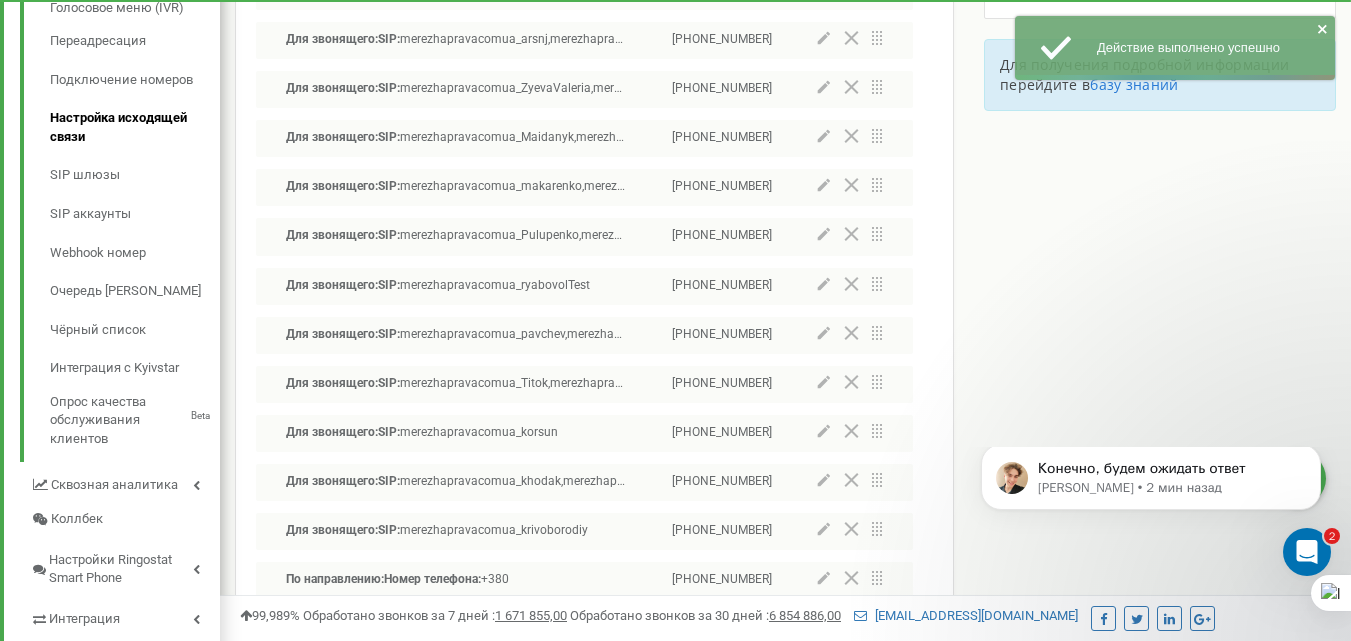 scroll, scrollTop: 600, scrollLeft: 0, axis: vertical 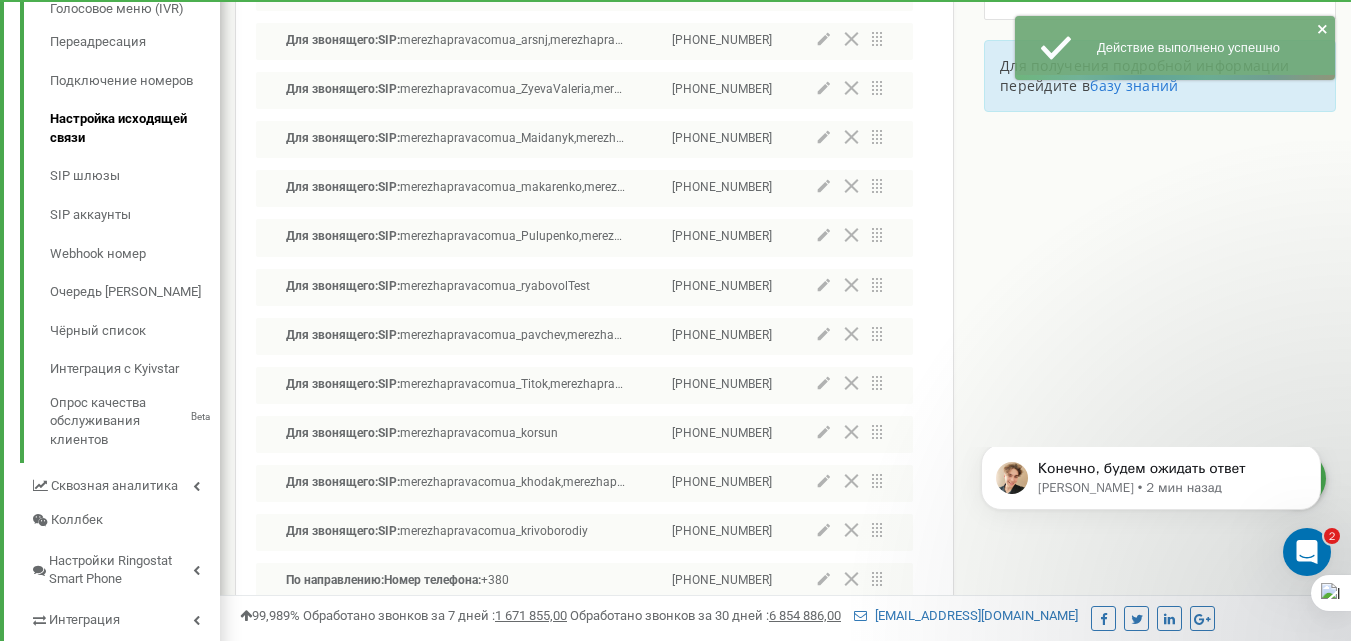 click 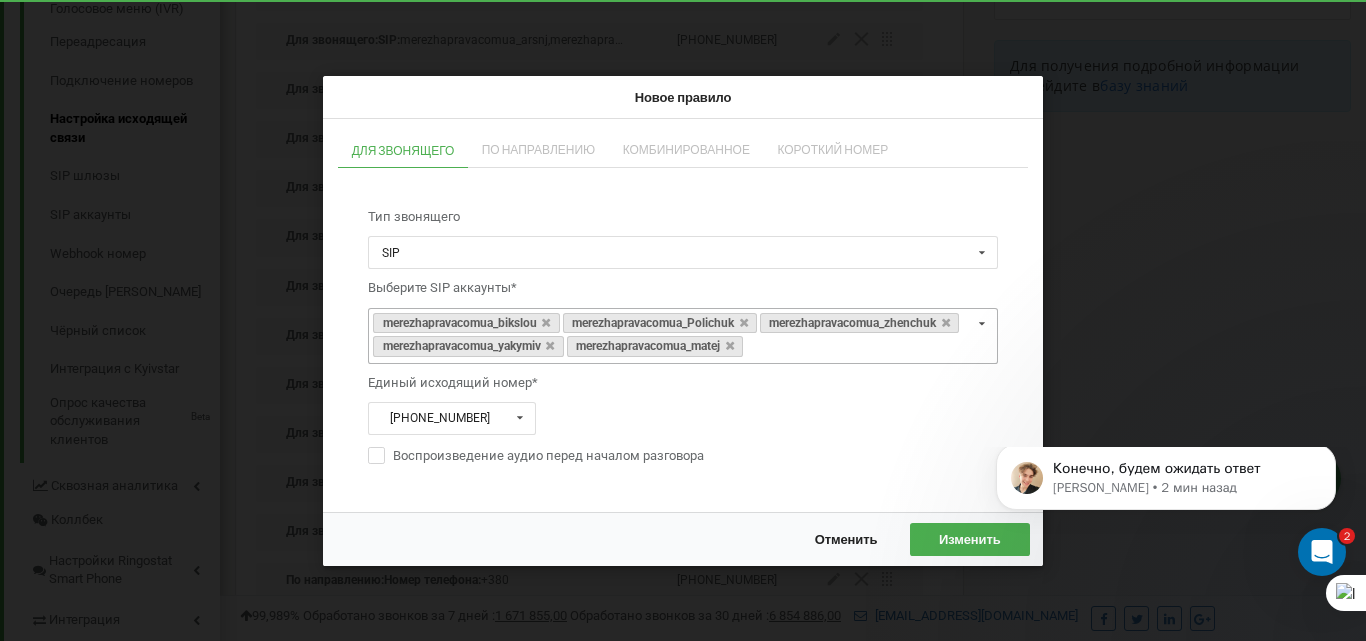 click on "merezhapravacomua_bikslou merezhapravacomua_Polichuk merezhapravacomua_zhenchuk merezhapravacomua_yakymiv merezhapravacomua_matej SIP advokatdlyavijskovyhcomua_triphonov advokatdlyavijskovyhcomua_pavlik advokatdlyavijskovyhcomua_vnukova advokatdlyavijskovyhcomua_vorontsova advokatdlyavijskovyhcomua_telychko advokatdlyavijskovyhcomua_trofimova merezhapravacomua_savchukkate advokatdlyavijskovyhcomua_homenko advokatdlyavijskovyhcomua_voronkova advokatdlyavijskovyhcomua_lenchamyr advokatdlyavijskovyhcomua_litvinenko advokatdlyavijskovyhcomua_shved advokatdlyavijskovyhcomua_mkrk advokatdlyavijskovyhcomua_marina advokatdlyavijskovyhcomua_dzis advokatdlyavijskovyhcomua_krupoder advokatdlyavijskovyhcomua_lidusya advokatdlyavijskovyhcomua_Werbybxl merezhapravacomua_mak merezhapravacomua_dovganyuk merezhapravacomua_kolomiiets merezhapravacomua_deruga merezhapravacomua_medanik merezhapravacomua_gnatyuk merezha-pravacomua_test merezhapravacomua_andreshkov merezhapravacomua_ZyevaValeria merezhapravacomua_solomka" at bounding box center (683, 335) 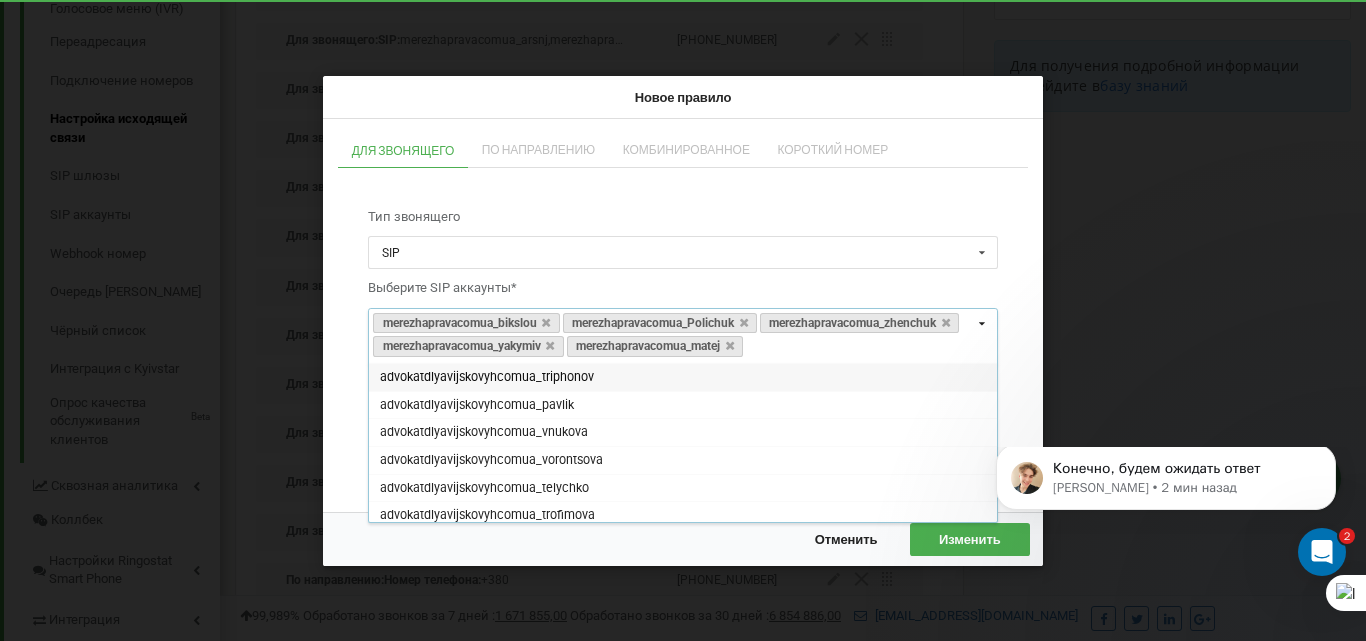 paste on "merezhapravacomua_lazham" 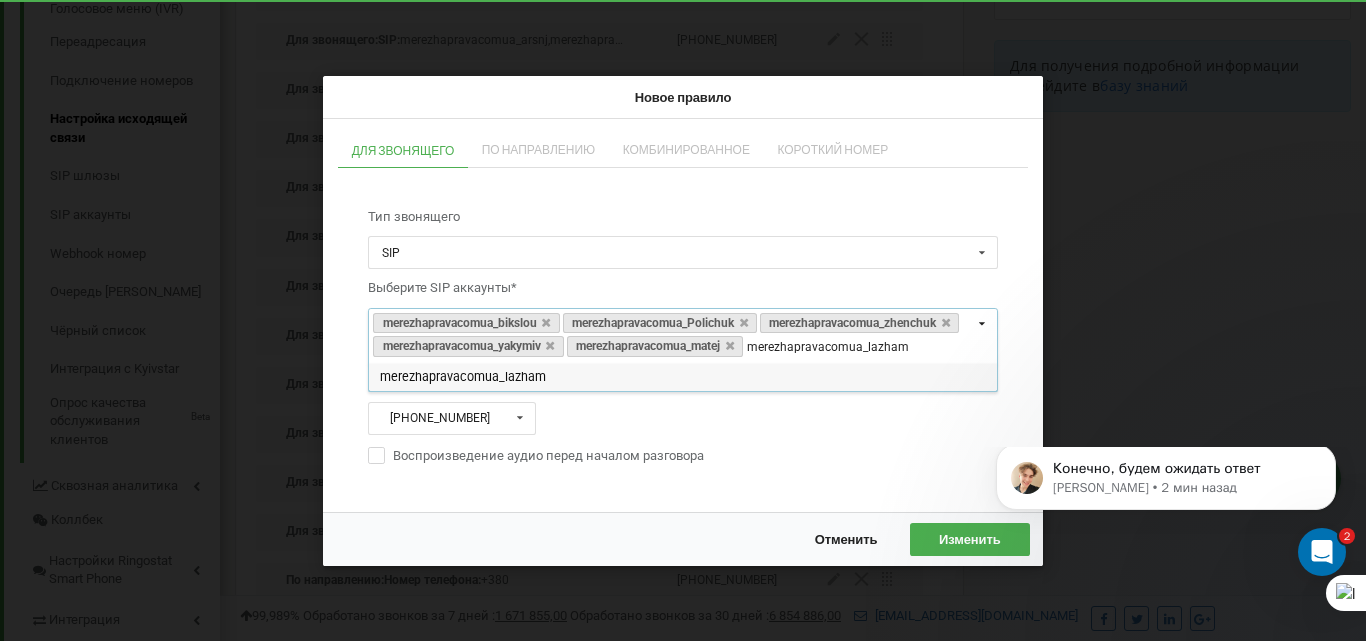 type on "merezhapravacomua_lazham" 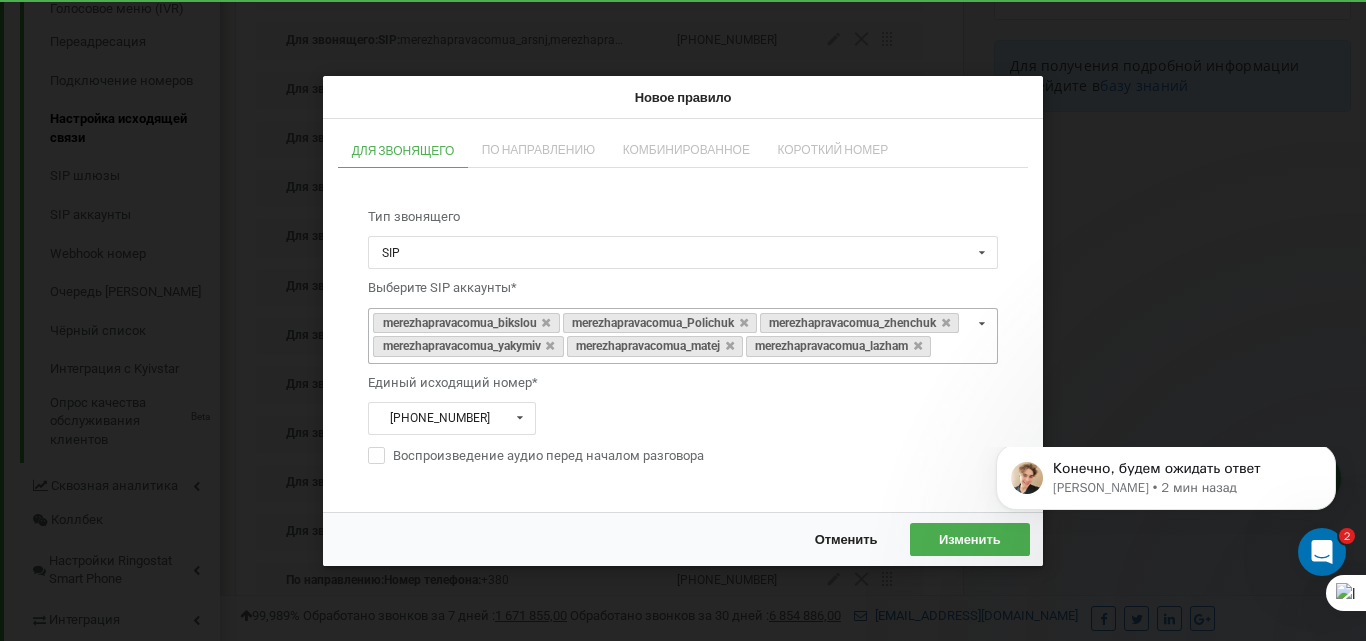 click on "Изменить" at bounding box center (970, 538) 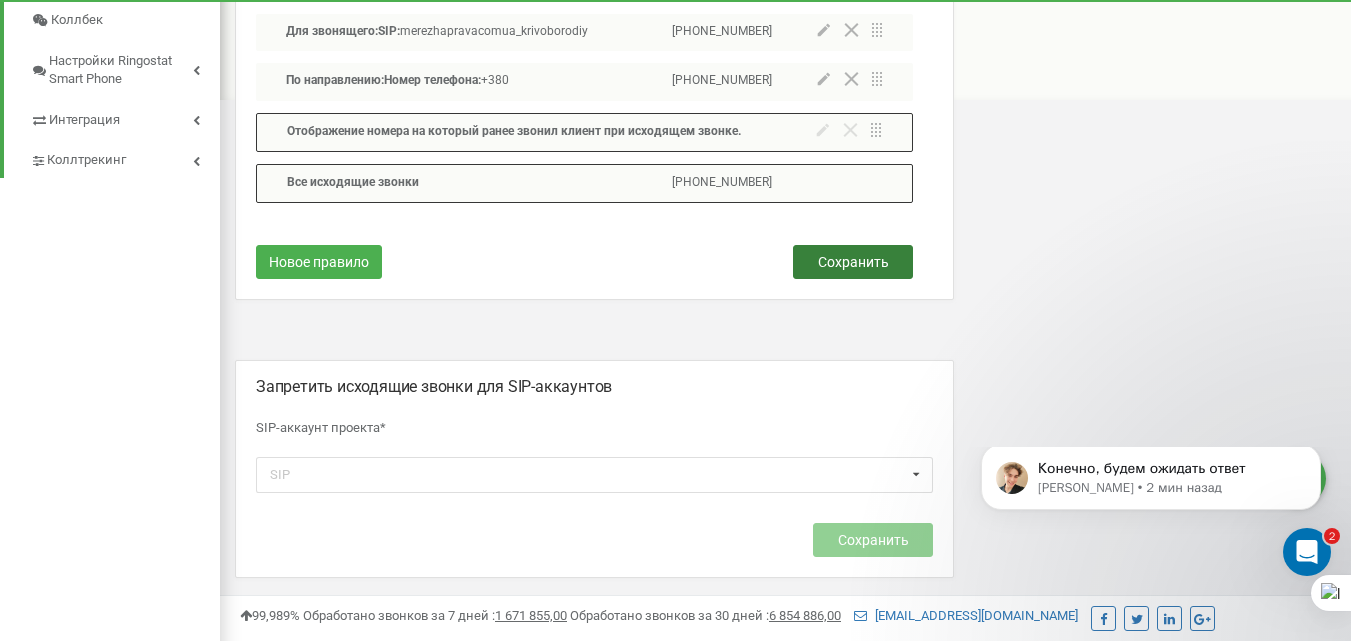 click on "Сохранить" at bounding box center [853, 262] 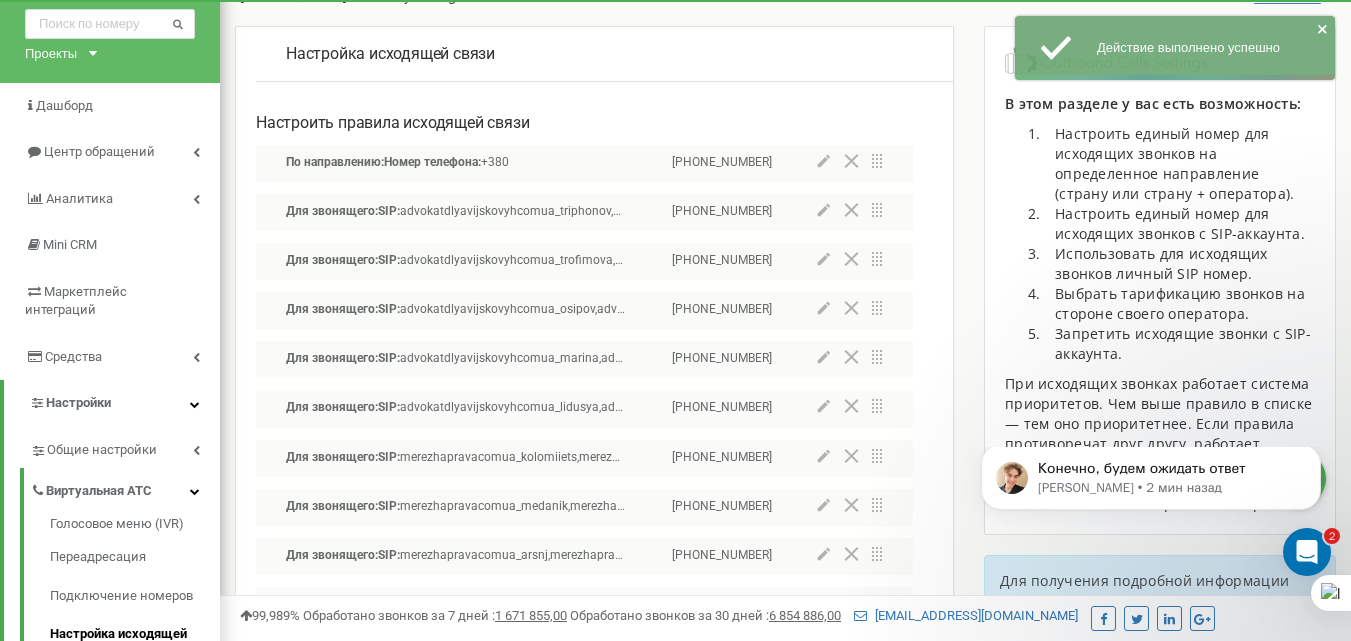 scroll, scrollTop: 0, scrollLeft: 0, axis: both 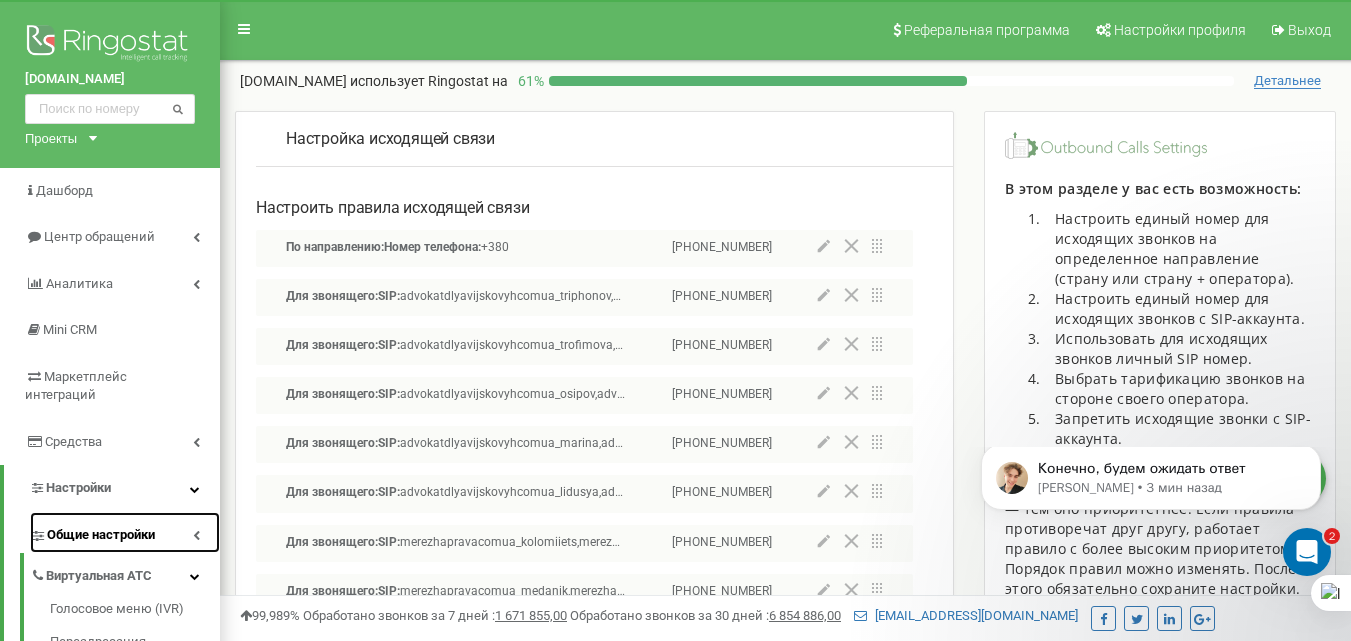 click on "Общие настройки" at bounding box center [125, 532] 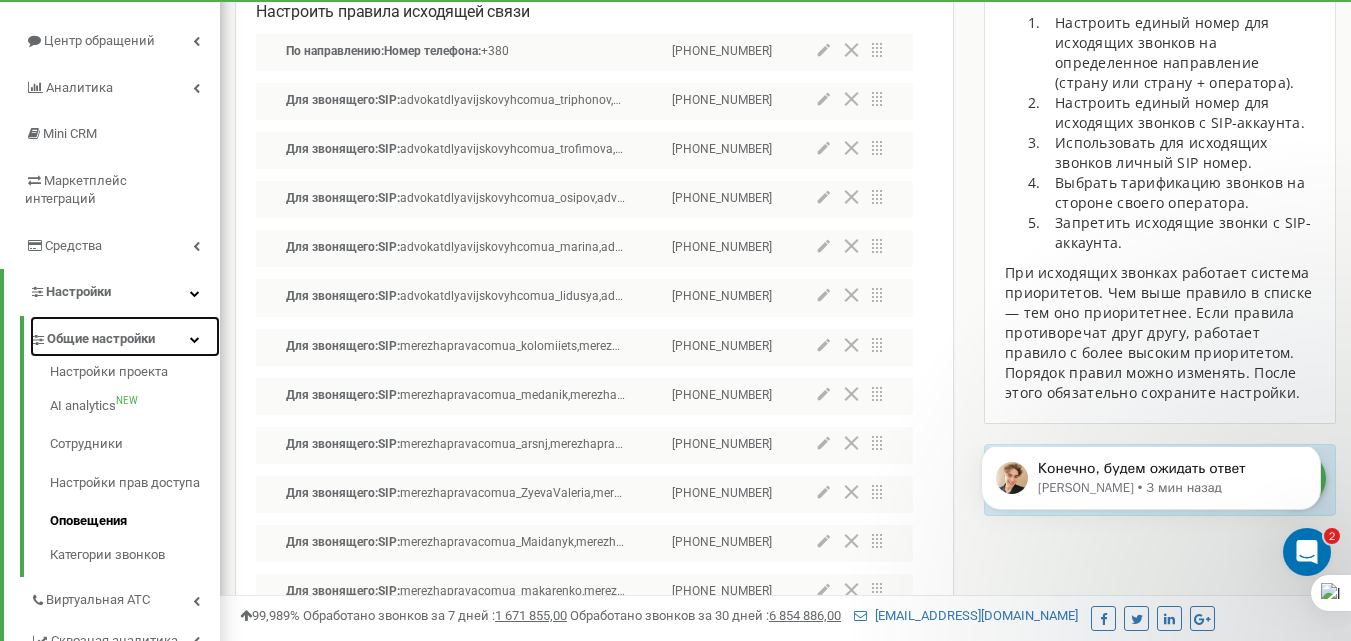 scroll, scrollTop: 200, scrollLeft: 0, axis: vertical 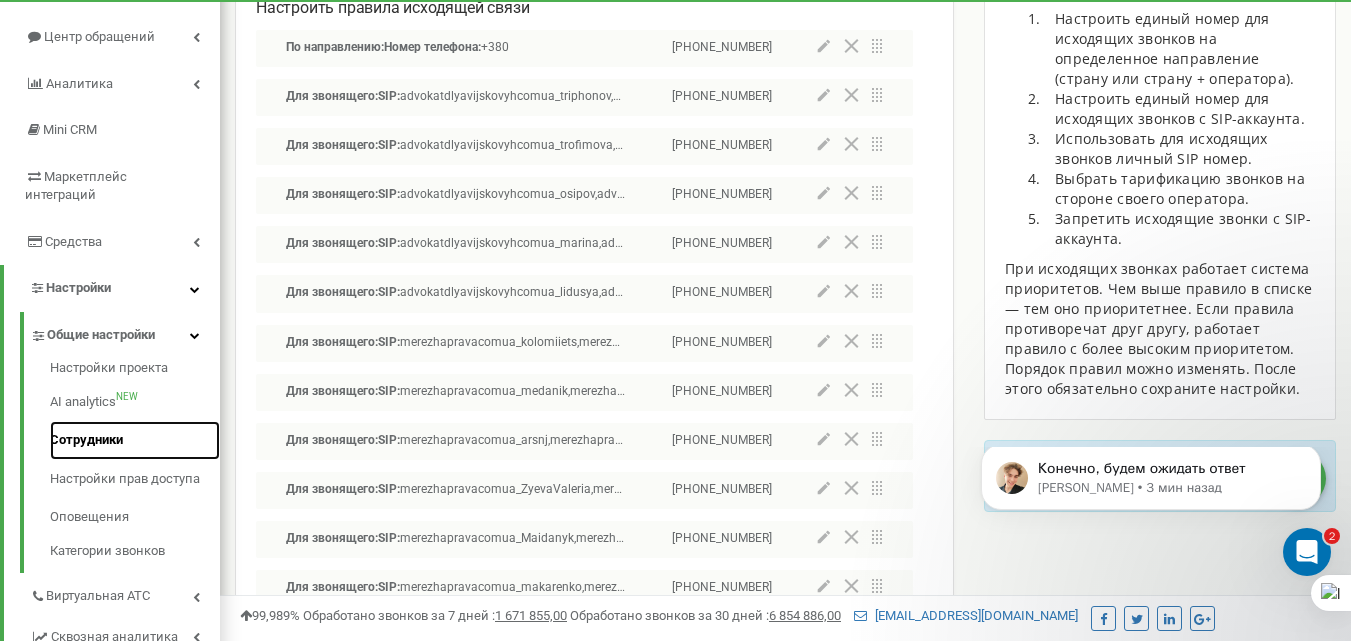 click on "Сотрудники" at bounding box center [135, 440] 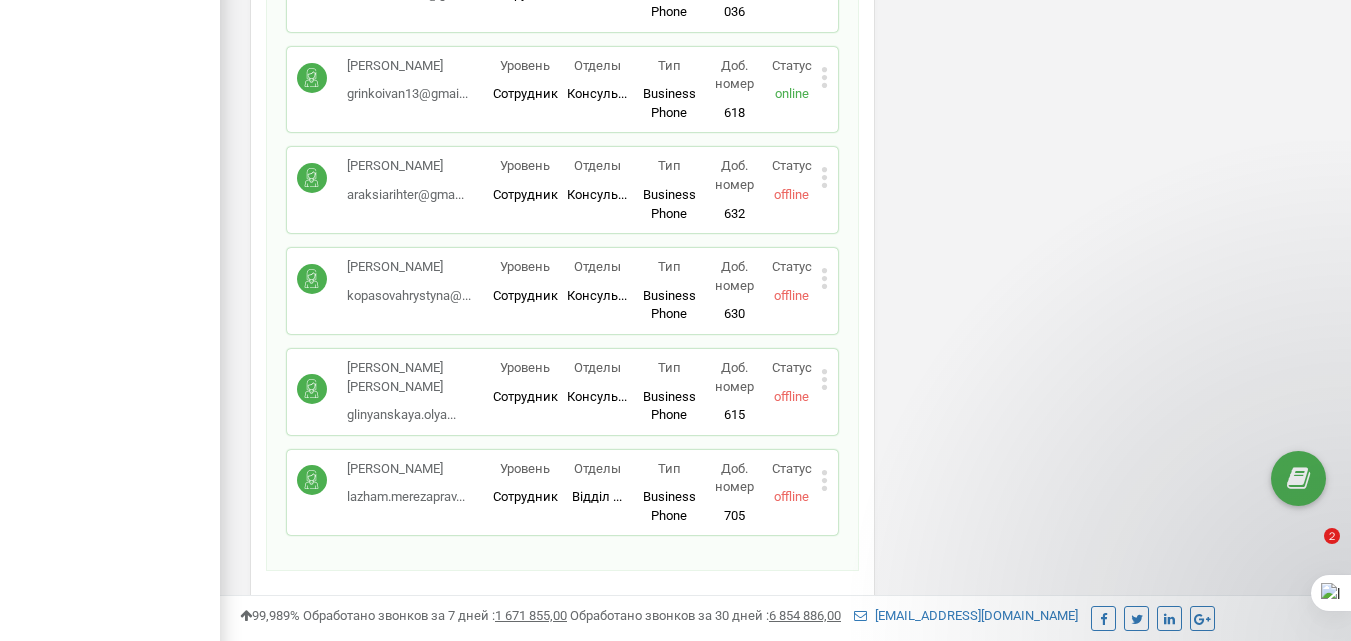 scroll, scrollTop: 18257, scrollLeft: 0, axis: vertical 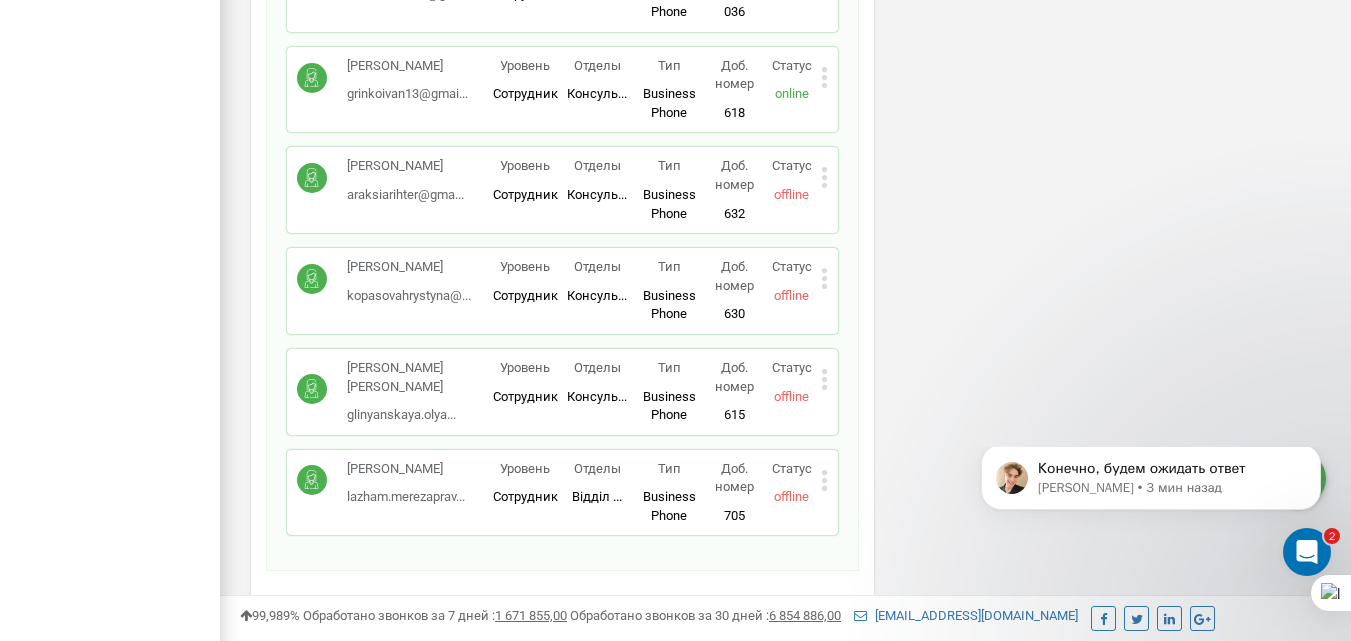 click 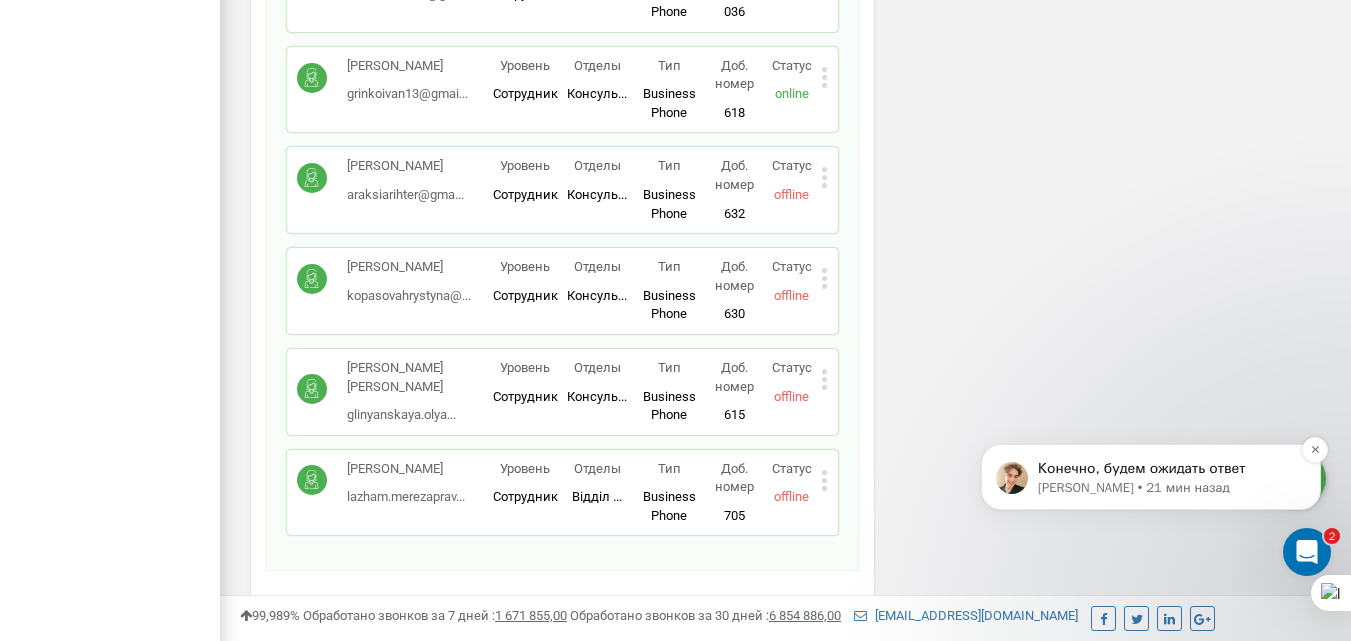 click on "Volodymyr • 21 мин назад" at bounding box center [1167, 488] 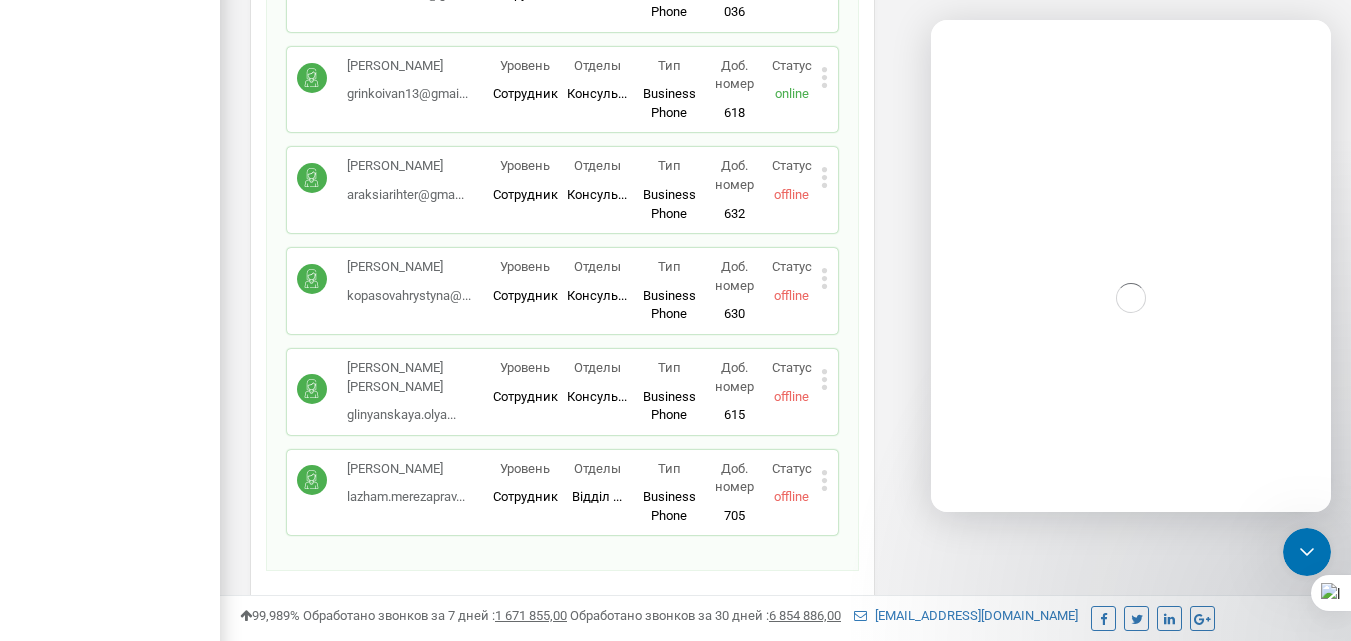 scroll, scrollTop: 0, scrollLeft: 0, axis: both 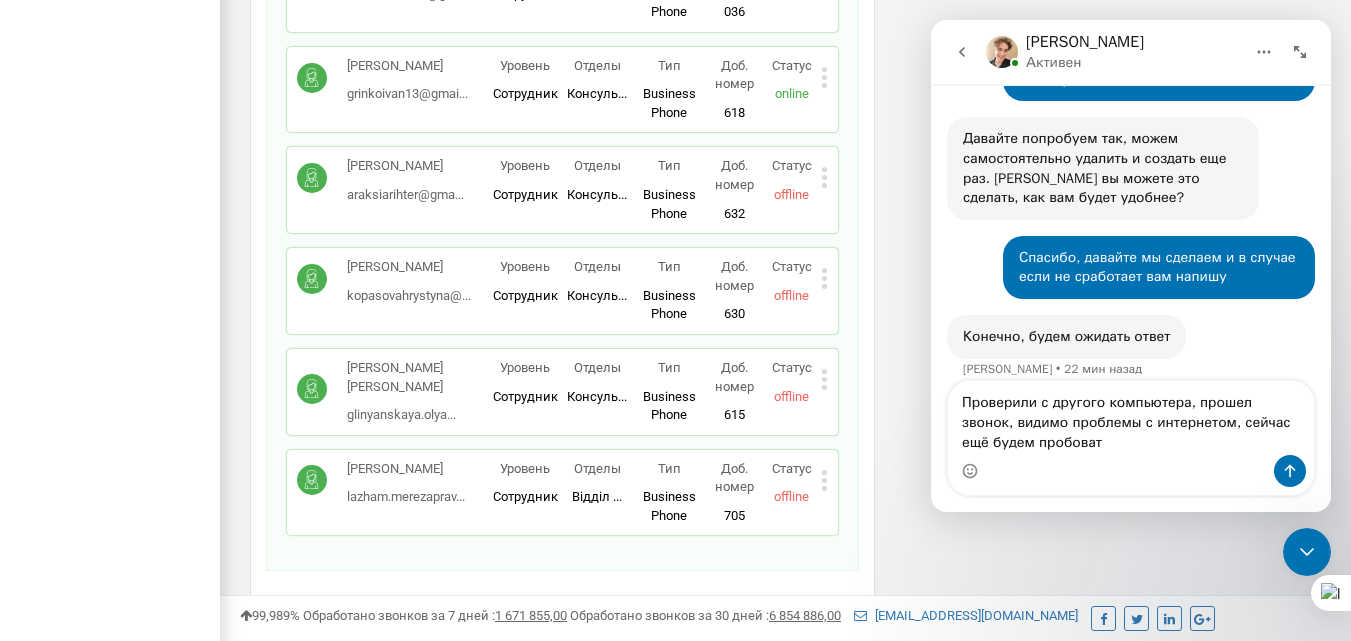 type on "Проверили с другого компьютера, прошел звонок, видимо проблемы с интернетом, сейчас ещё будем пробовать" 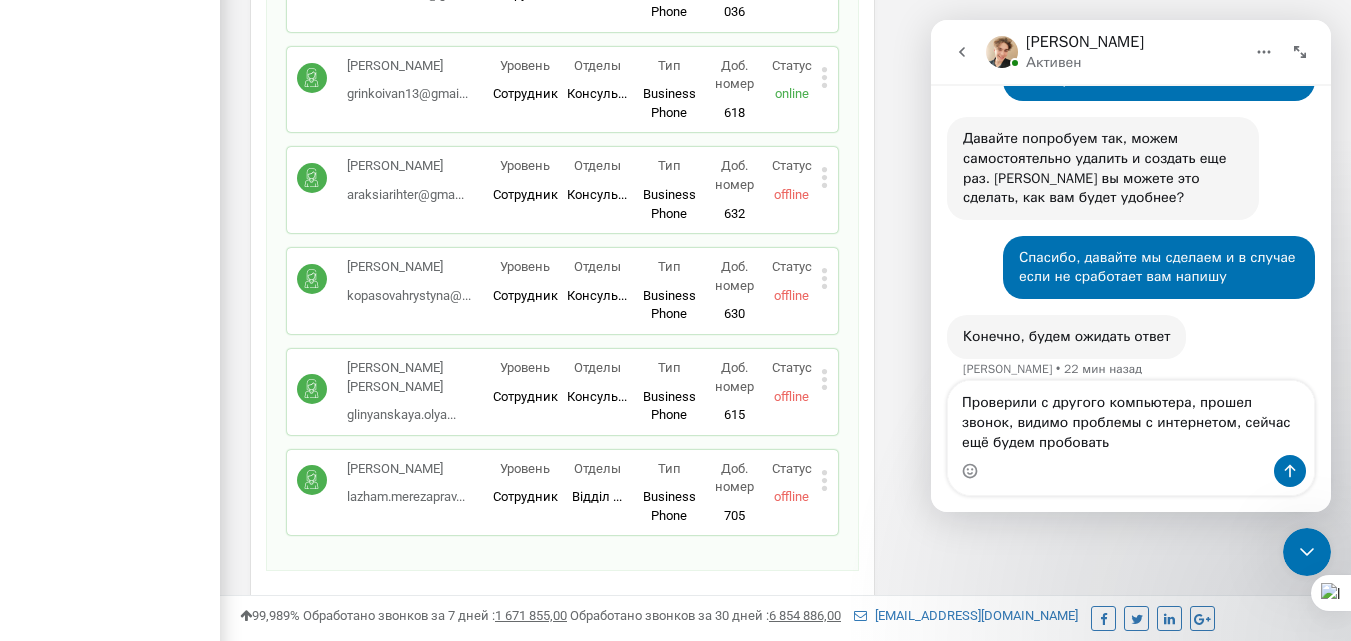 type 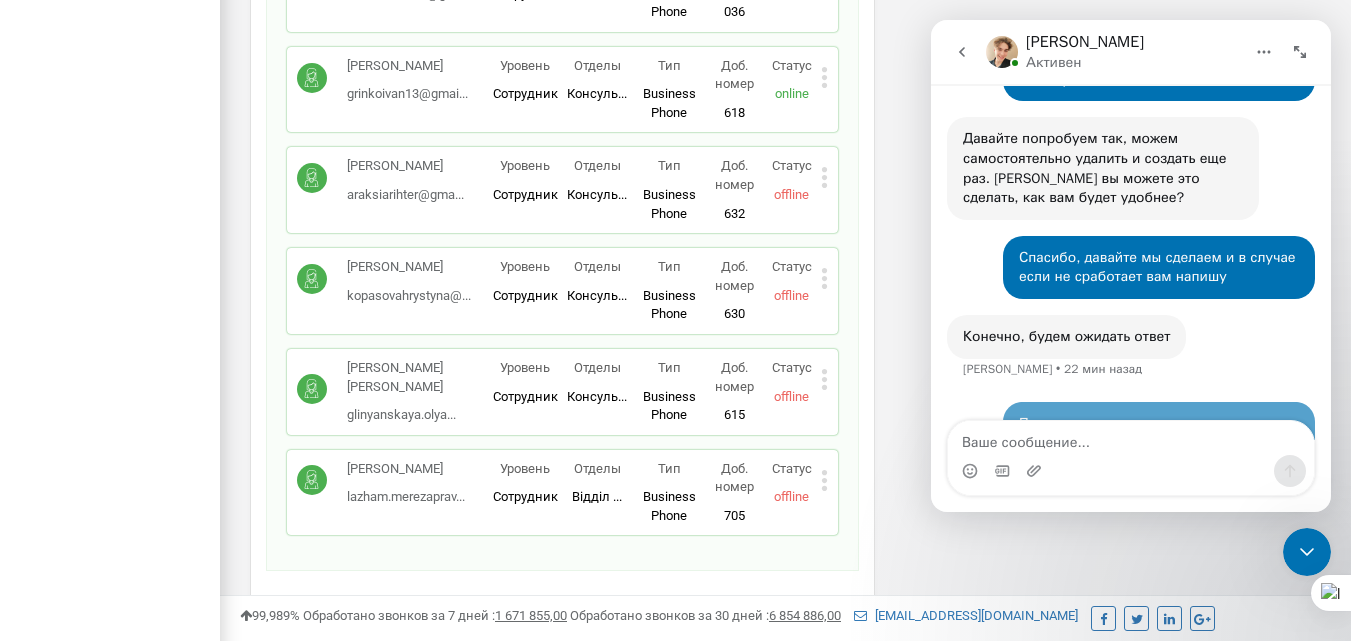 scroll, scrollTop: 2149, scrollLeft: 0, axis: vertical 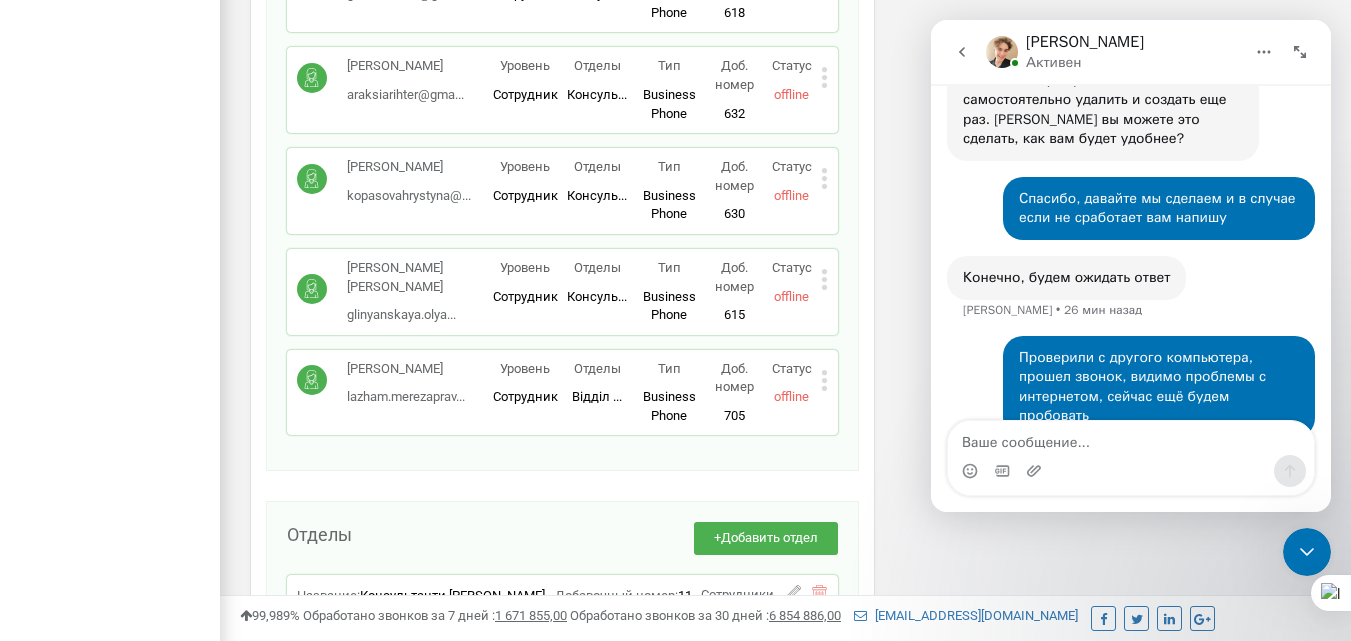 click 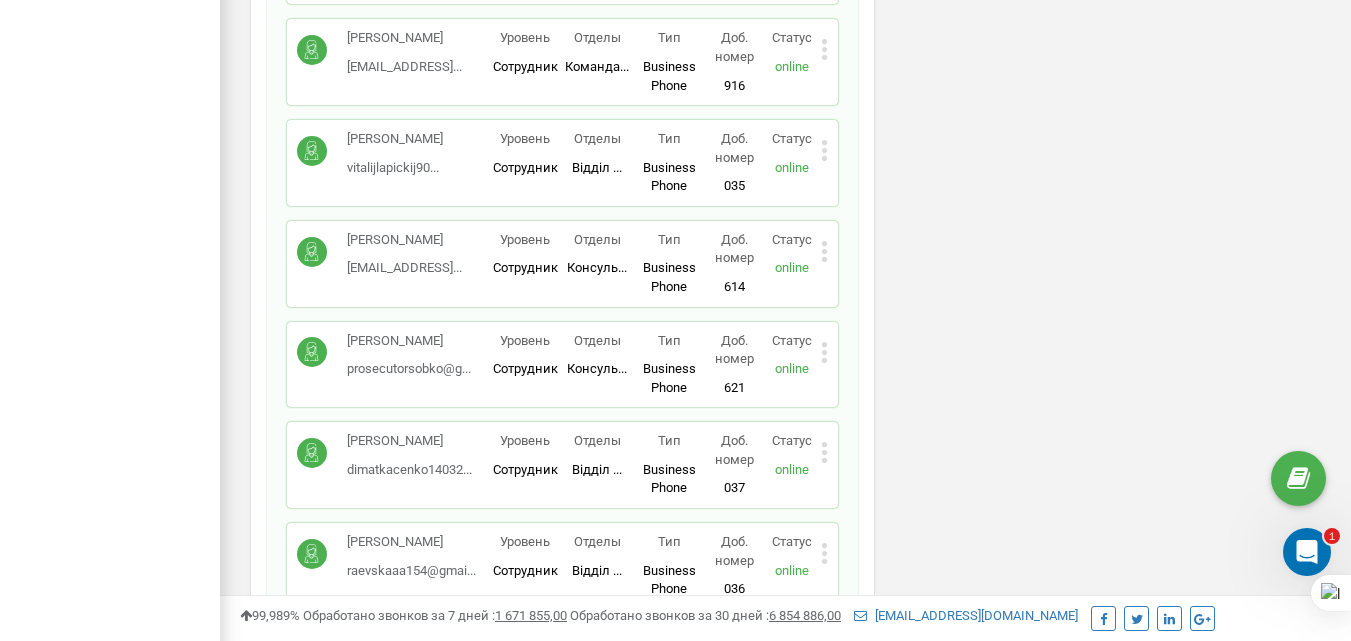 scroll, scrollTop: 17257, scrollLeft: 0, axis: vertical 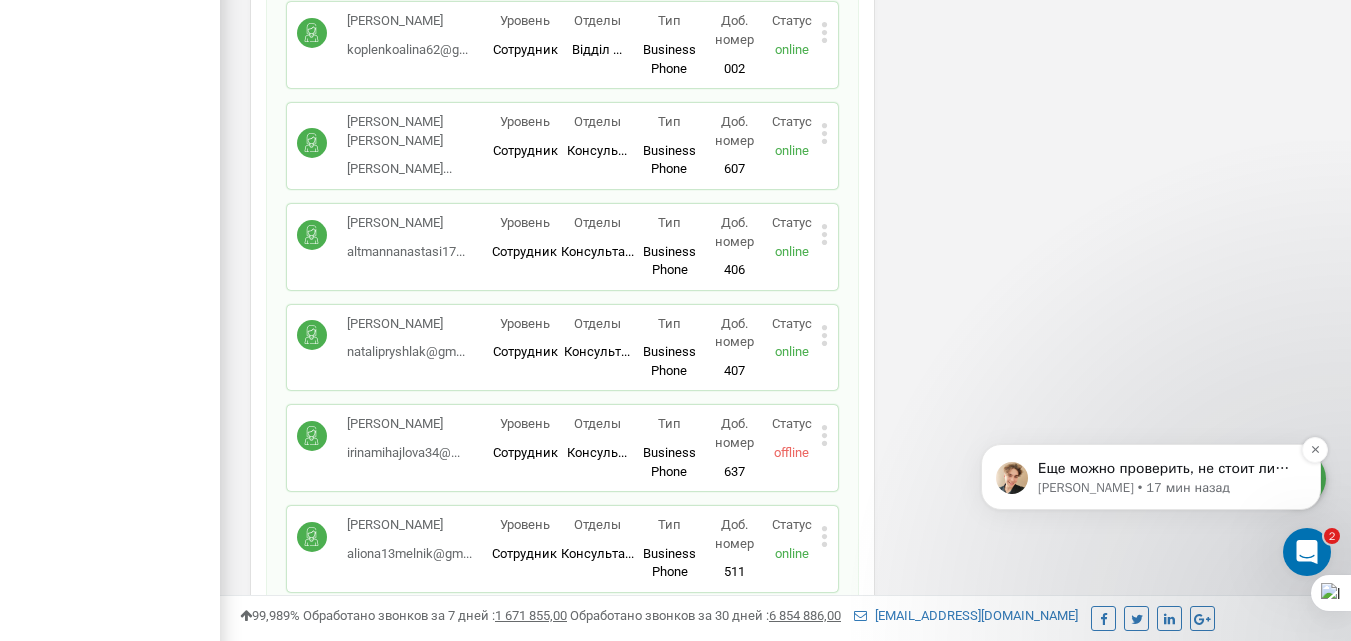 click on "Еще можно проверить, не стоит ли VPN, если есть, то можно отключить и протестировать без него" at bounding box center [1167, 469] 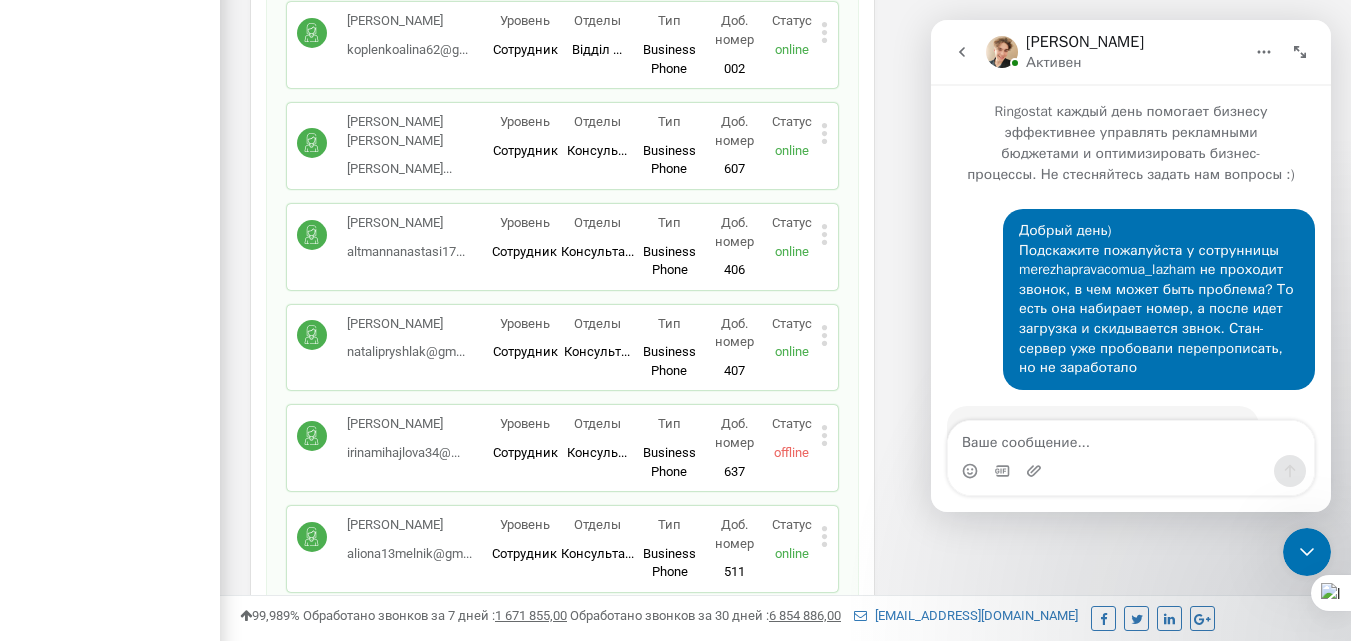 scroll, scrollTop: 3, scrollLeft: 0, axis: vertical 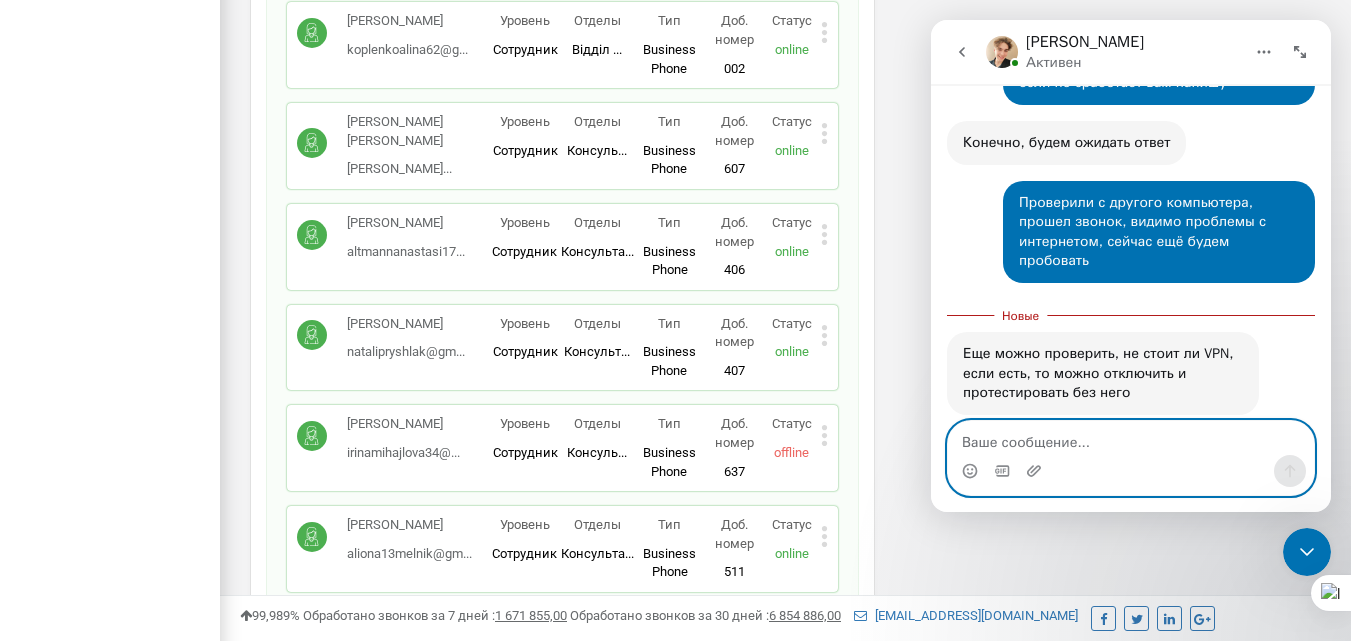 click at bounding box center (1131, 438) 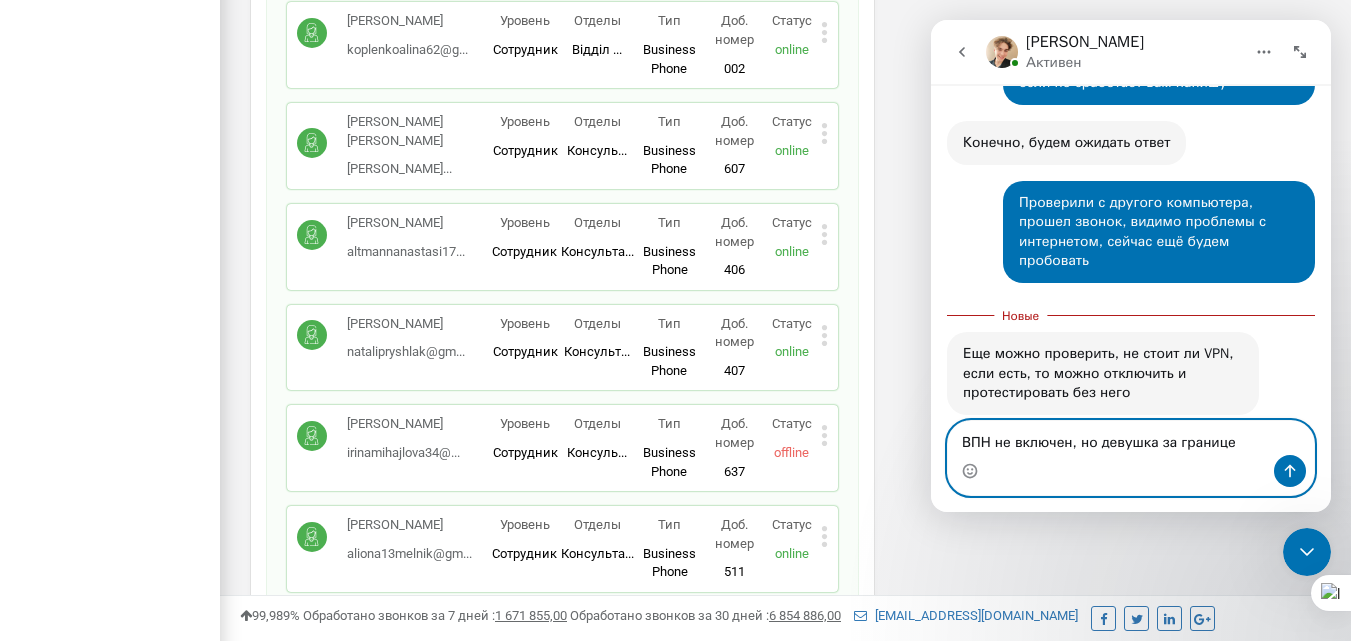 type on "ВПН не включен, но девушка за границей" 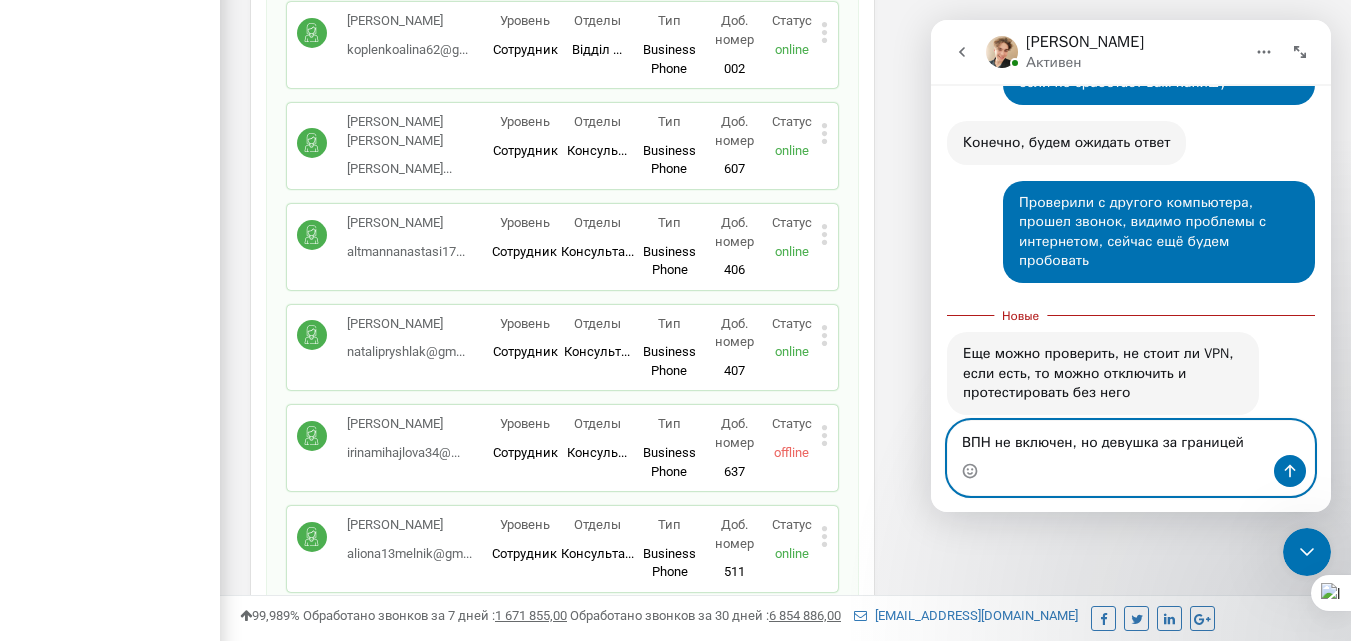 type 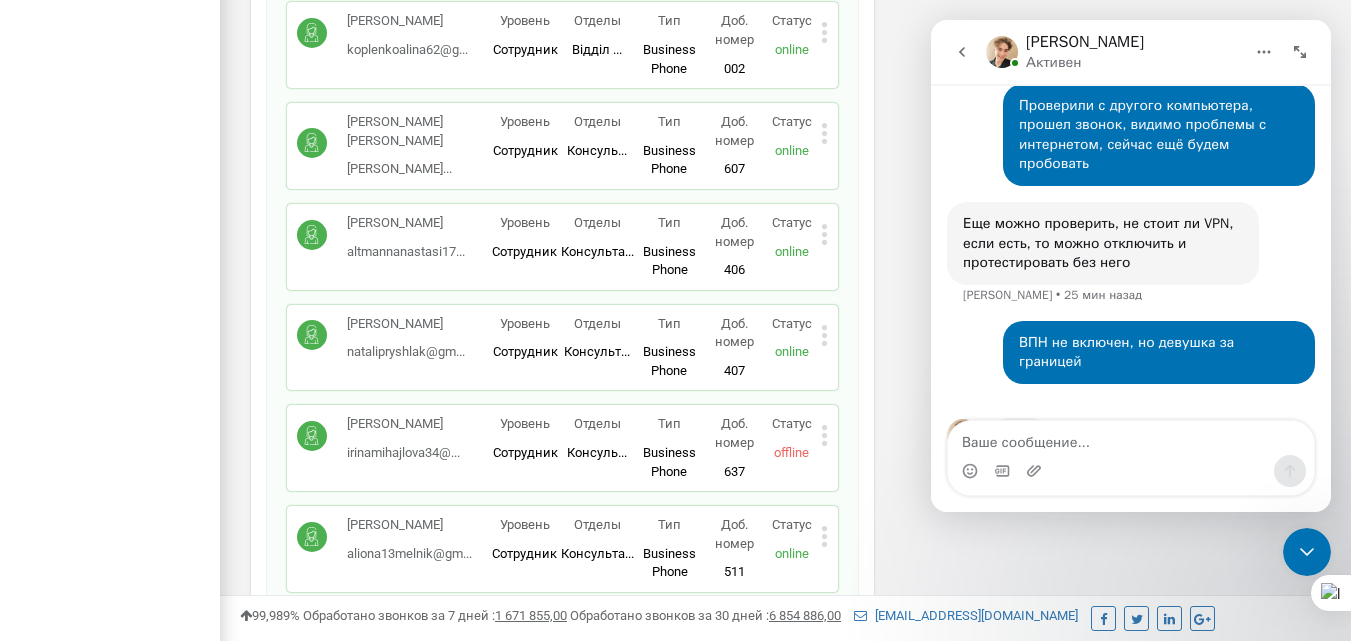 scroll, scrollTop: 2384, scrollLeft: 0, axis: vertical 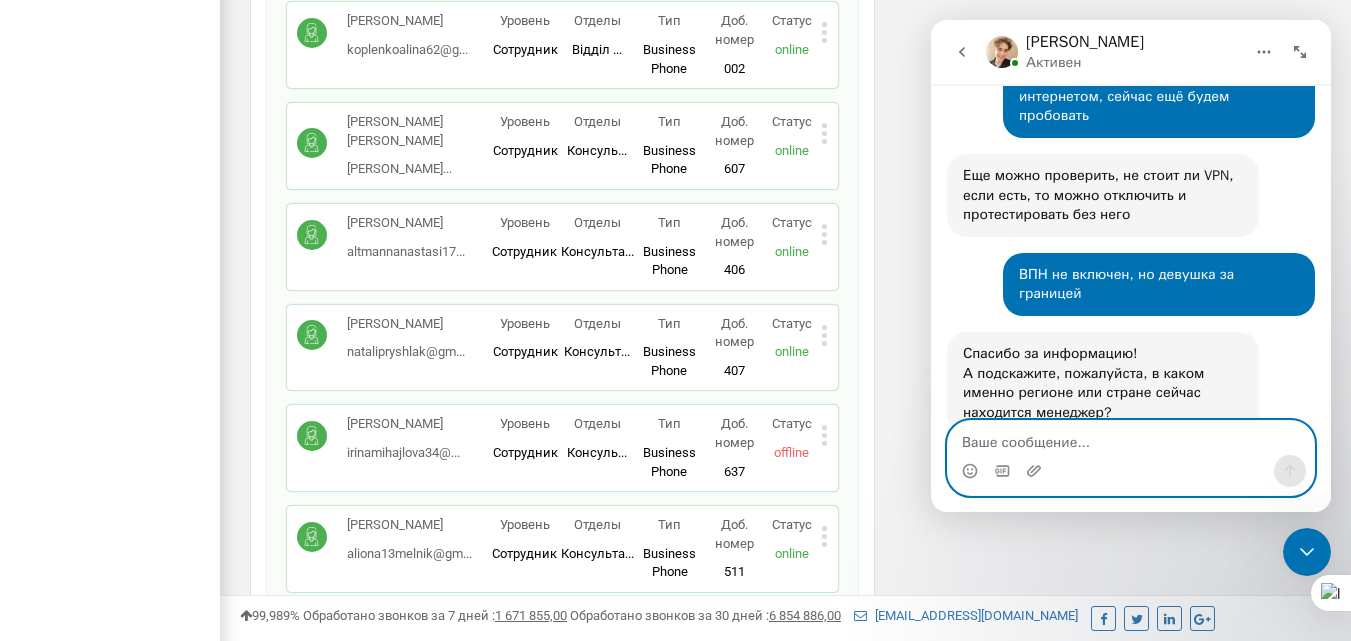 click at bounding box center [1131, 438] 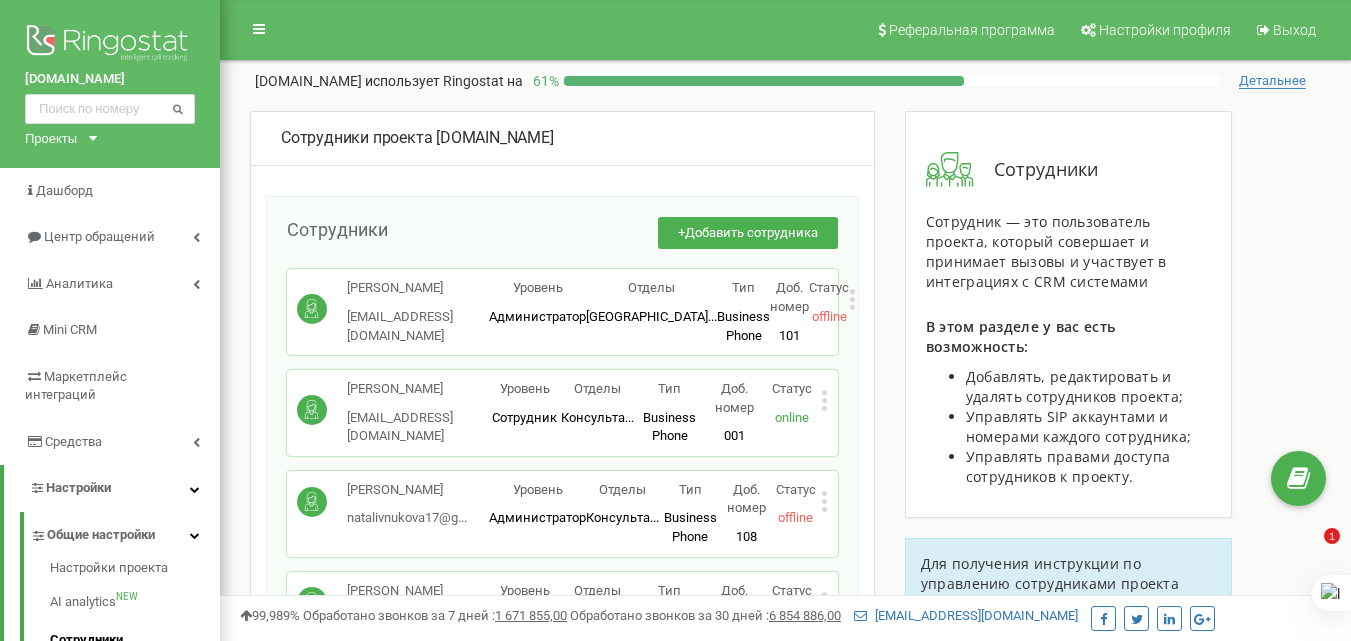 scroll, scrollTop: 0, scrollLeft: 0, axis: both 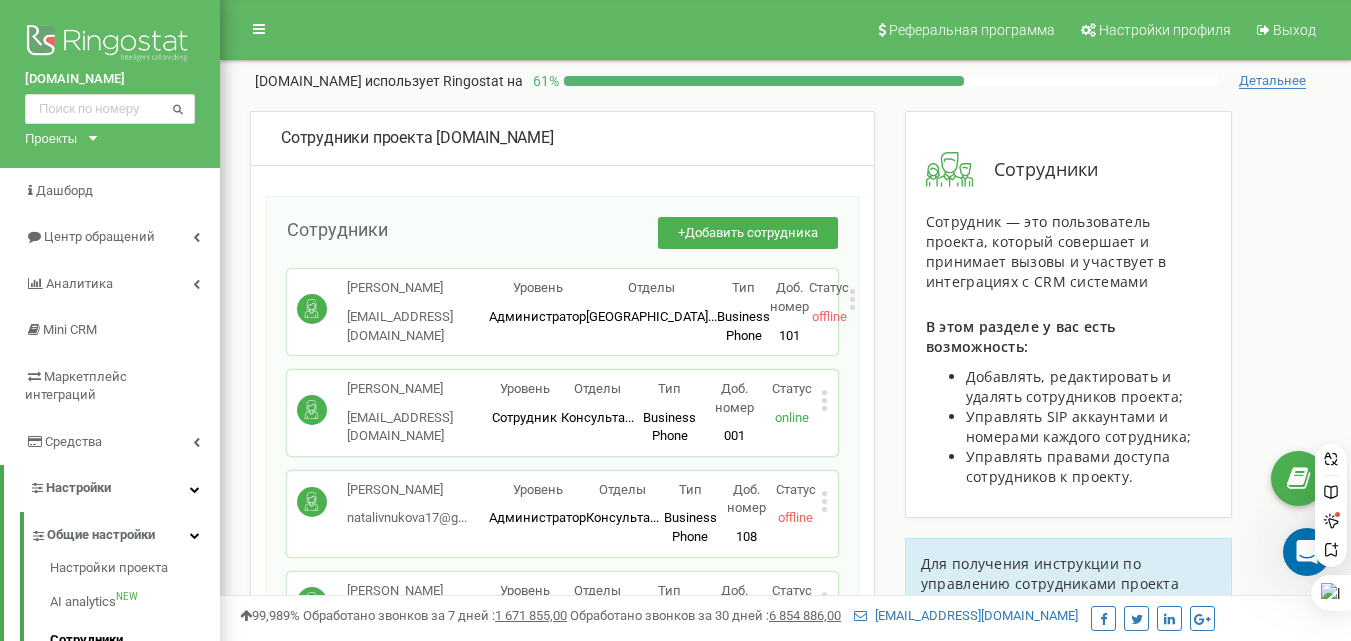 click at bounding box center (1331, 550) 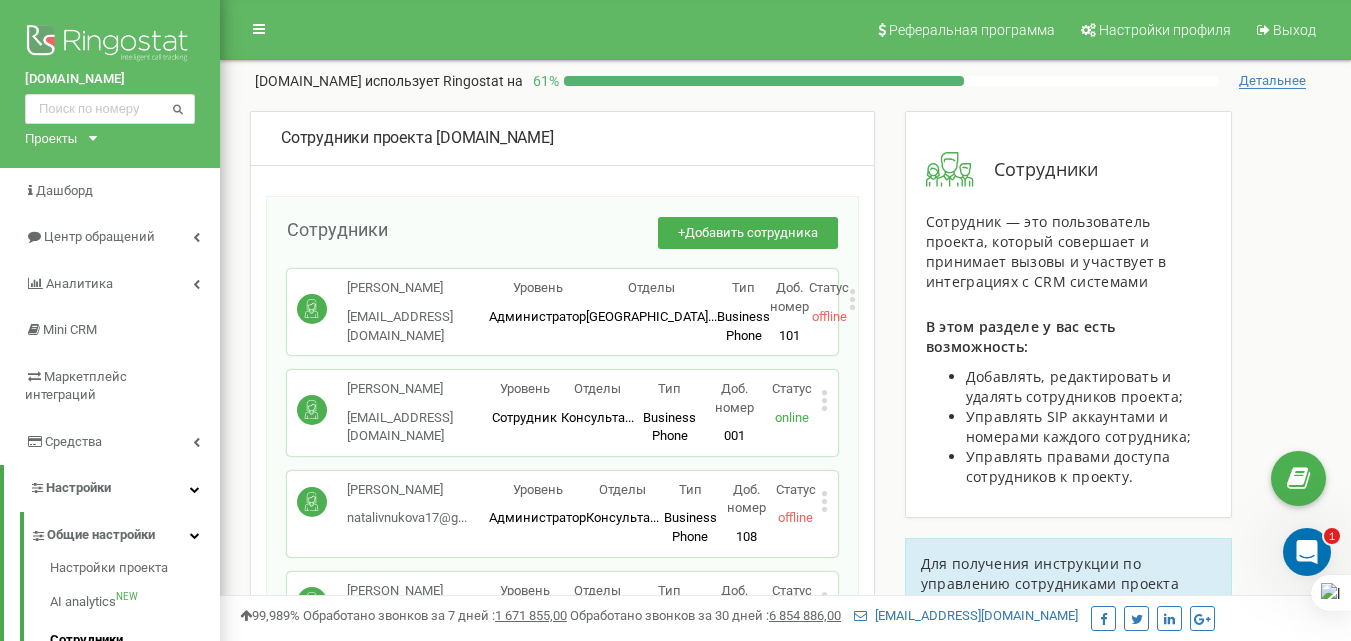 click 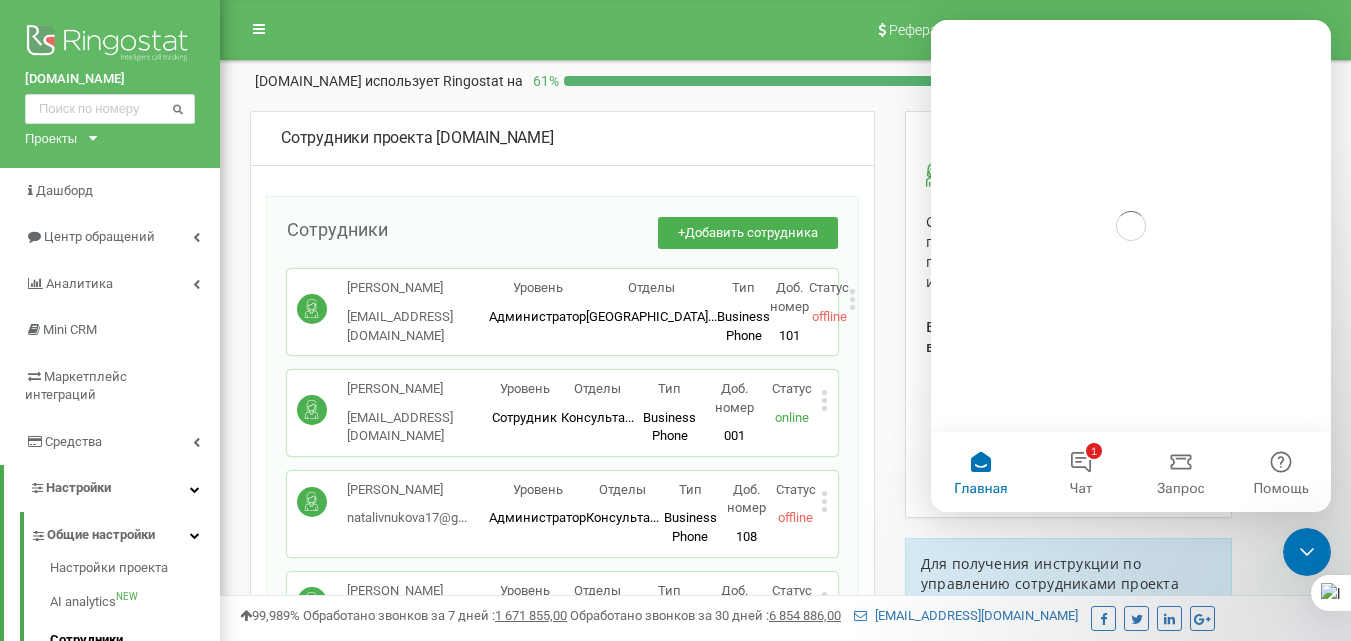 scroll, scrollTop: 0, scrollLeft: 0, axis: both 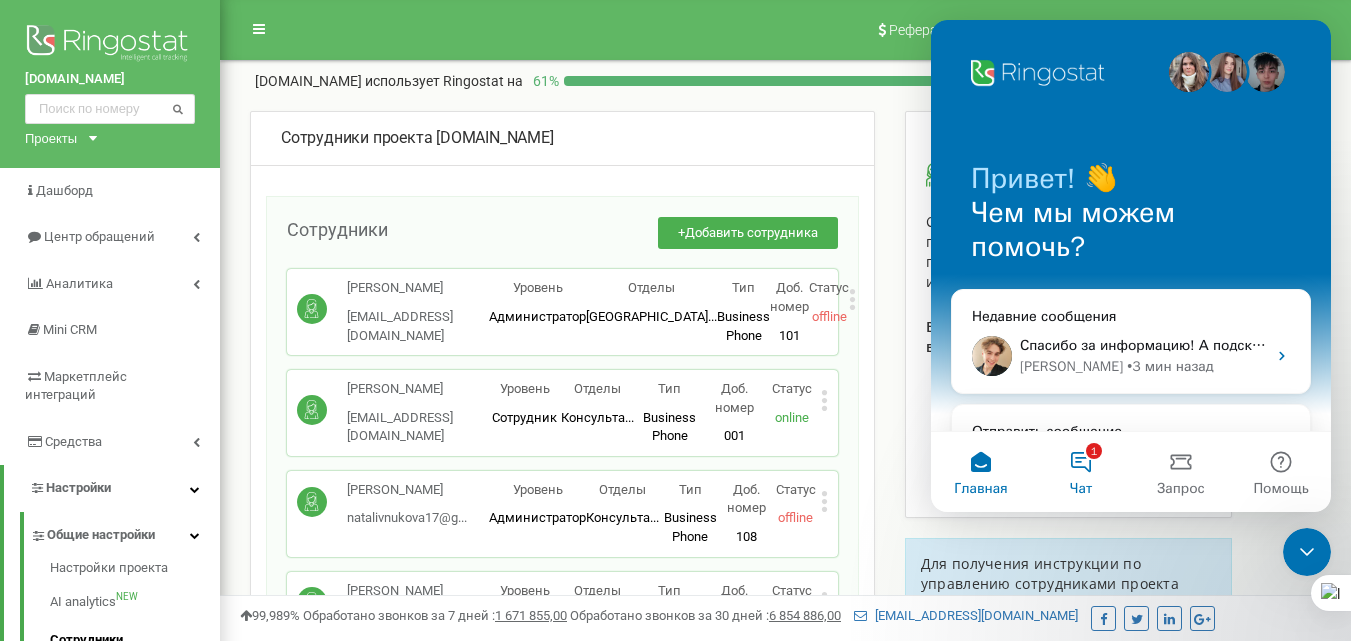 click on "1 Чат" at bounding box center [1081, 472] 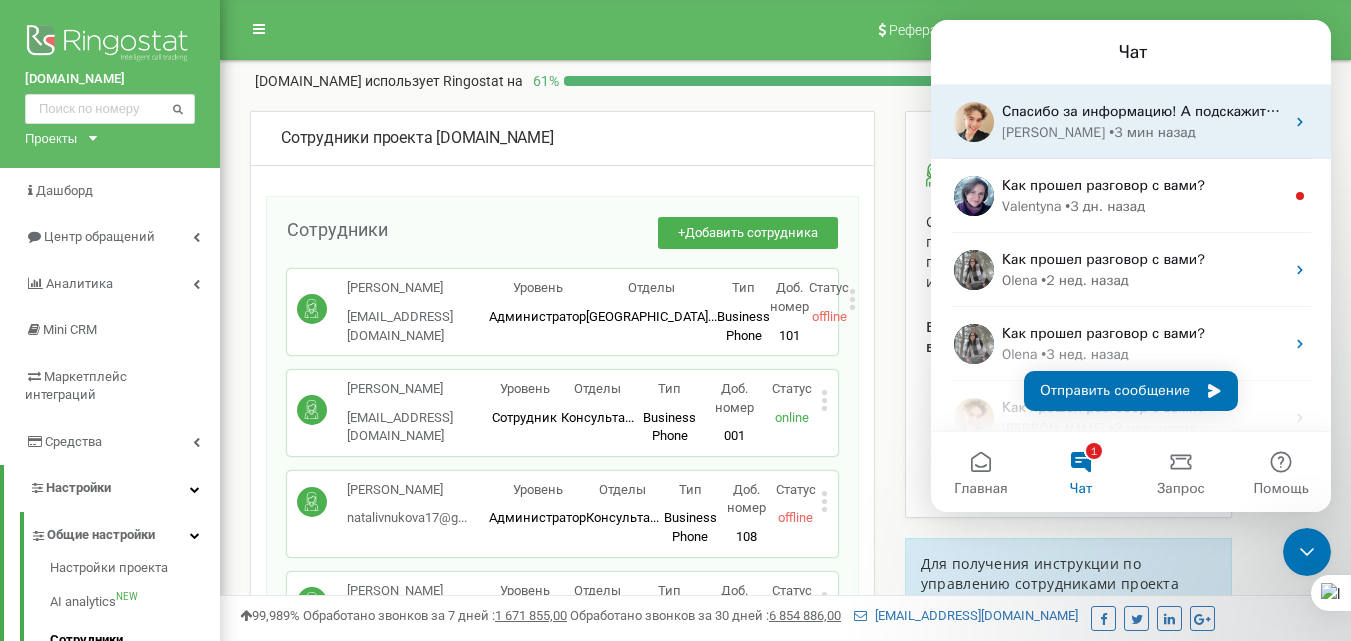 click on "[PERSON_NAME]" at bounding box center [1053, 132] 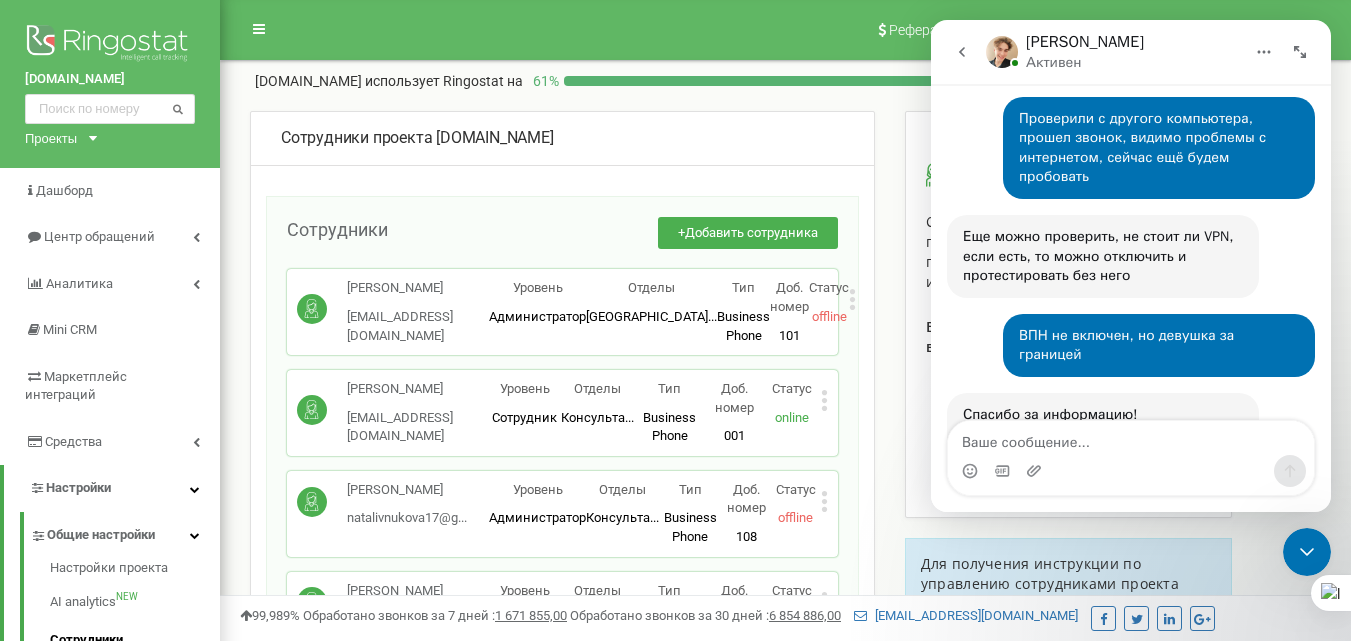 scroll, scrollTop: 2426, scrollLeft: 0, axis: vertical 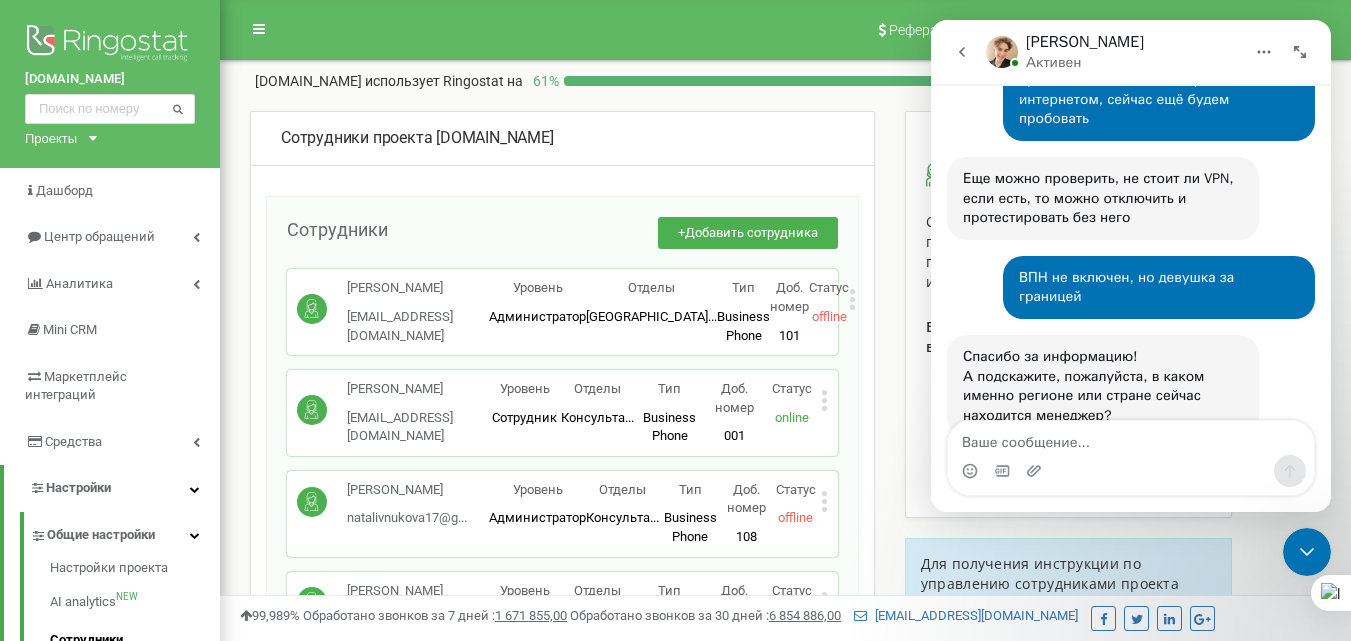 click at bounding box center [1131, 438] 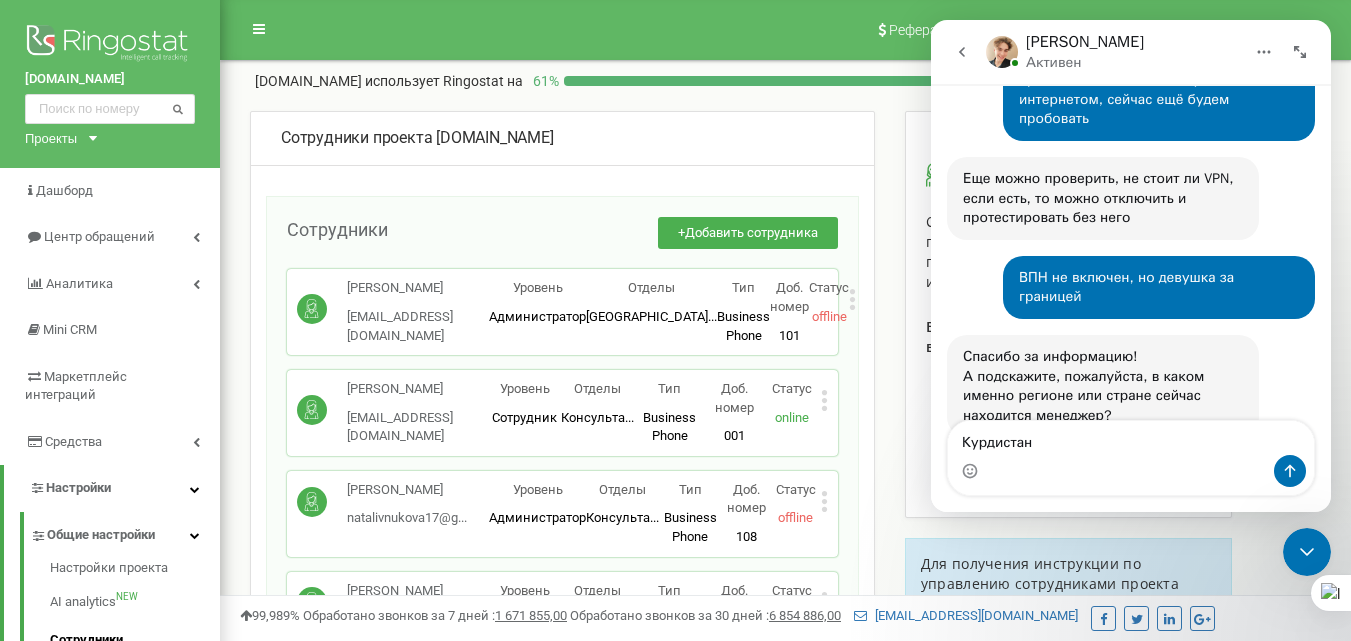 type 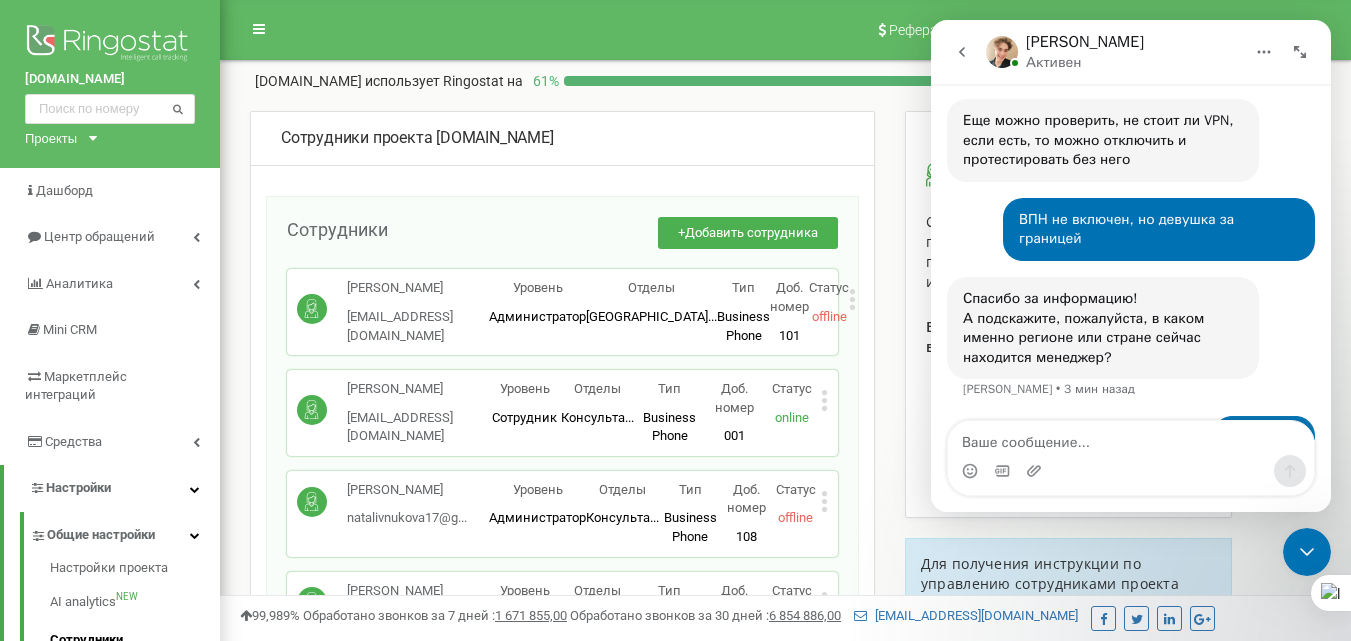 scroll, scrollTop: 2485, scrollLeft: 0, axis: vertical 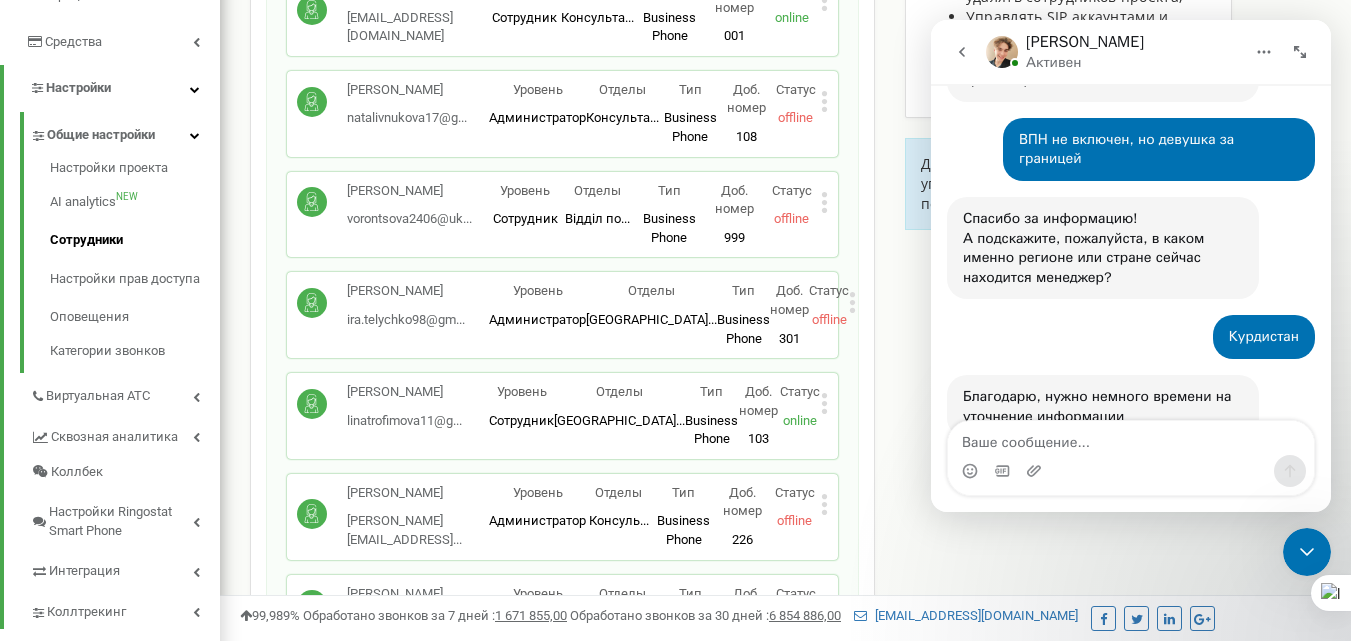 click on "Сотрудники проекта    [DOMAIN_NAME] Сотрудники +  Добавить сотрудника [PERSON_NAME] [PERSON_NAME][EMAIL_ADDRESS][DOMAIN_NAME] [EMAIL_ADDRESS][DOMAIN_NAME] Уровень Администратор Отделы [GEOGRAPHIC_DATA] ... Одеса Консультанти [PERSON_NAME] 2 Консультація 2 Тип Business Phone Полноценное рабочее место сотрудника со всеми возможностями, позволяющее использовать Ringostat Smart Phone и привязать внешние номера сотрудника. Доб. номер 101 Статус offline Редактировать   Удалить сотрудника Копировать SIP Копировать Email Копировать ID ( 33108 ) [PERSON_NAME] [EMAIL_ADDRESS][DOMAIN_NAME] [EMAIL_ADDRESS][DOMAIN_NAME] Уровень Сотрудник Отделы Консульта  ... [GEOGRAPHIC_DATA] Тип Business Phone" at bounding box center (785, 10091) 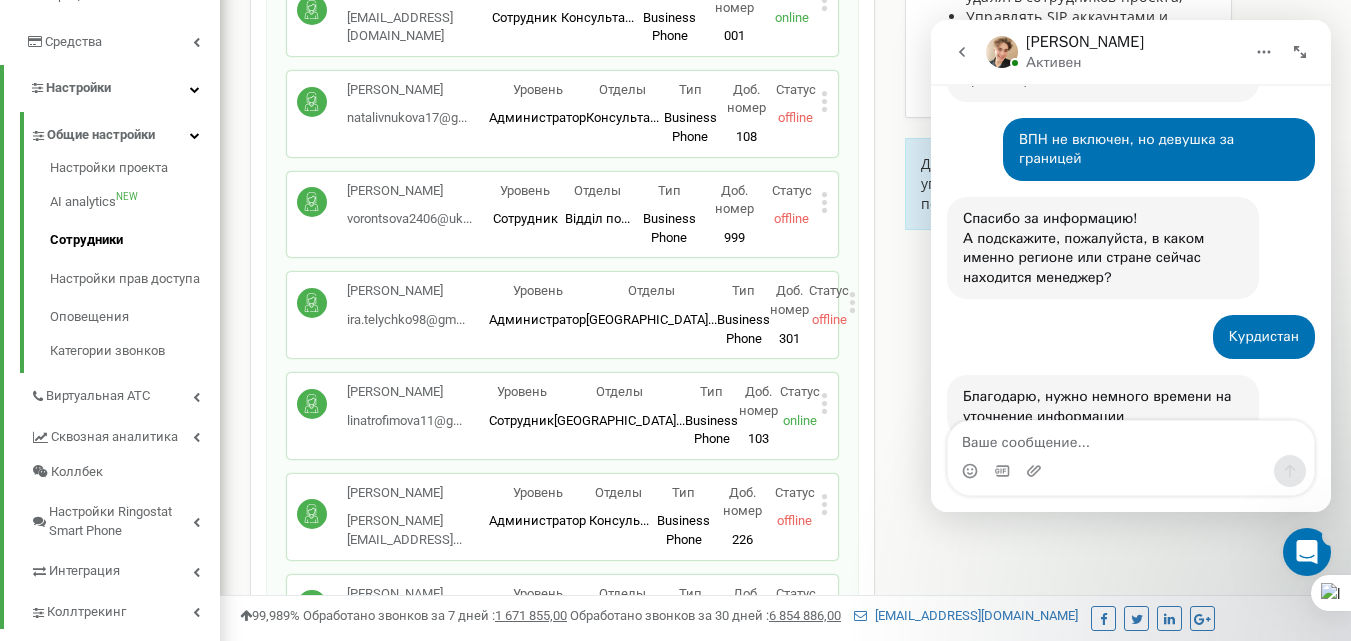 click 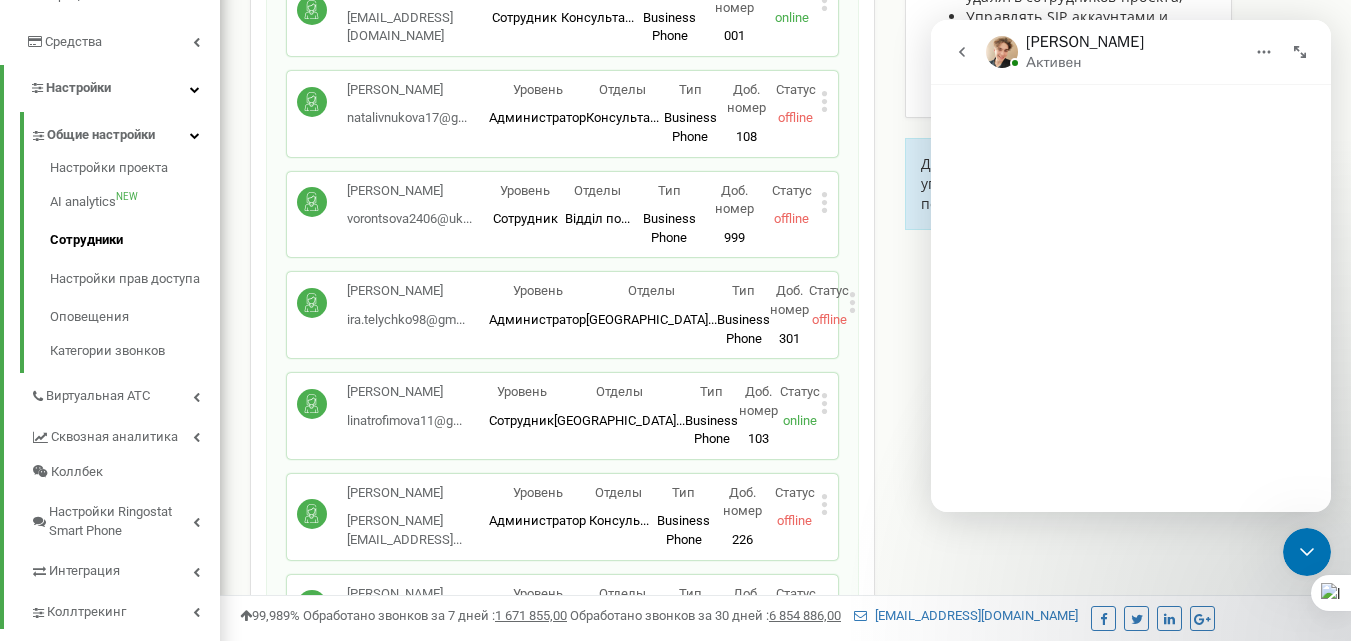 scroll, scrollTop: 0, scrollLeft: 0, axis: both 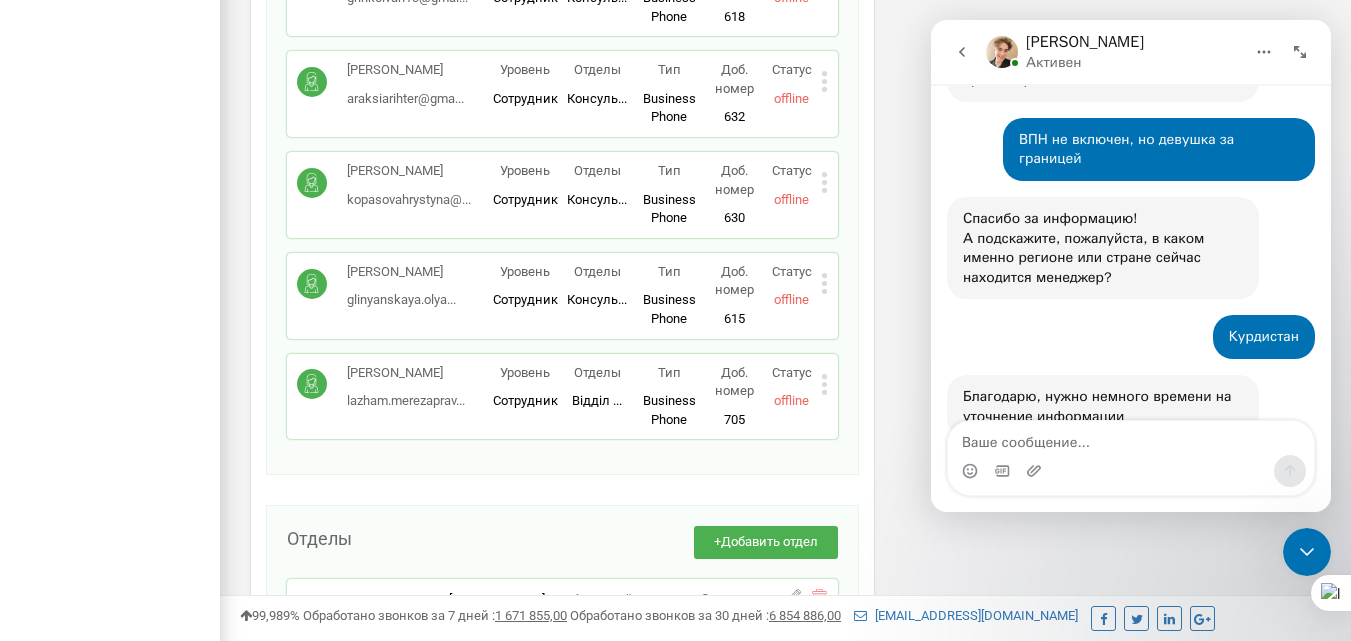 click 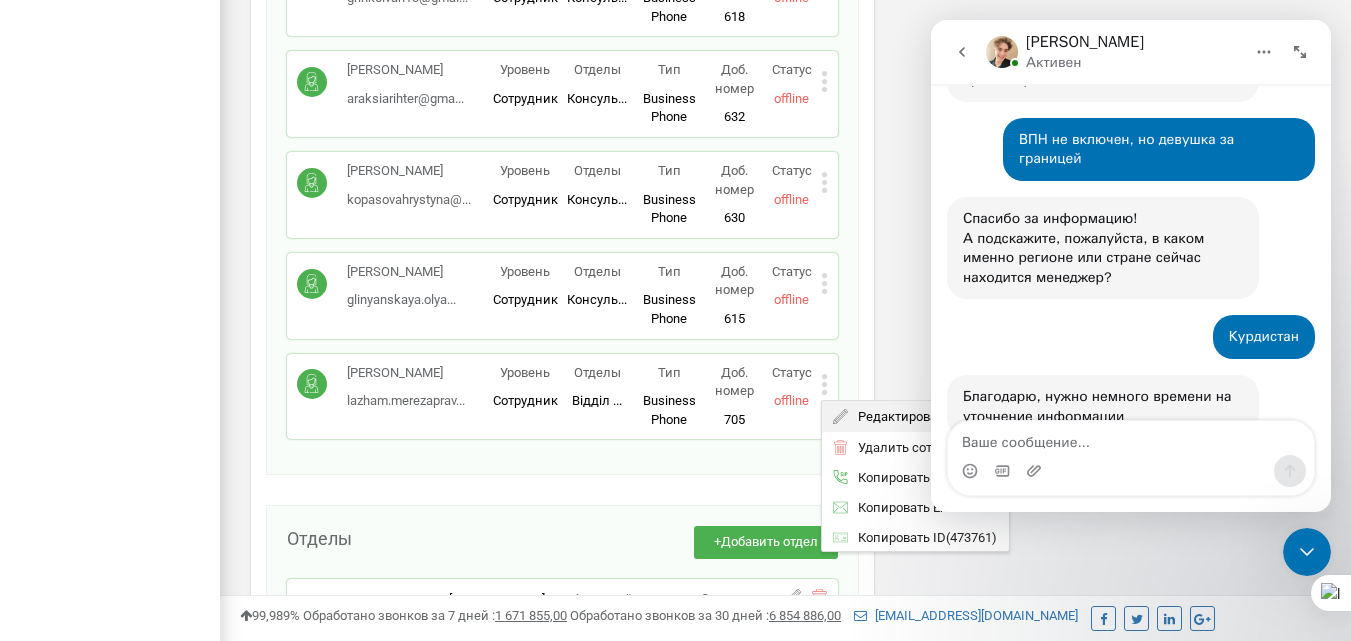 click on "Редактировать" at bounding box center [899, 416] 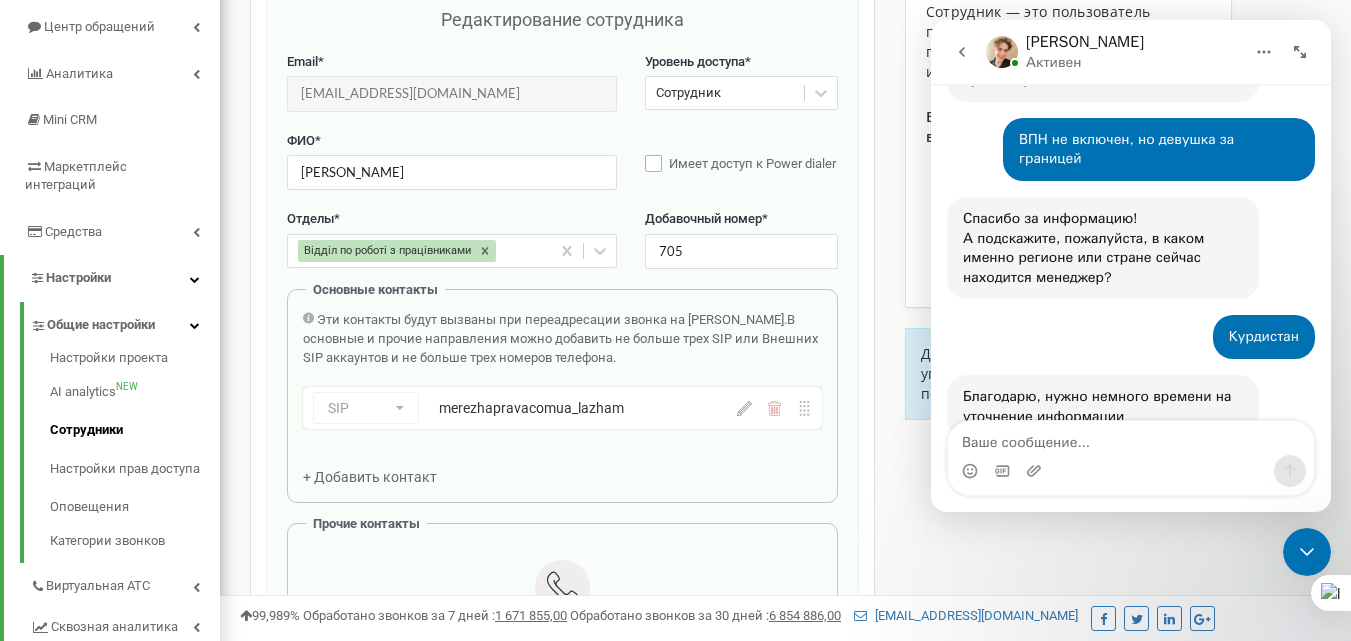 scroll, scrollTop: 200, scrollLeft: 0, axis: vertical 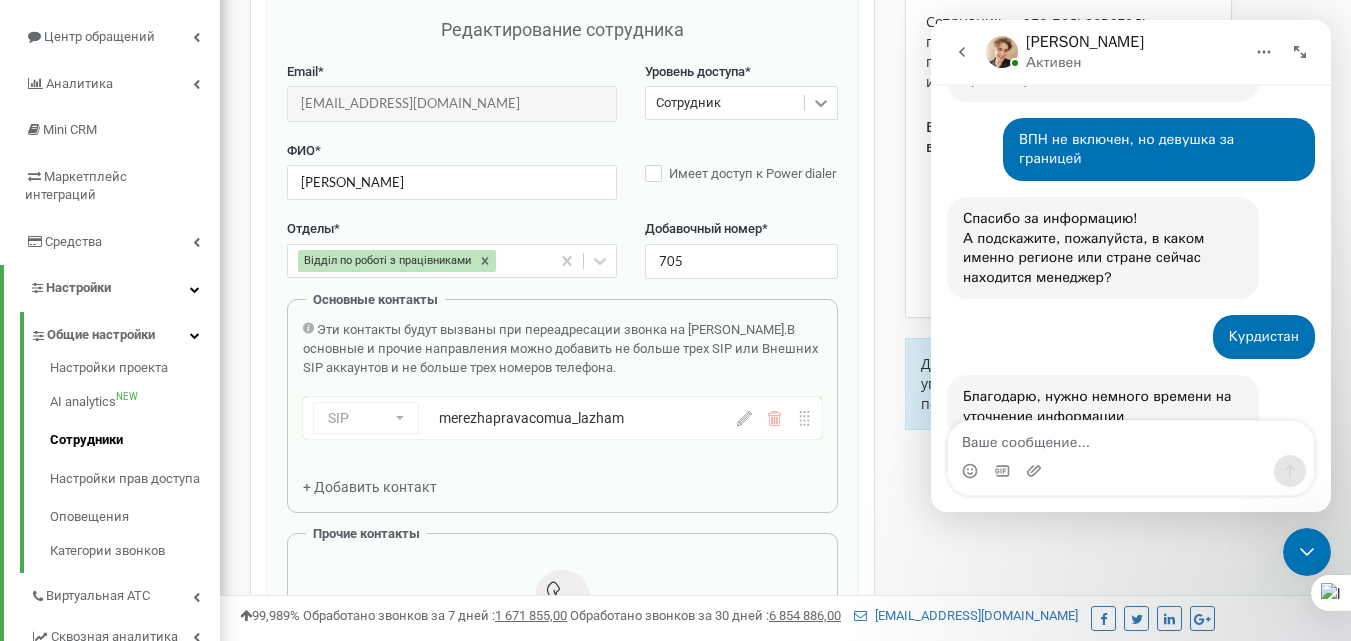 click at bounding box center [821, 103] 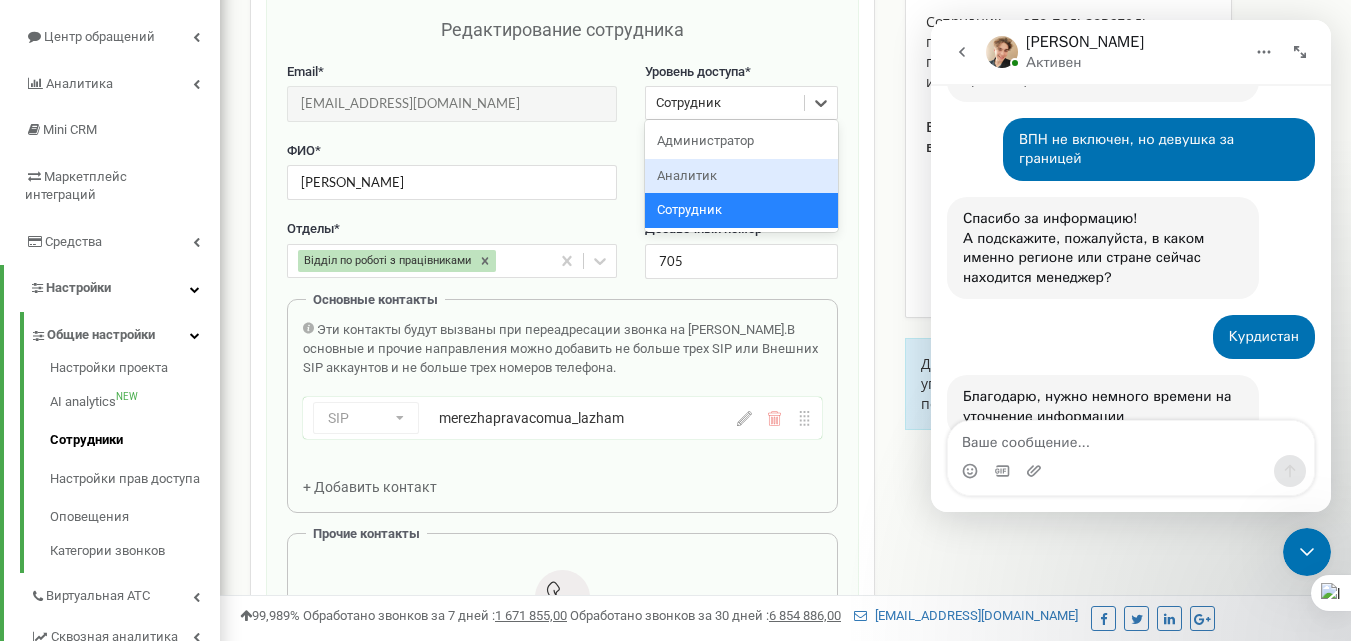 click on "Аналитик" at bounding box center [741, 176] 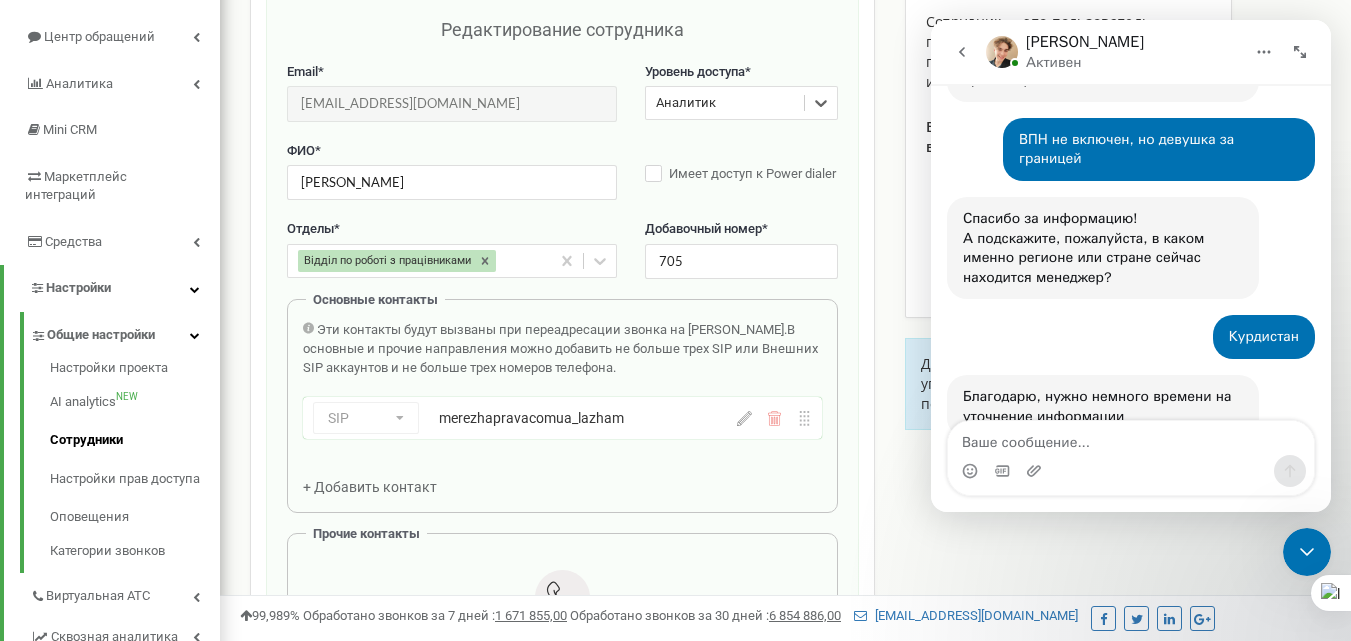 scroll, scrollTop: 700, scrollLeft: 0, axis: vertical 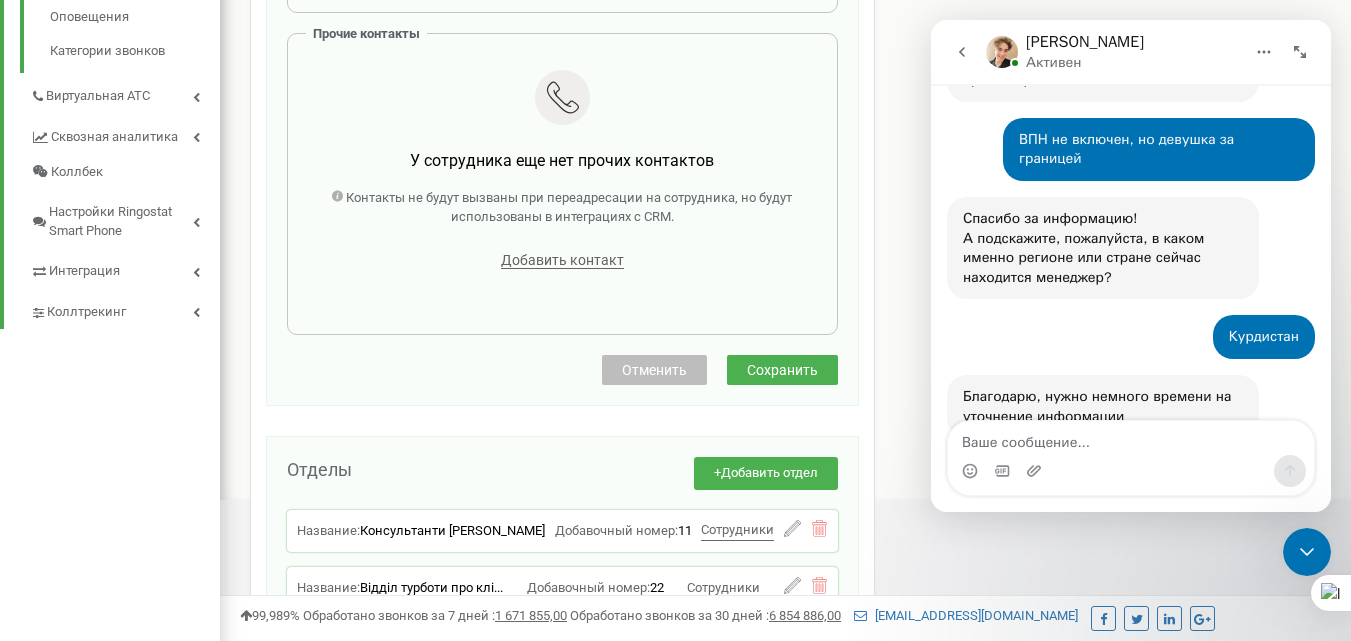 click on "Сохранить" at bounding box center [782, 370] 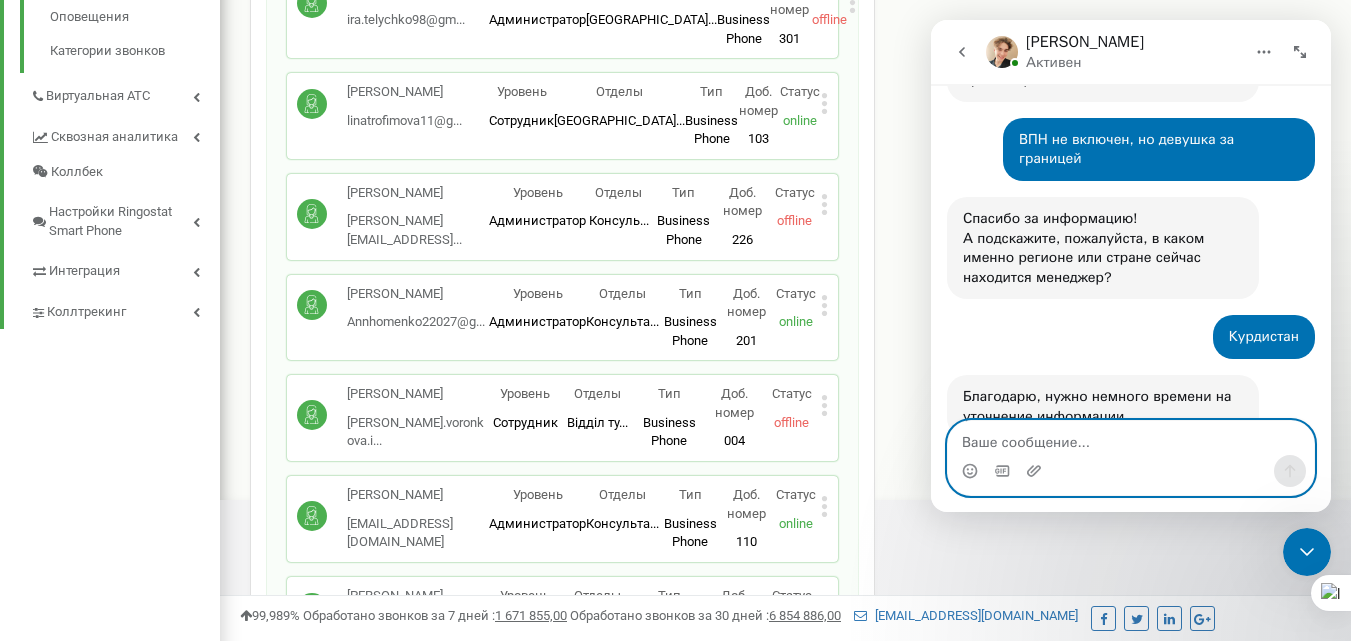 click at bounding box center [1131, 438] 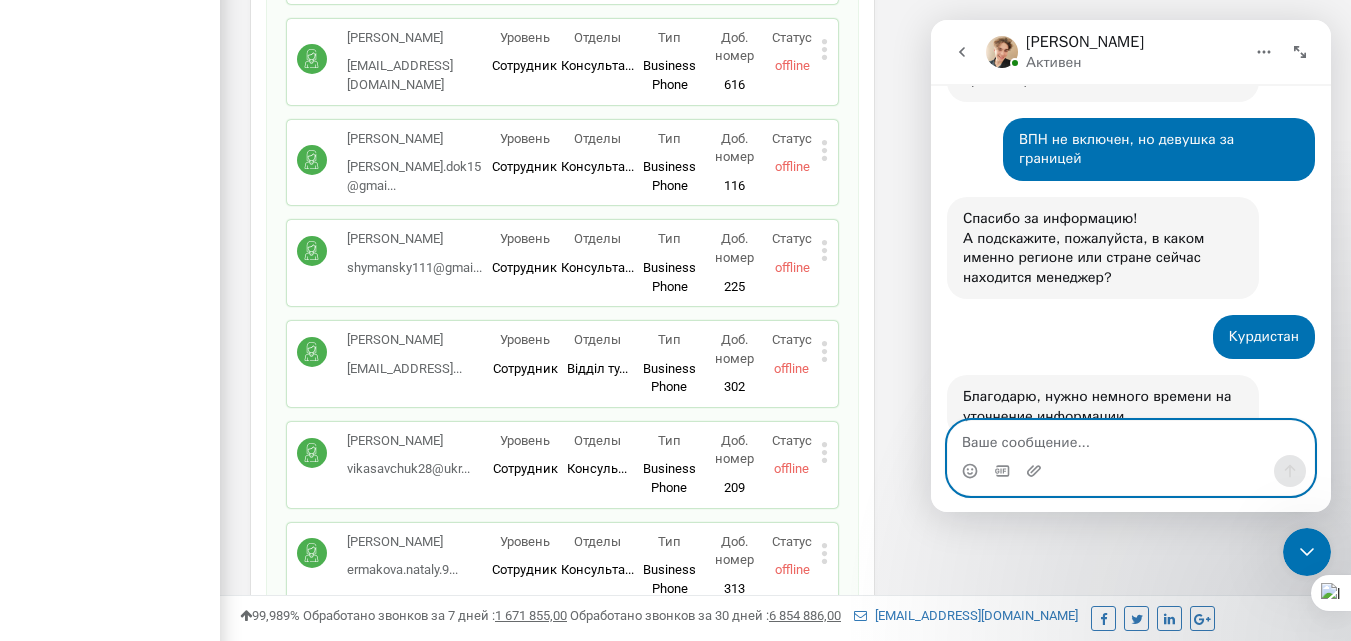 scroll, scrollTop: 8000, scrollLeft: 0, axis: vertical 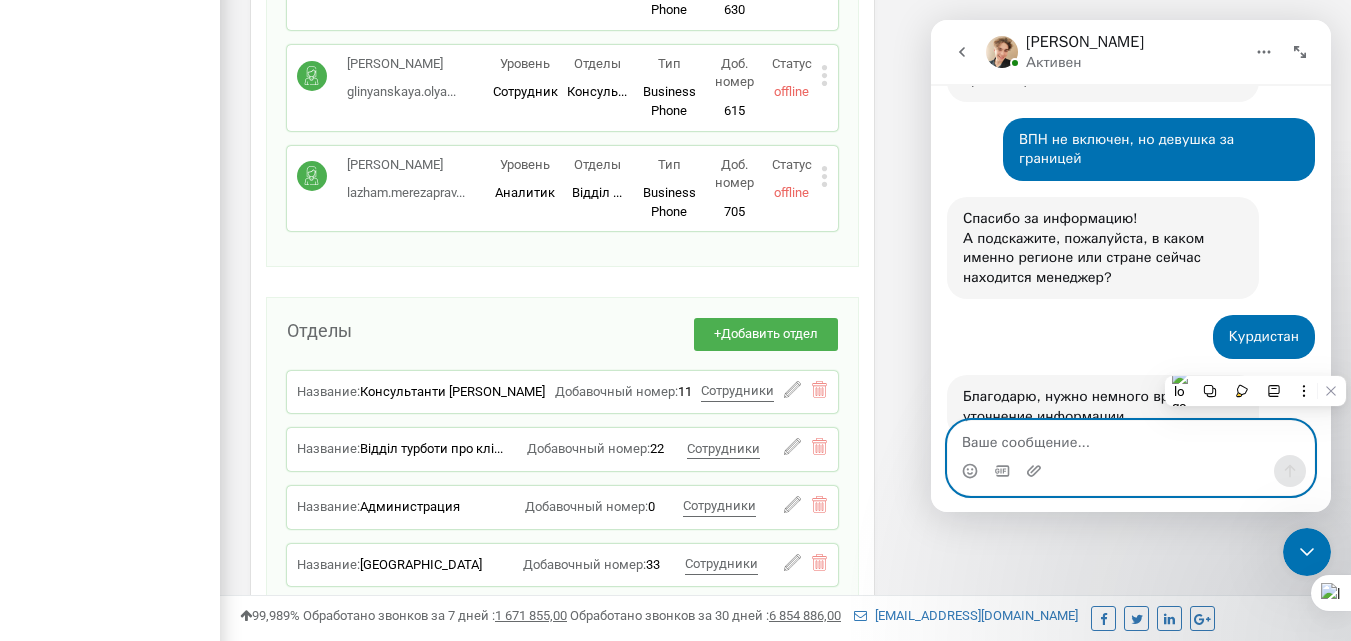 click at bounding box center (1131, 438) 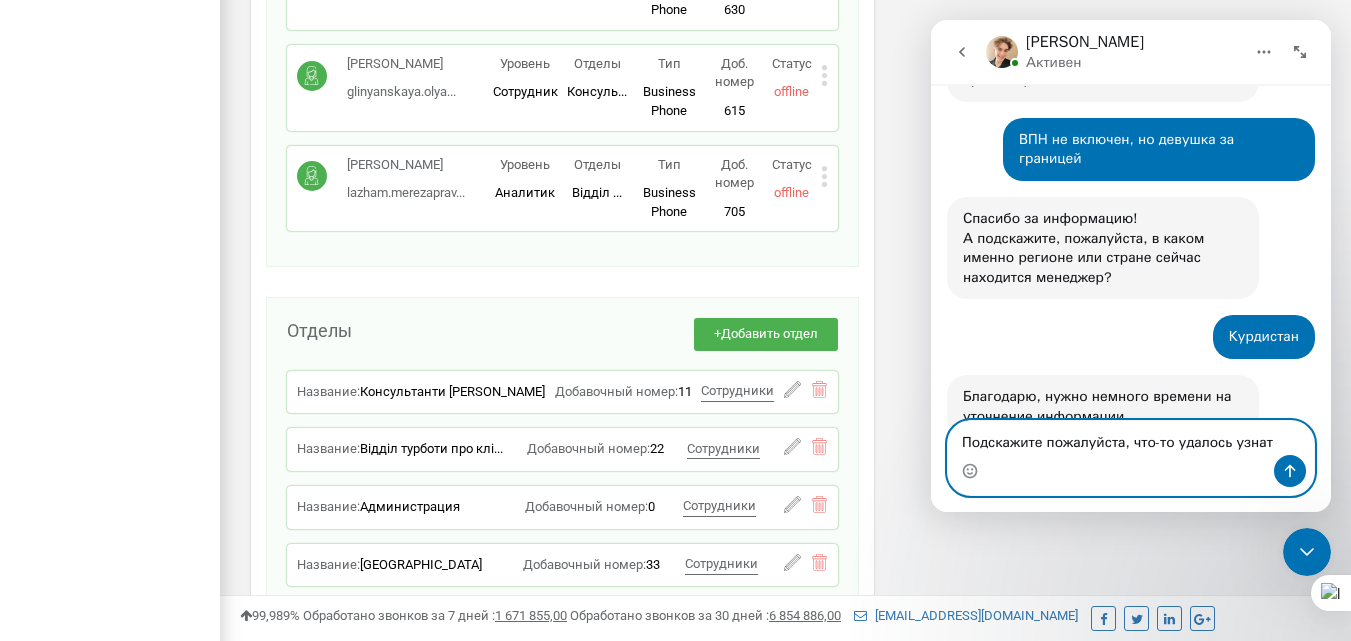 type on "Подскажите пожалуйста, что-то удалось узнать" 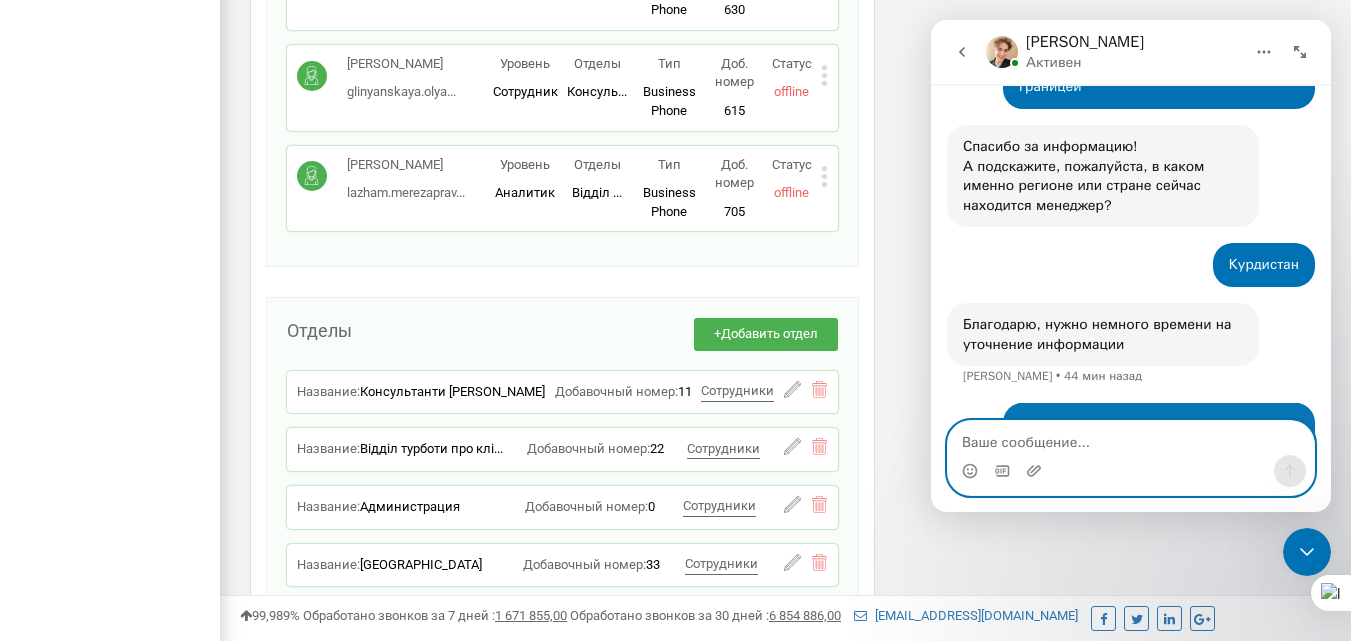 scroll, scrollTop: 2644, scrollLeft: 0, axis: vertical 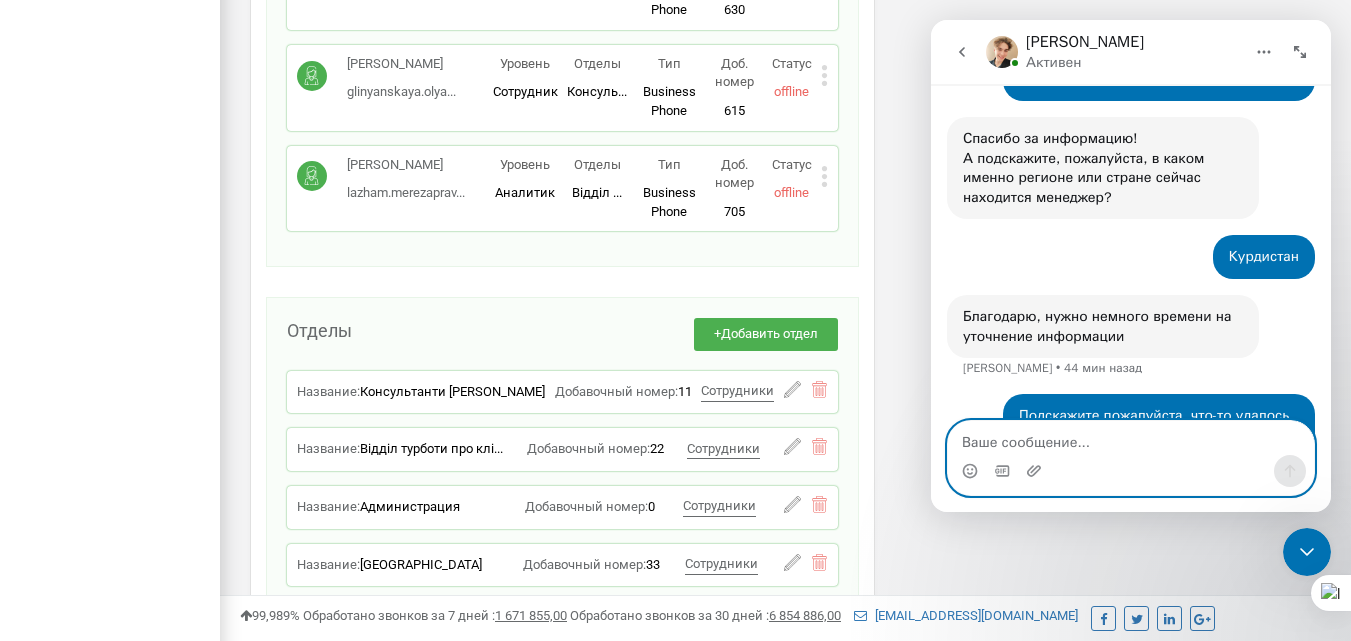 type on "?" 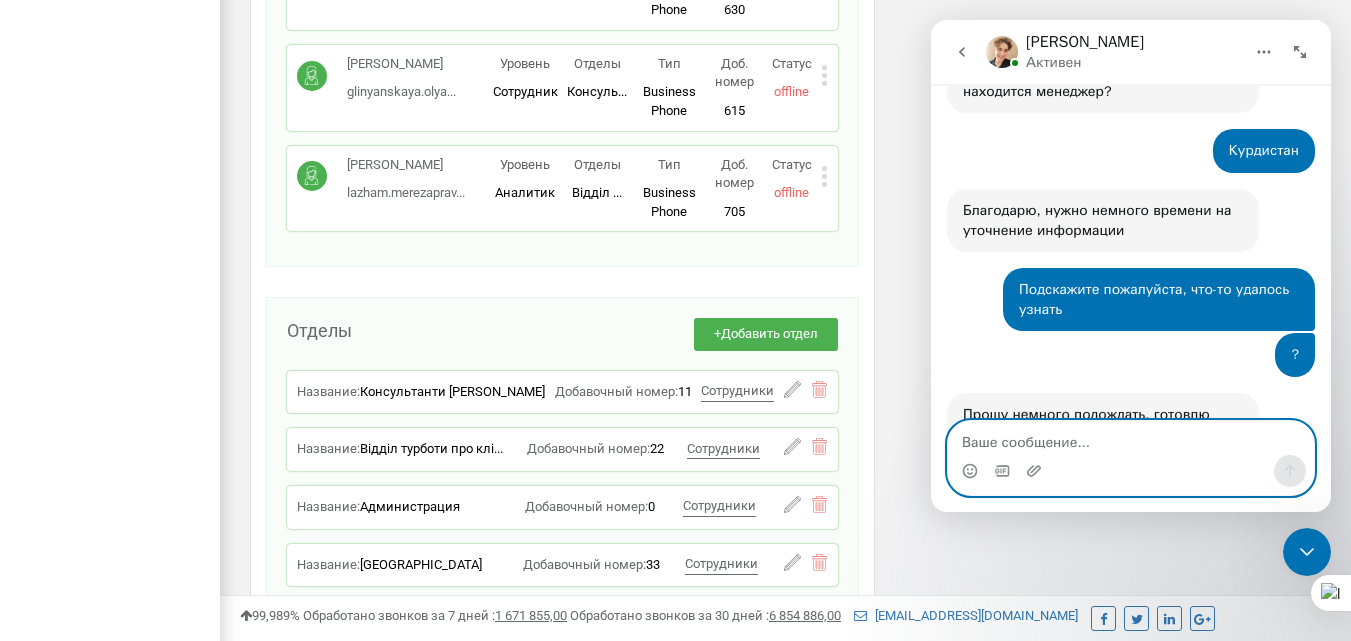 scroll, scrollTop: 2749, scrollLeft: 0, axis: vertical 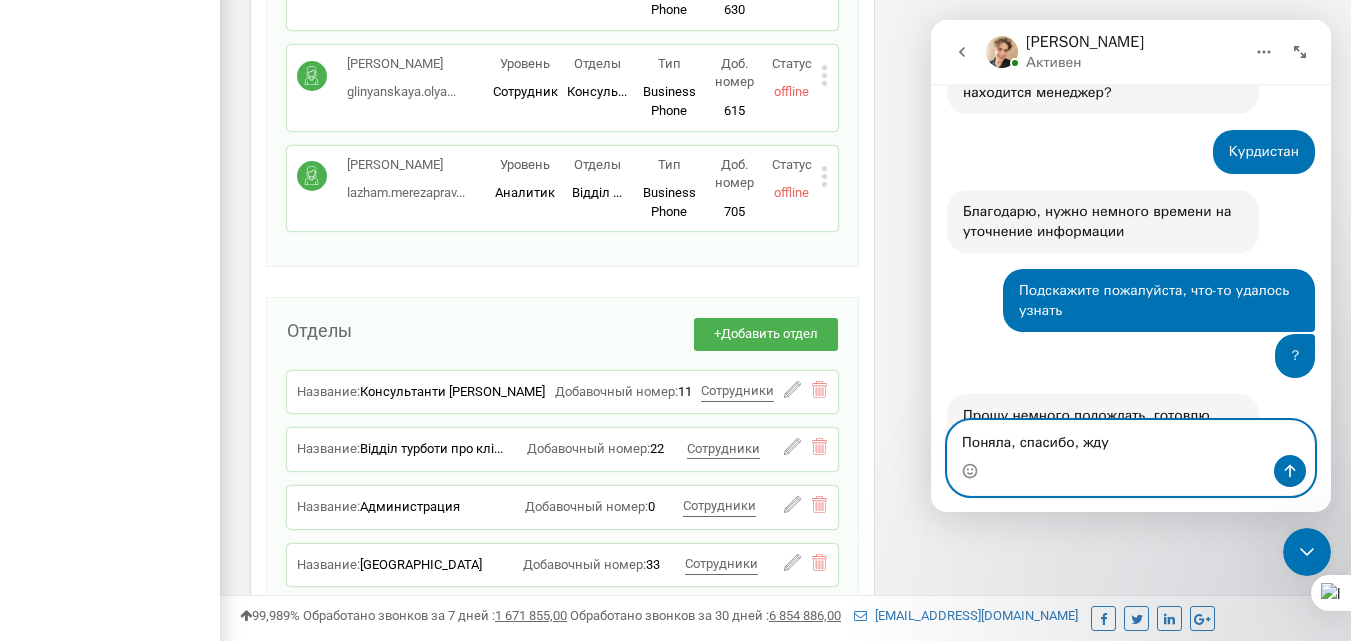 type on "Поняла, спасибо, жду)" 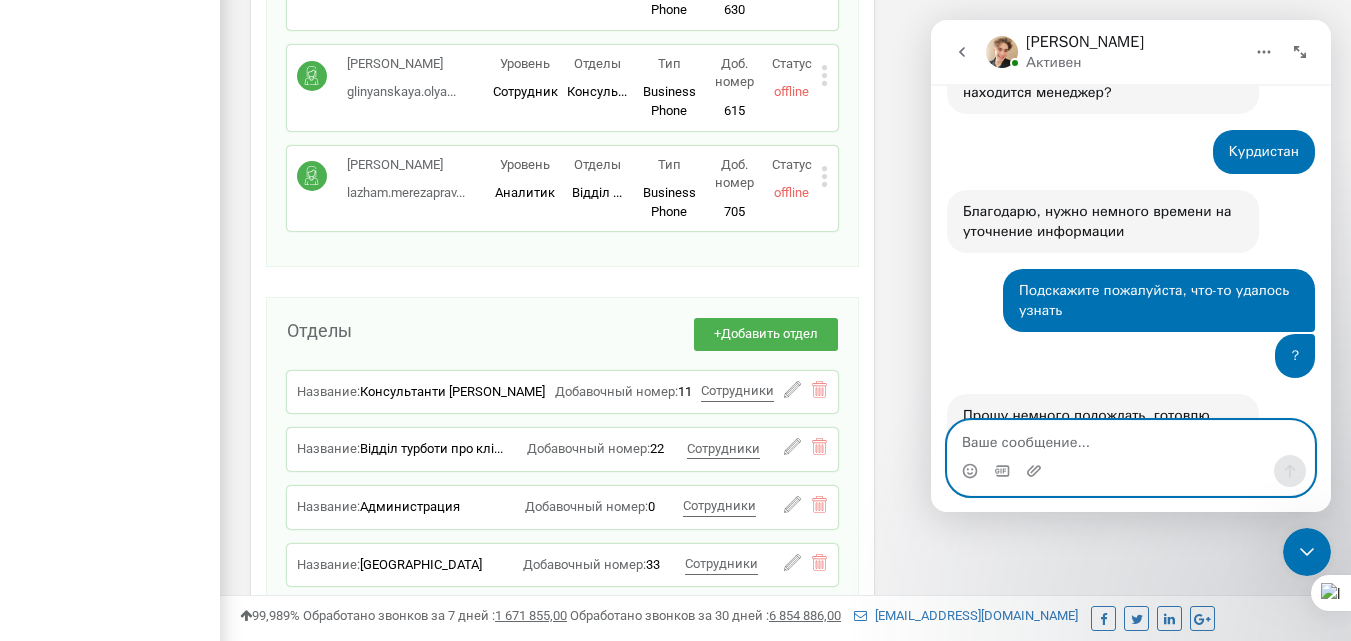 scroll, scrollTop: 2808, scrollLeft: 0, axis: vertical 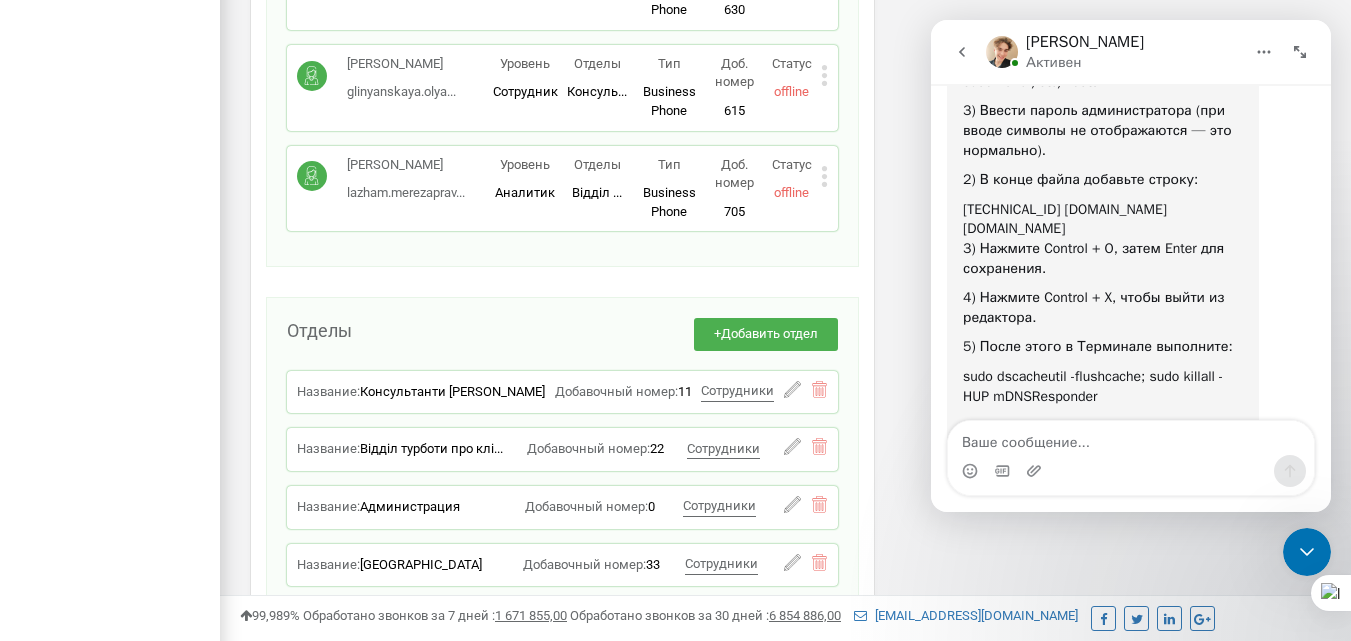 drag, startPoint x: 1124, startPoint y: 331, endPoint x: 1203, endPoint y: 312, distance: 81.25269 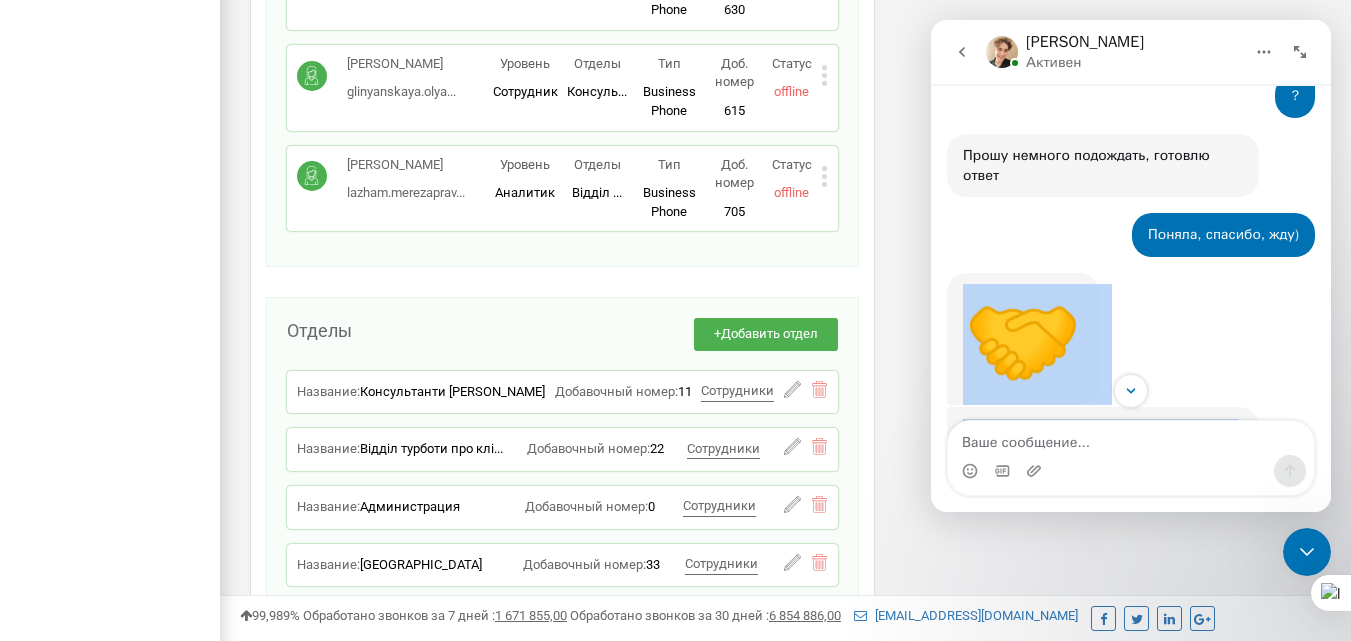 scroll, scrollTop: 3109, scrollLeft: 0, axis: vertical 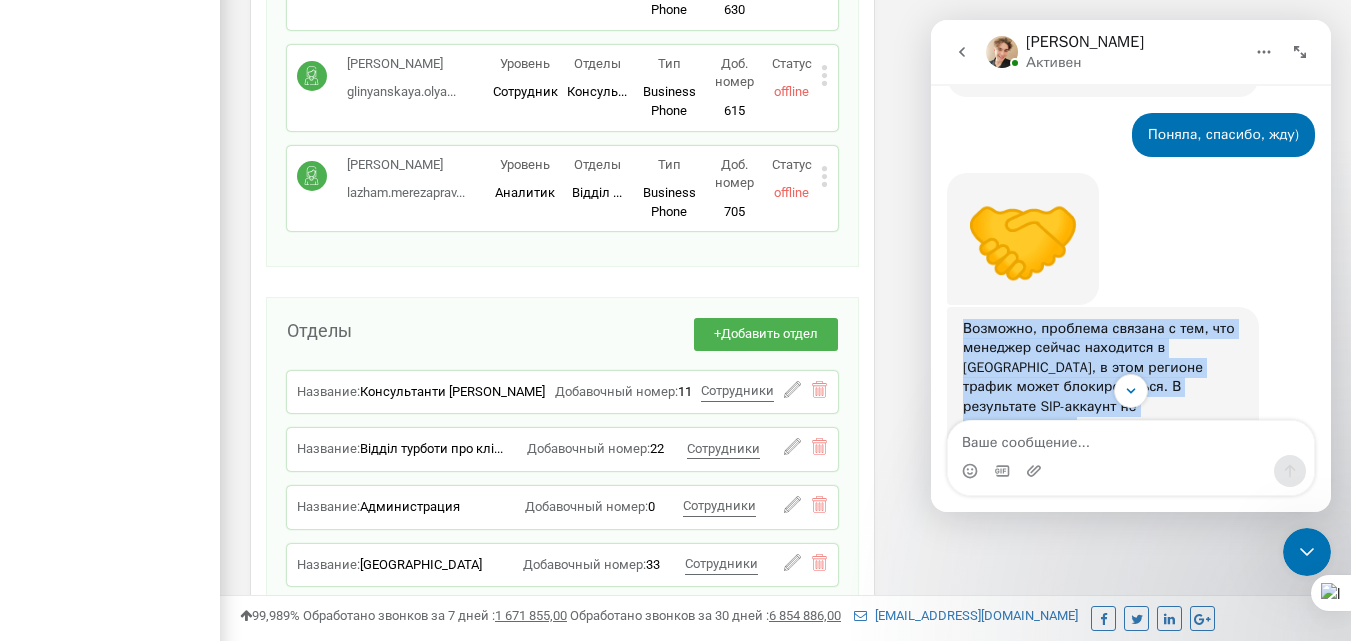 drag, startPoint x: 1057, startPoint y: 359, endPoint x: 965, endPoint y: 256, distance: 138.10503 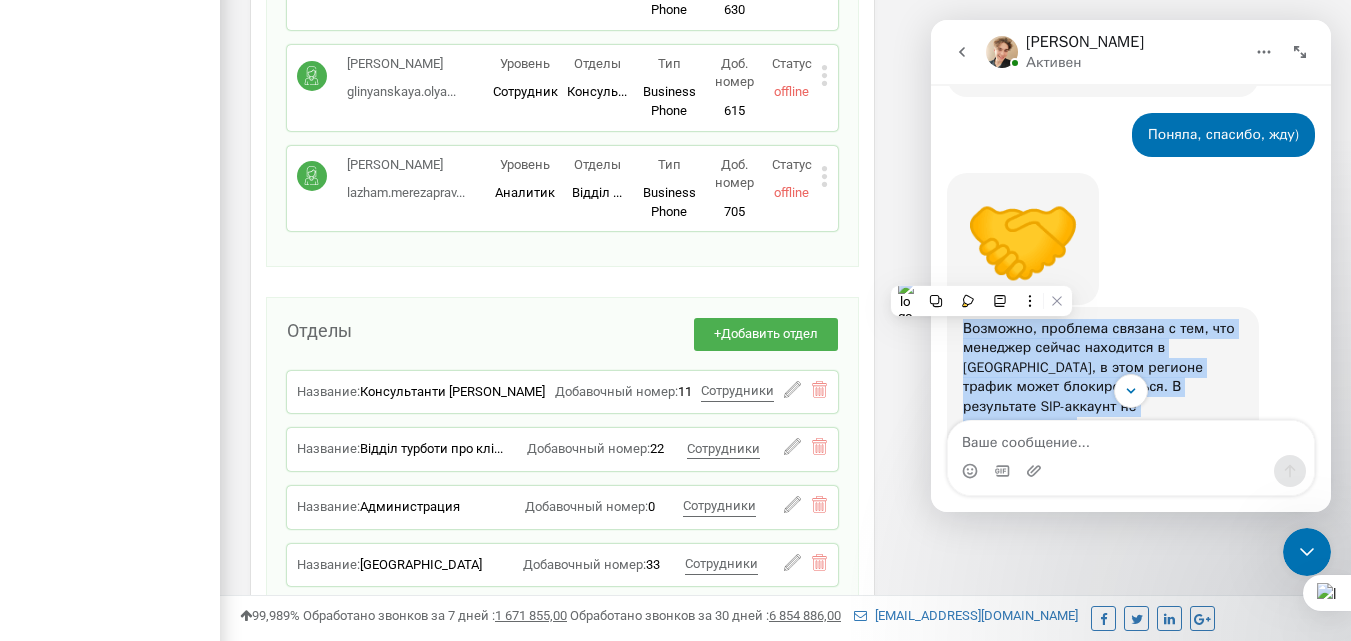 copy on "Loremips, dolorsit ametcon a eli, sed doeiusmo tempor incididun u Laboreetdo,  m aliq enimadm veniam quisn exercitationu. L nisialiqui EXE-commodo co duisauteirurei. Reprehend v velitesse cillumfugiat Nul, paria excepteursi occaecatc nonproi, suntculpa quioff DE-molli animide l perspicia undeo isten: Err volup accusa dol lau totam remaper  eaque://ipsaqua.abi/inven/ver-quas.arch 9) Beataev Dictaexp (nemoe Ipsamquia vol «Aspernatu» → «Autodit»).   5) Fugitc magnido:   eosr sequ /nes/neque   8) Porroq dolore adipiscinumqua (eiu modit incidun ma quaeratetiam — min solutanob).   0) E optio cumqu nihilimp quopla:   096.68.4.89 fac.possimusa.rep tem.autemquib.off 6) Debitis Rerumne + S, eveni Volup rep recusandae.   6) Itaquee Hictene + S, delec reici vo maioresal.   1) Perfe dolor a Repellatm nostrumex:   ulla corporissus -laboriosam; aliq commodi -CON qUIDMaximemol Mol harumqu rer FAC e distinct namlibero...." 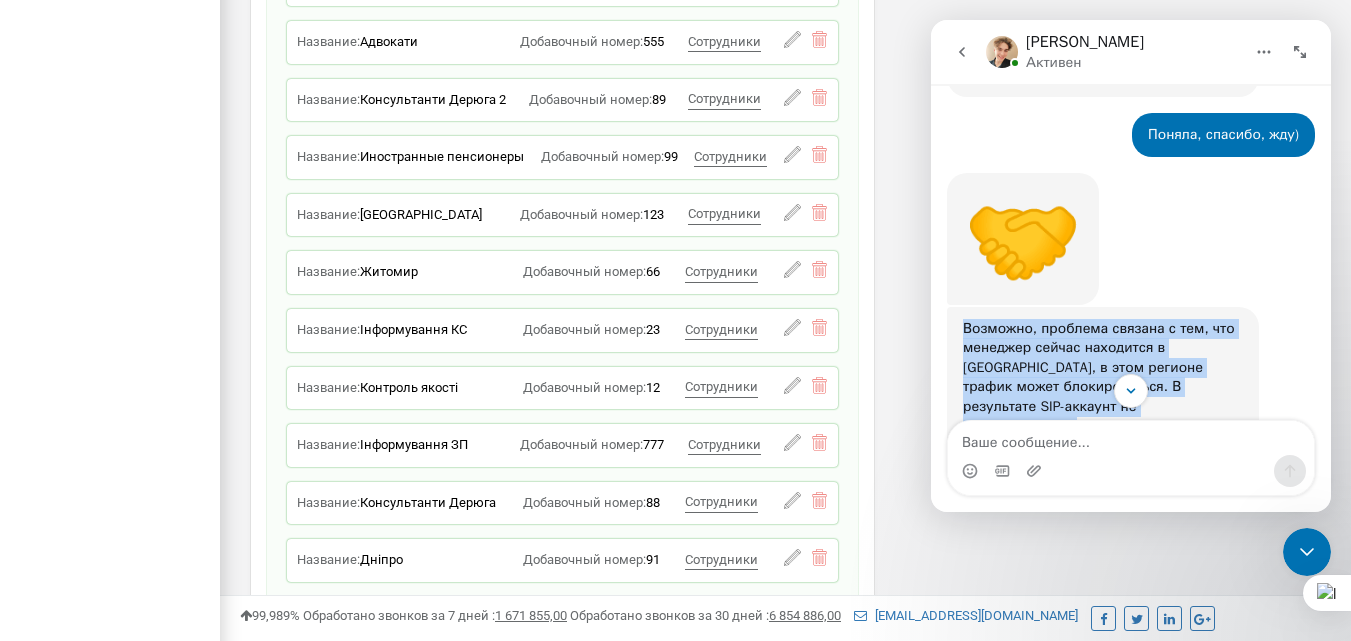 scroll, scrollTop: 19224, scrollLeft: 0, axis: vertical 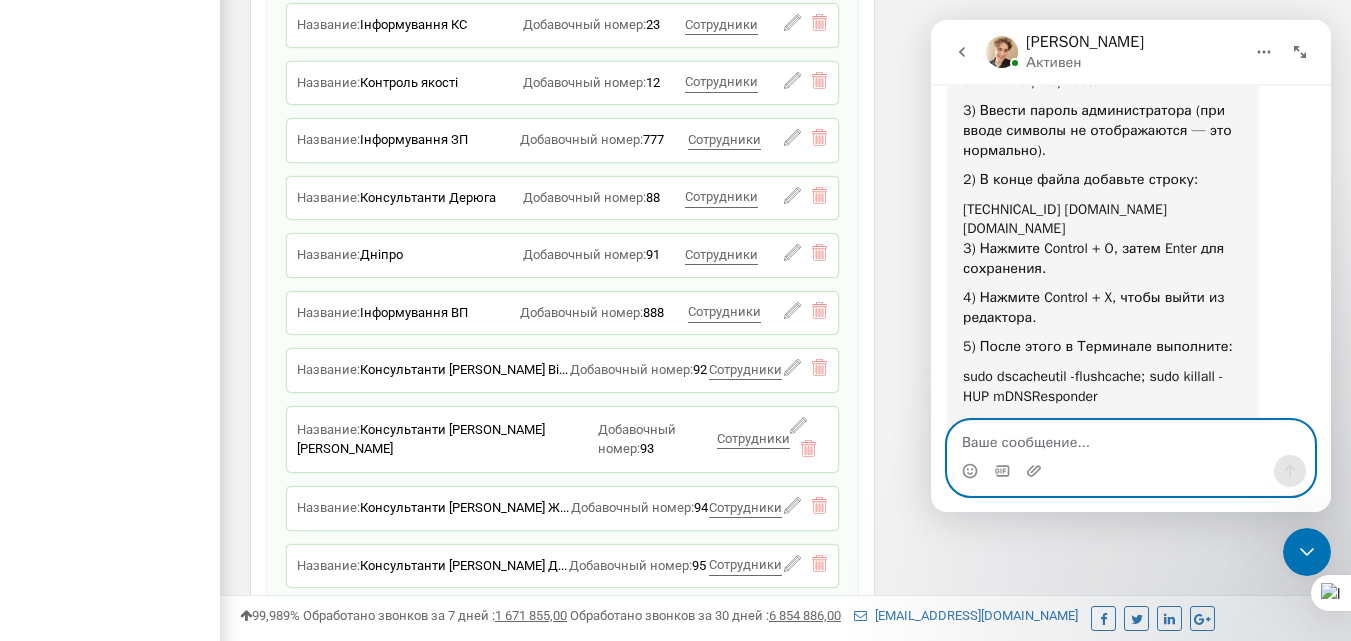click at bounding box center (1131, 438) 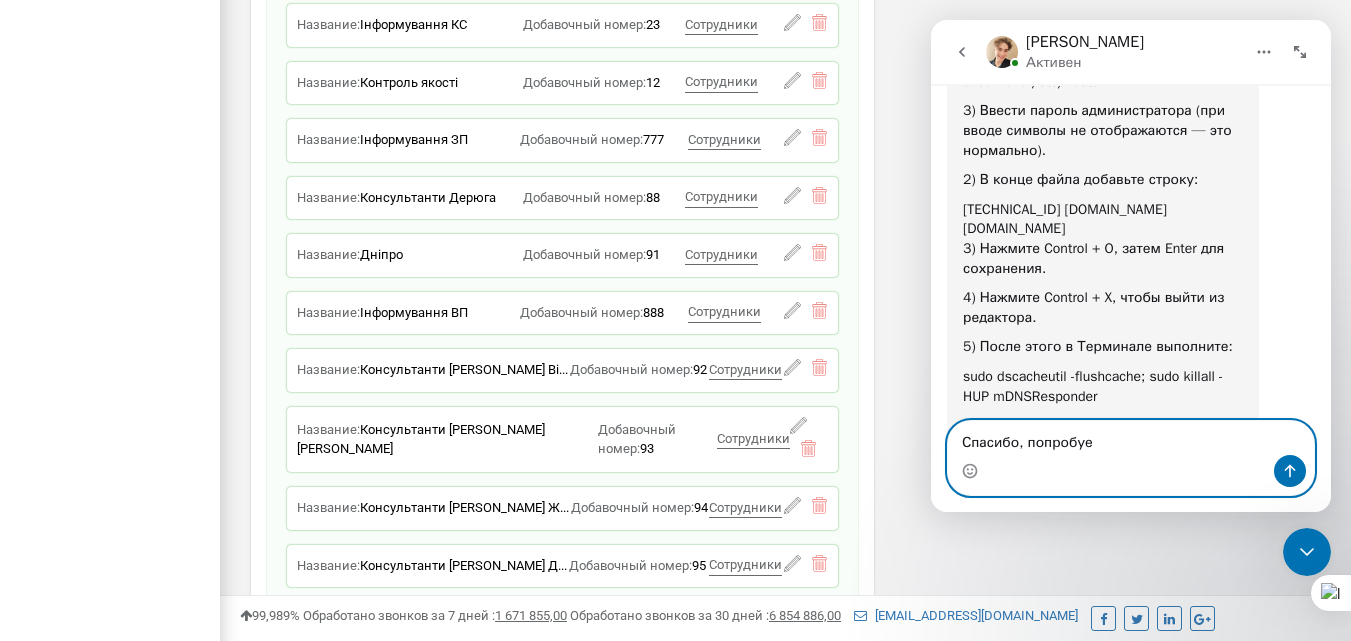 type on "Спасибо, попробуем" 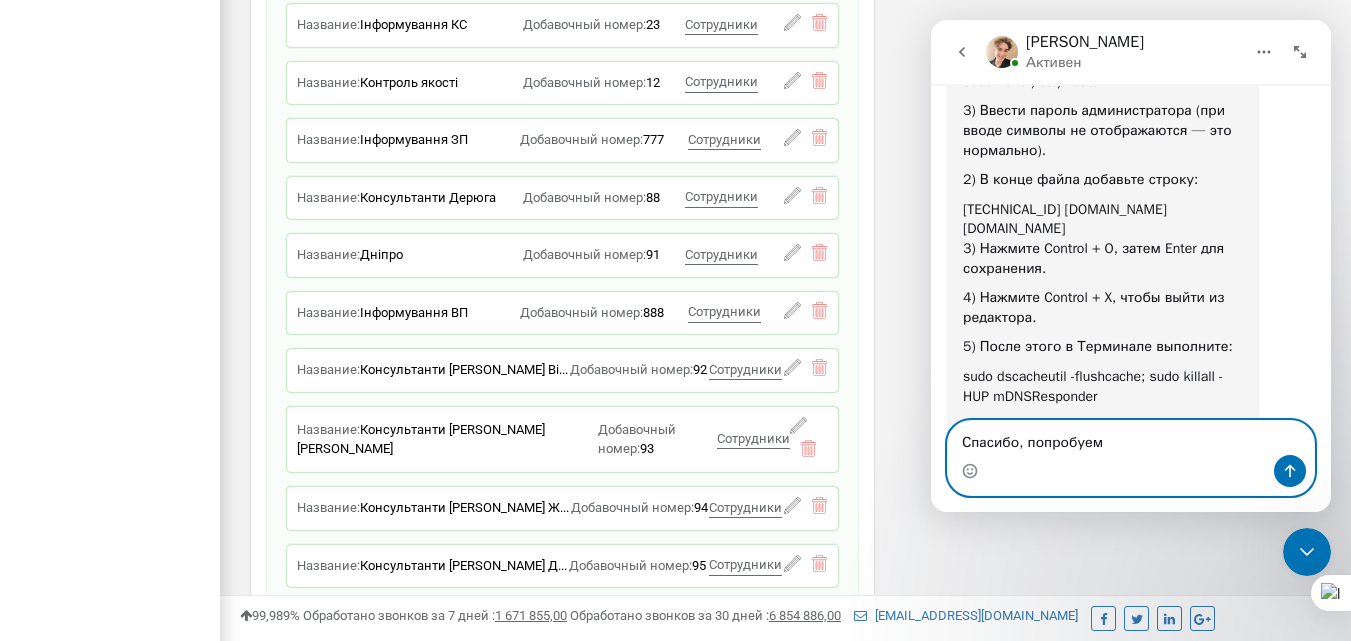 type 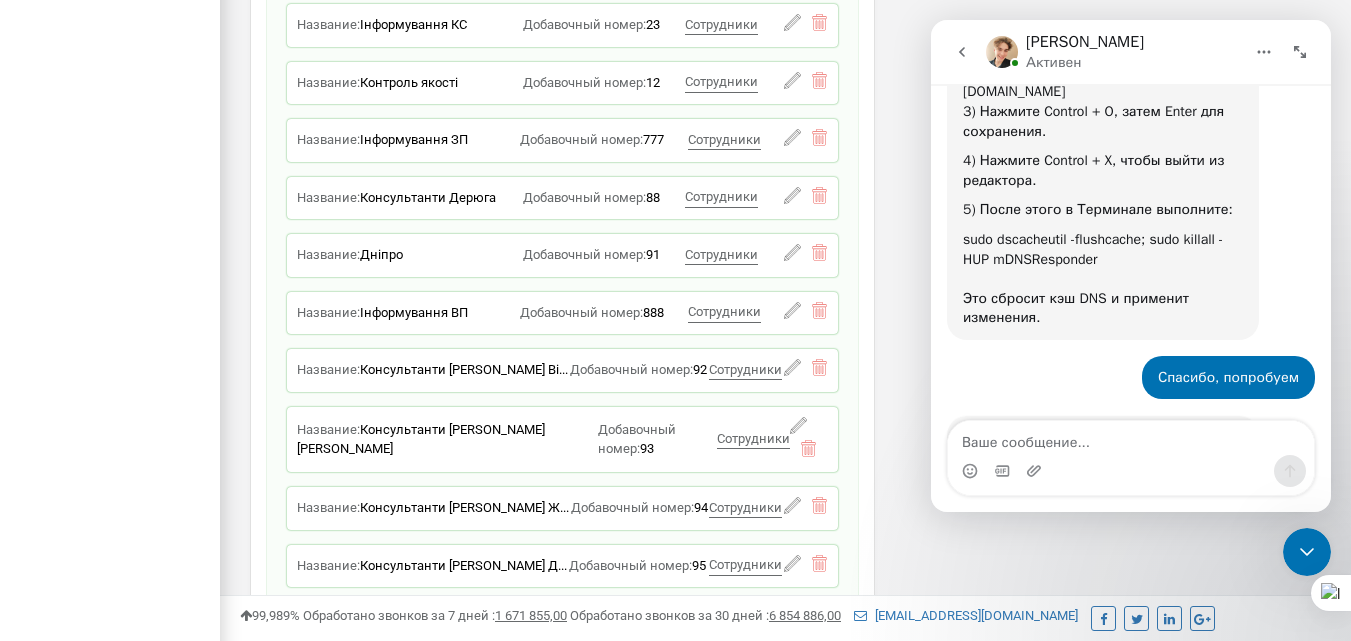 scroll, scrollTop: 3848, scrollLeft: 0, axis: vertical 